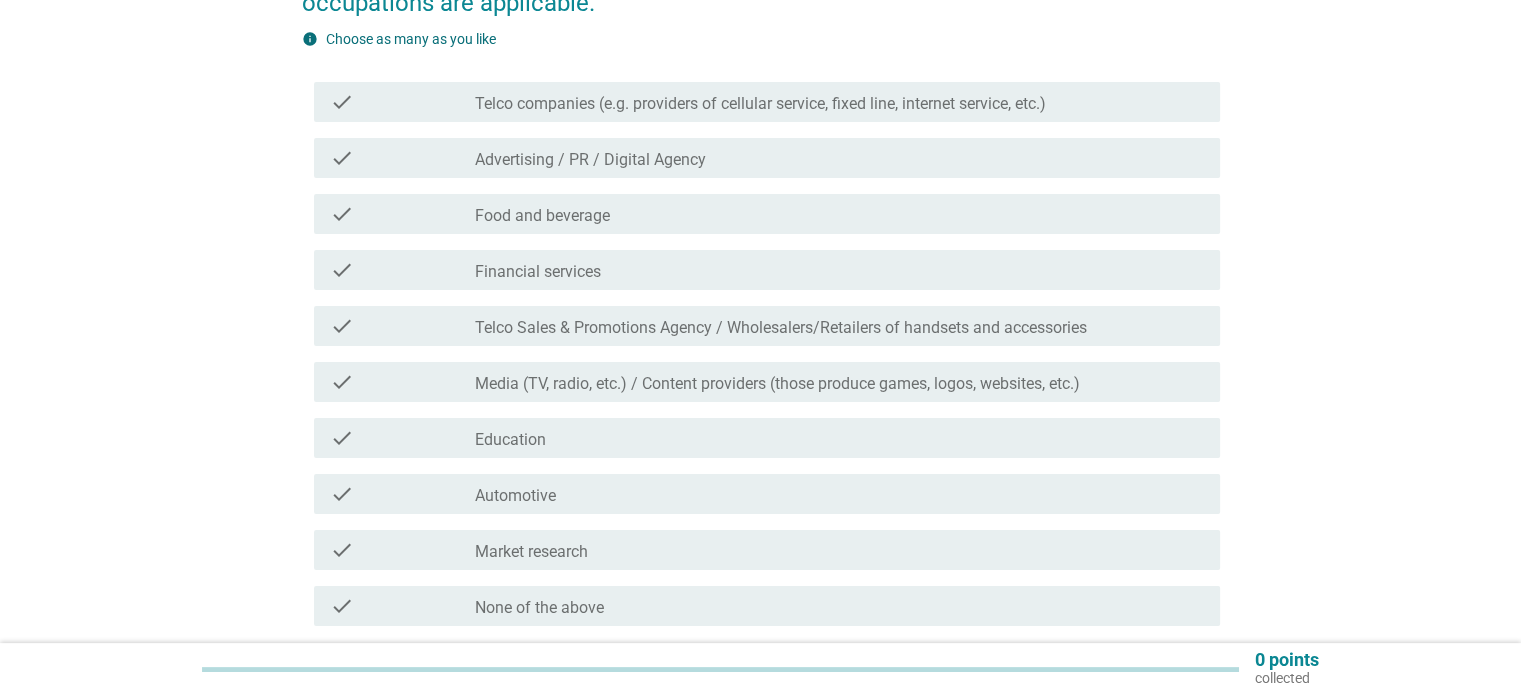 scroll, scrollTop: 300, scrollLeft: 0, axis: vertical 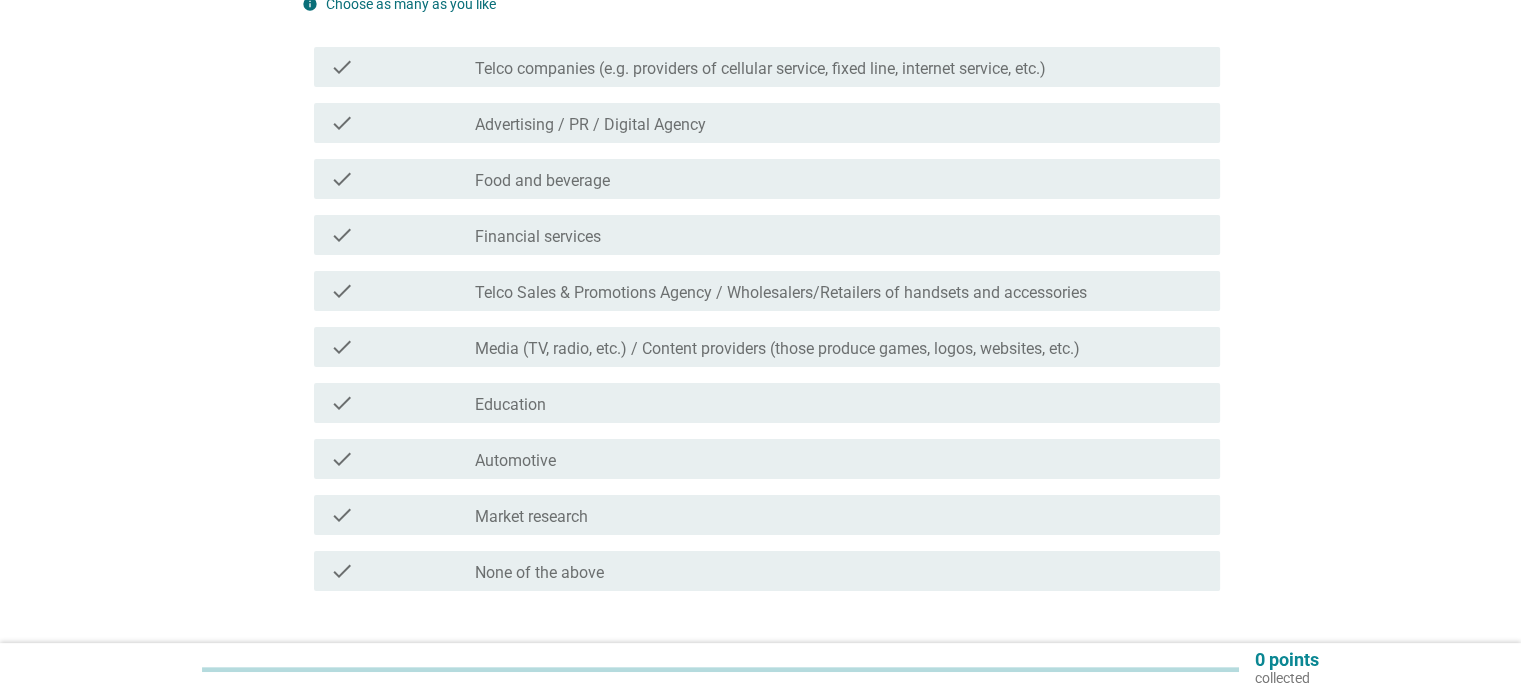 click on "check_box_outline_blank None of the above" at bounding box center [839, 571] 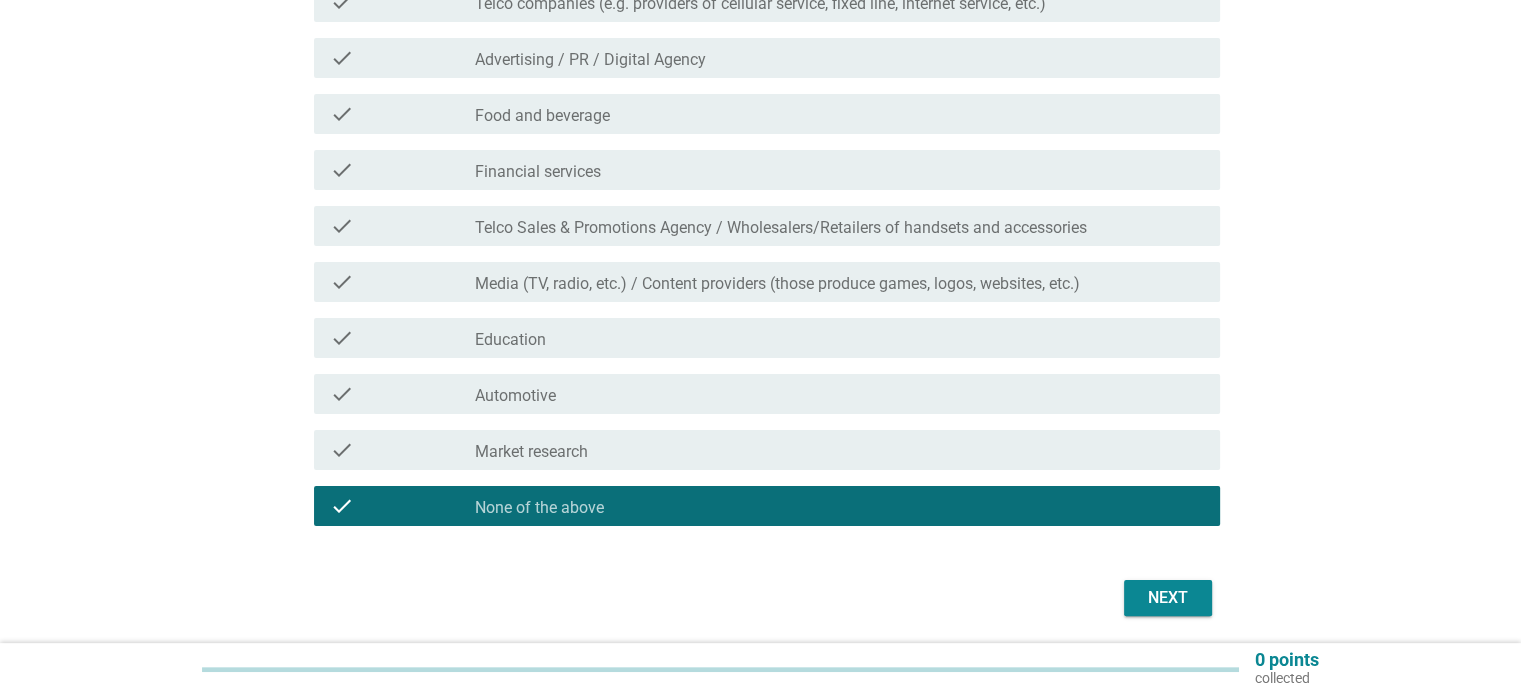 scroll, scrollTop: 400, scrollLeft: 0, axis: vertical 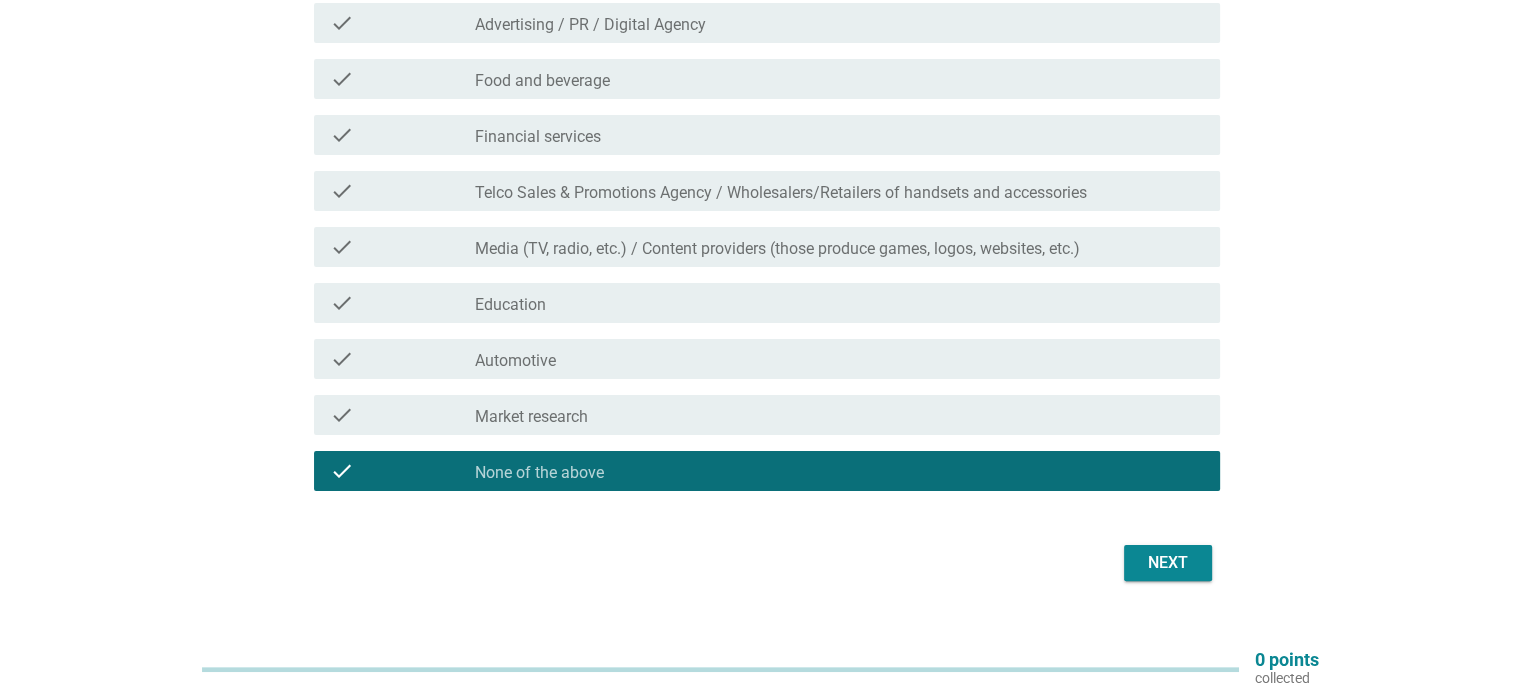 click on "Next" at bounding box center (1168, 563) 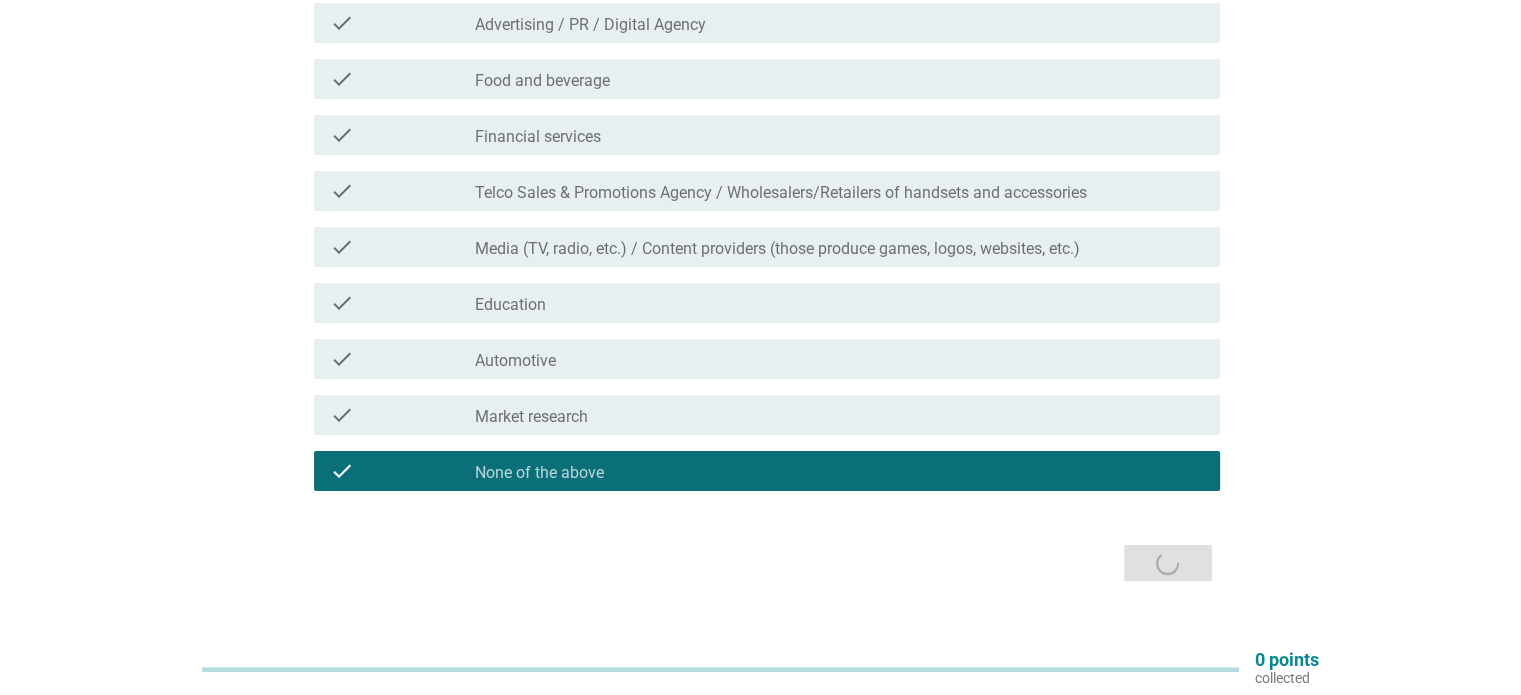 scroll, scrollTop: 0, scrollLeft: 0, axis: both 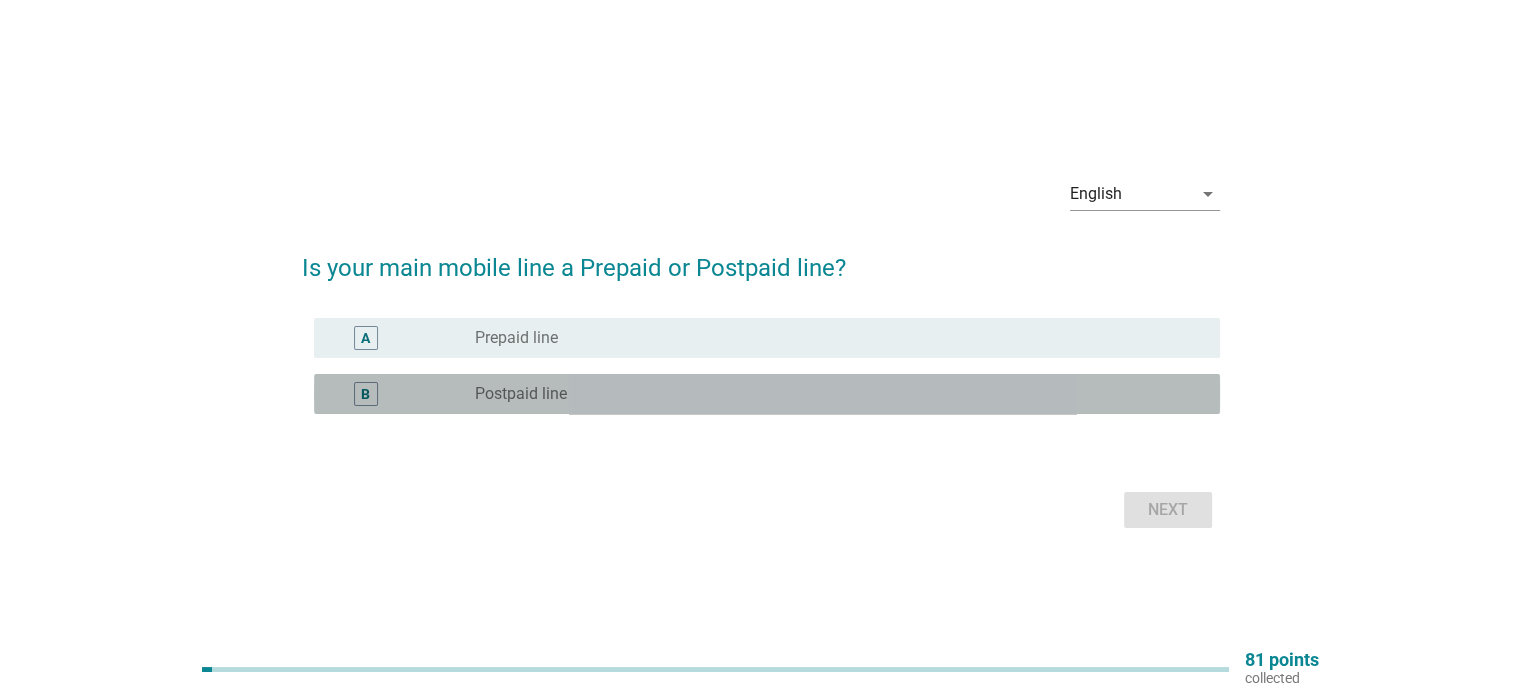 click on "B     radio_button_unchecked Postpaid line" at bounding box center (767, 394) 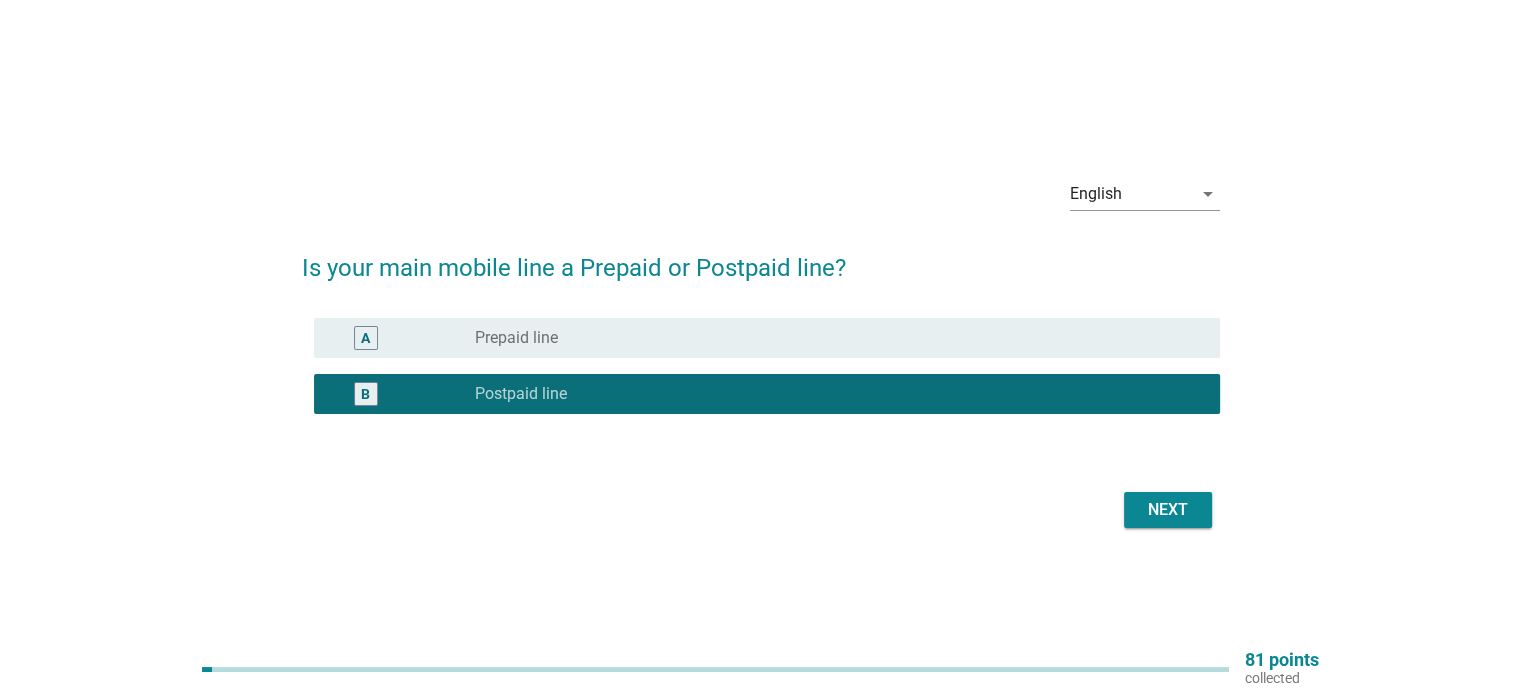 click on "Next" at bounding box center [1168, 510] 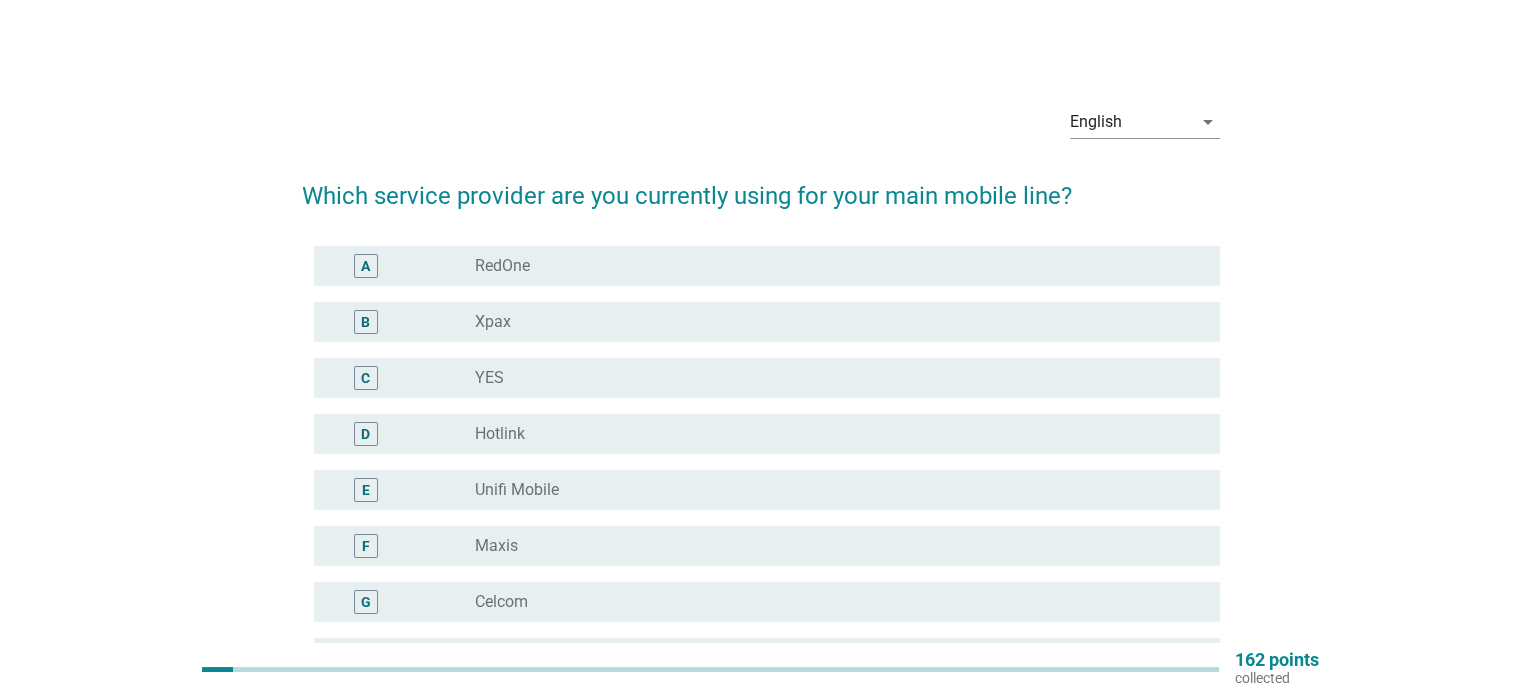 click on "radio_button_unchecked Maxis" at bounding box center (831, 546) 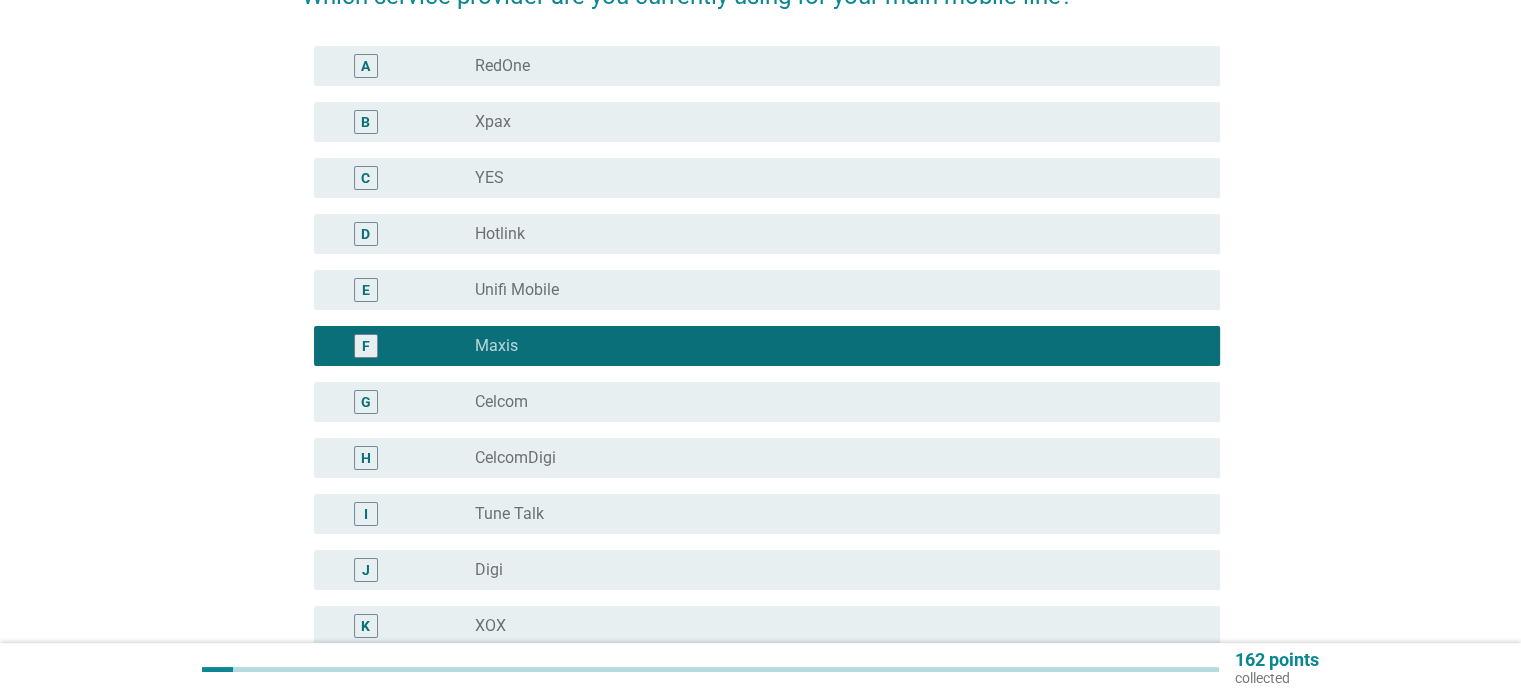 scroll, scrollTop: 500, scrollLeft: 0, axis: vertical 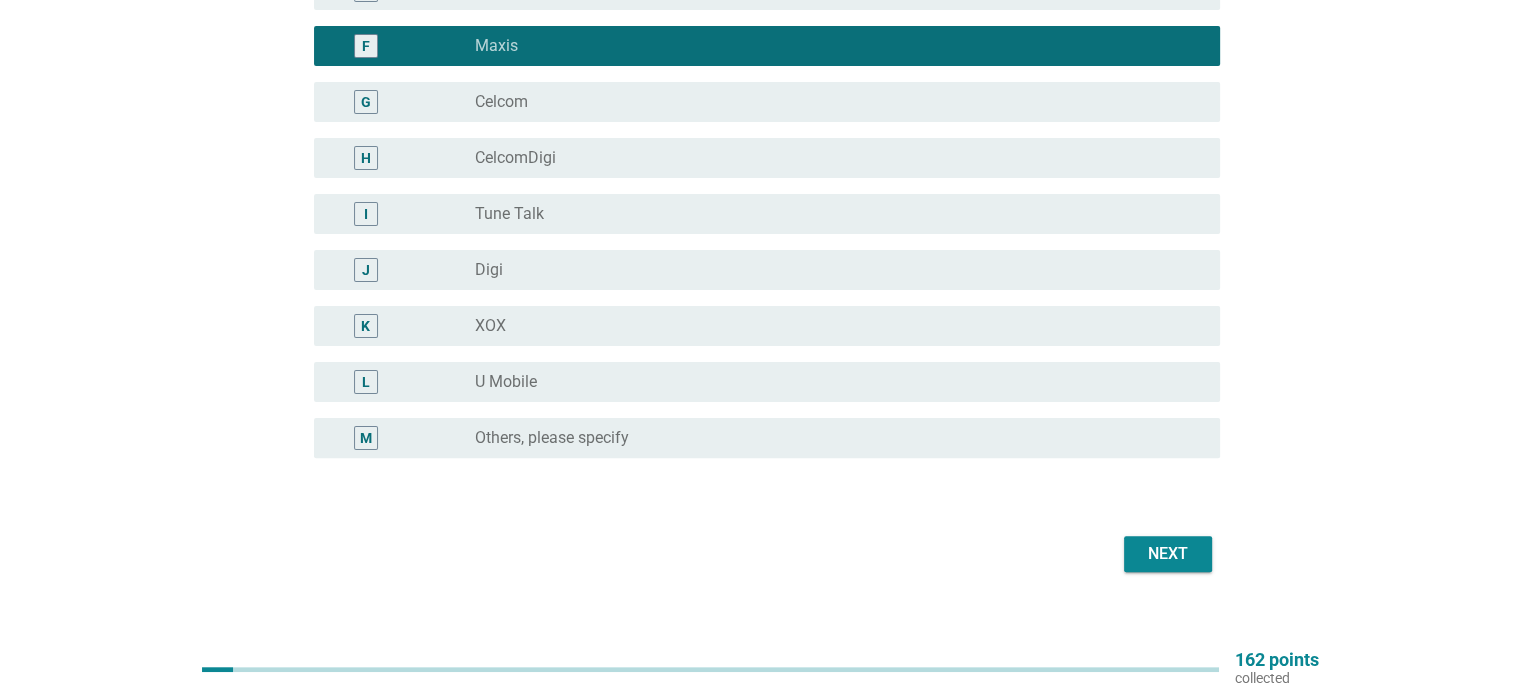 click on "Next" at bounding box center (1168, 554) 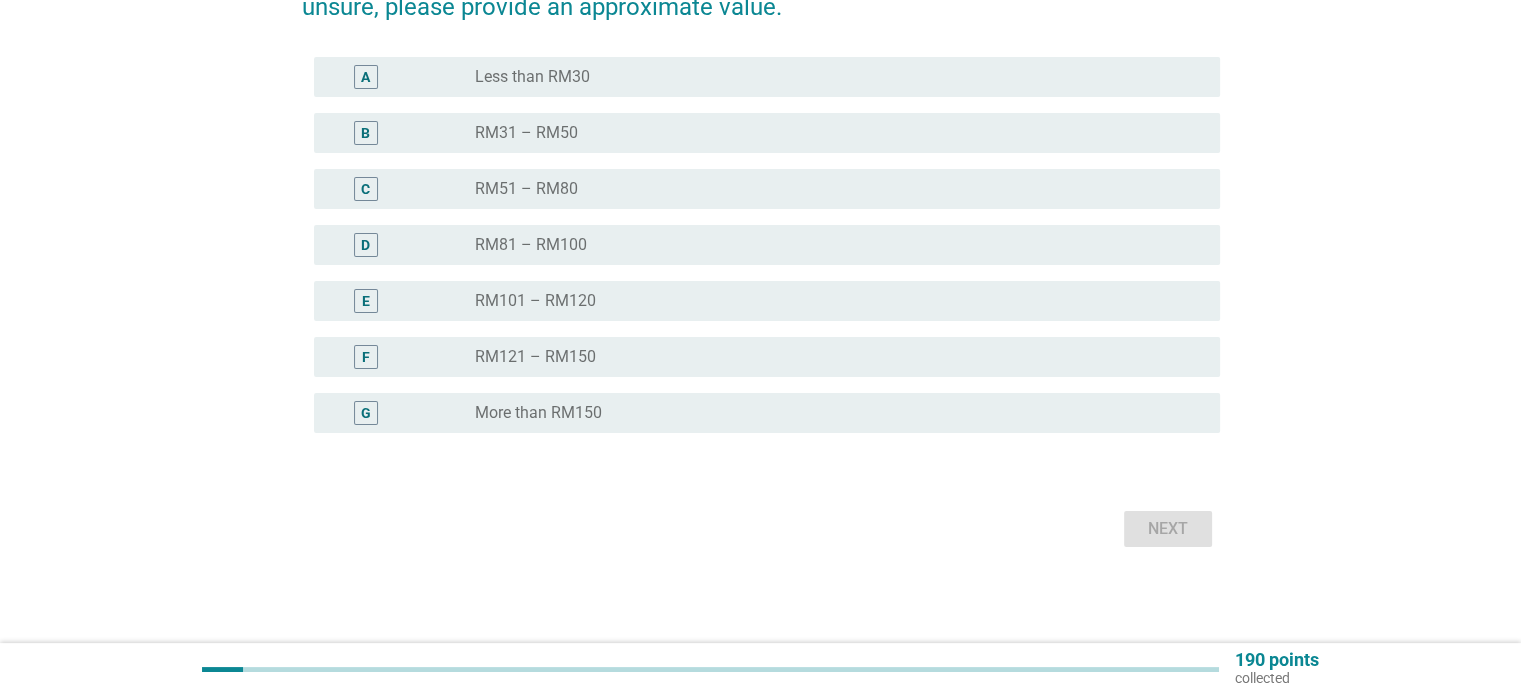 scroll, scrollTop: 0, scrollLeft: 0, axis: both 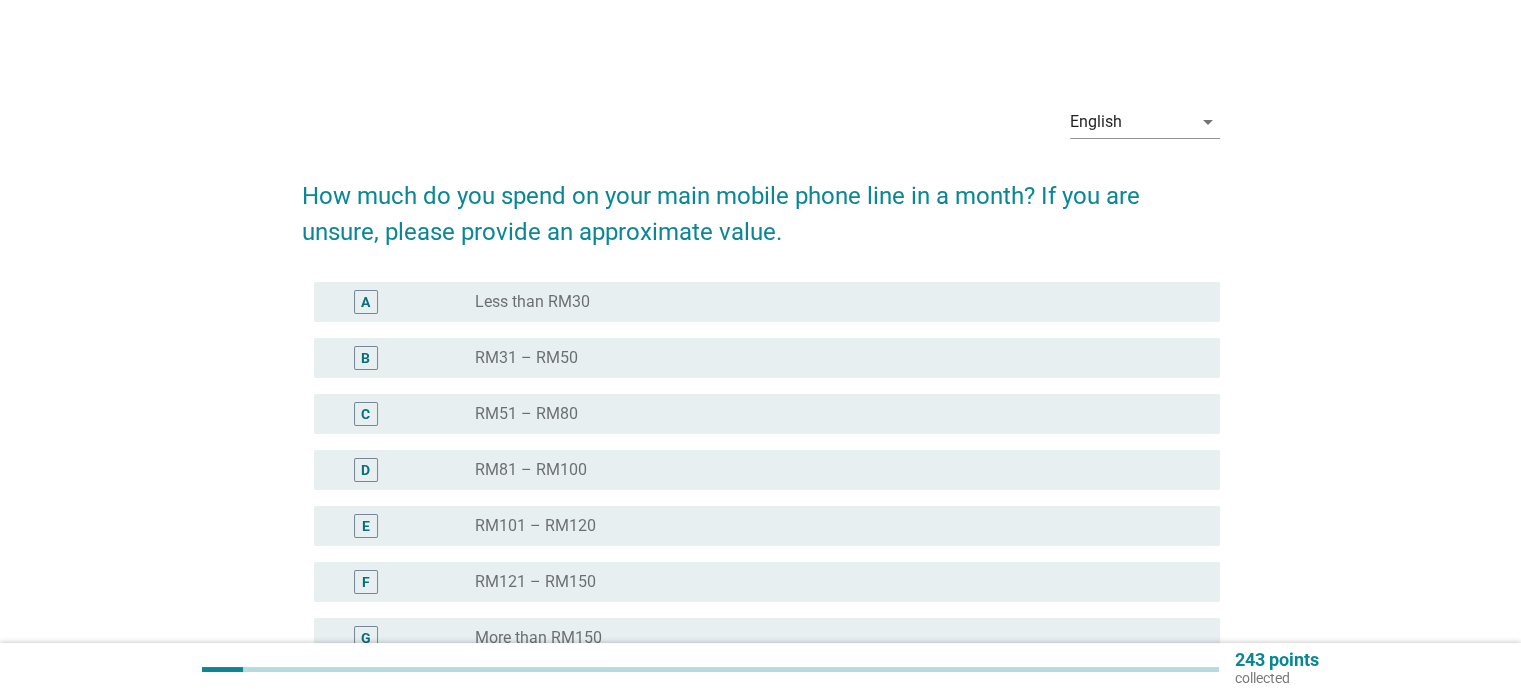 click on "RM101 – RM120" at bounding box center (535, 526) 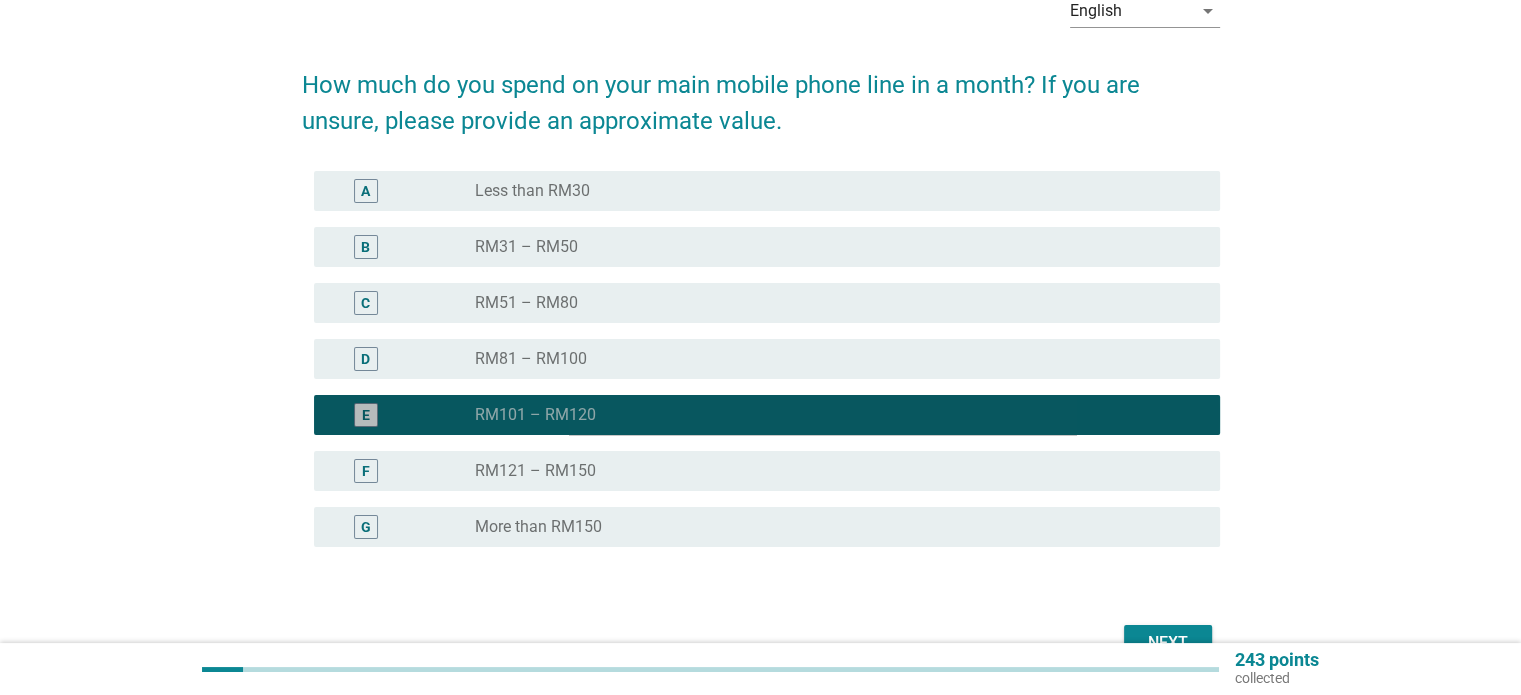 scroll, scrollTop: 224, scrollLeft: 0, axis: vertical 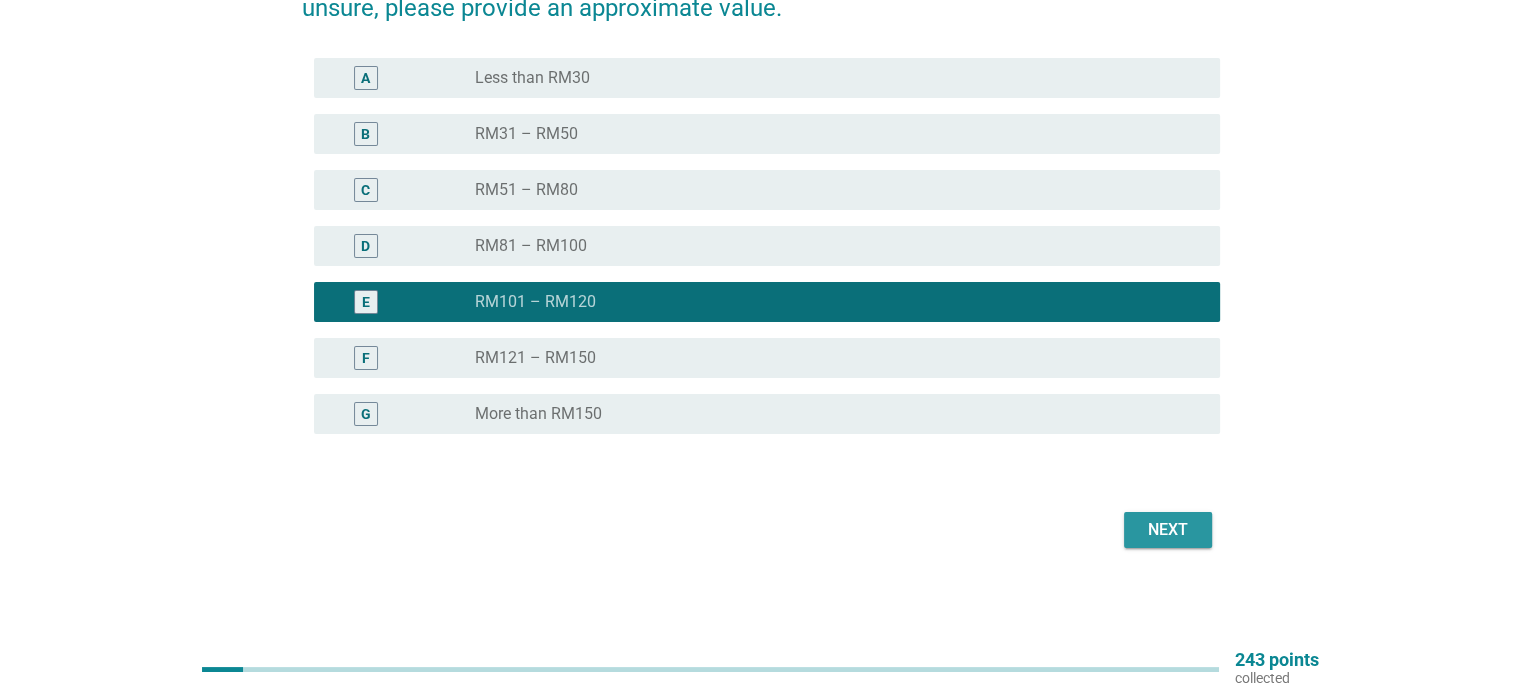 click on "Next" at bounding box center [1168, 530] 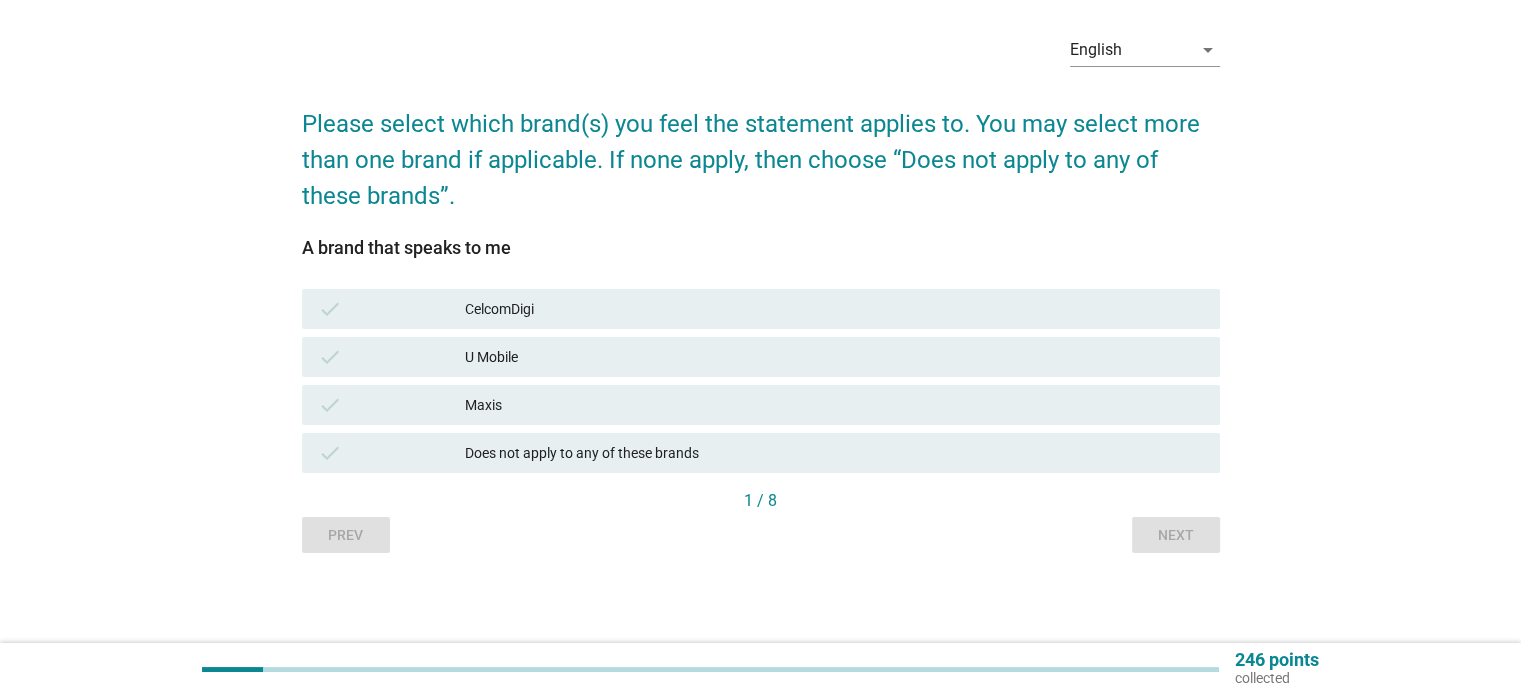 scroll, scrollTop: 0, scrollLeft: 0, axis: both 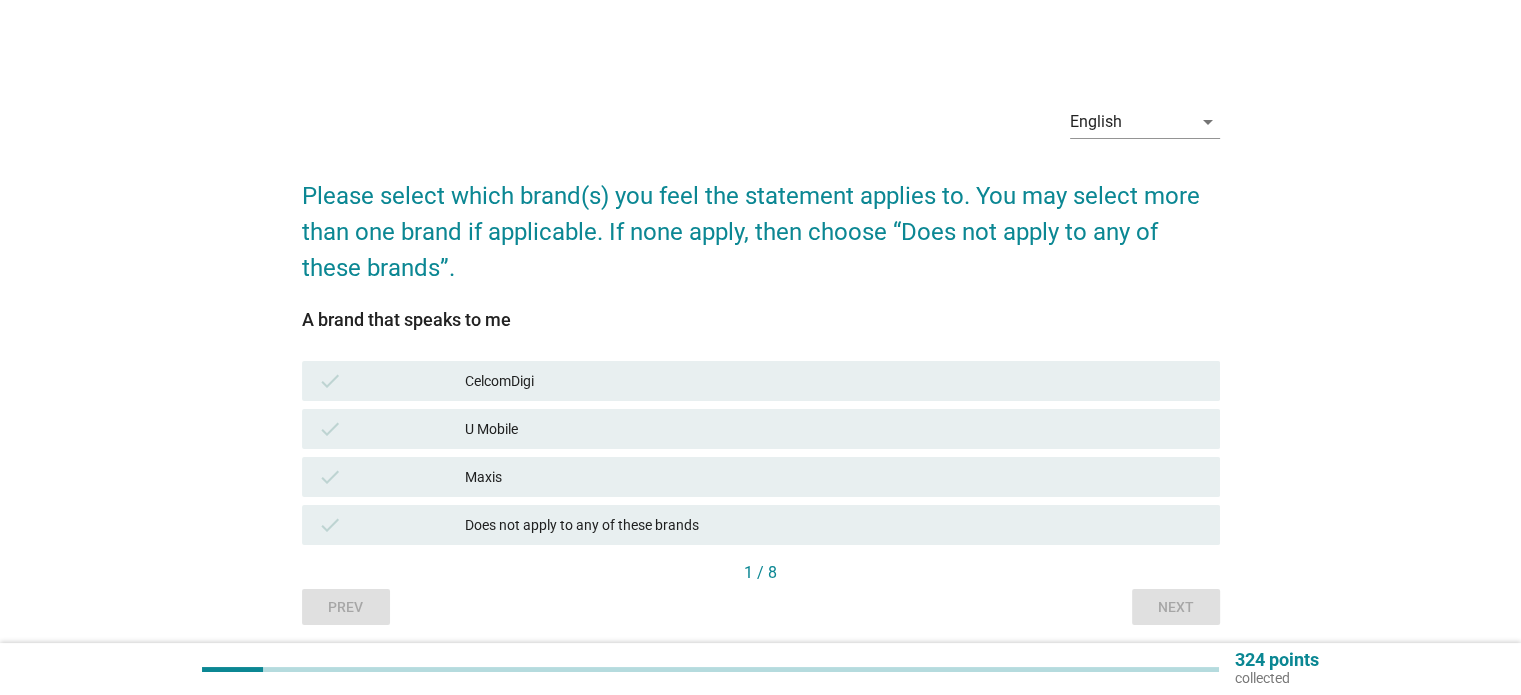 click on "Maxis" at bounding box center [834, 477] 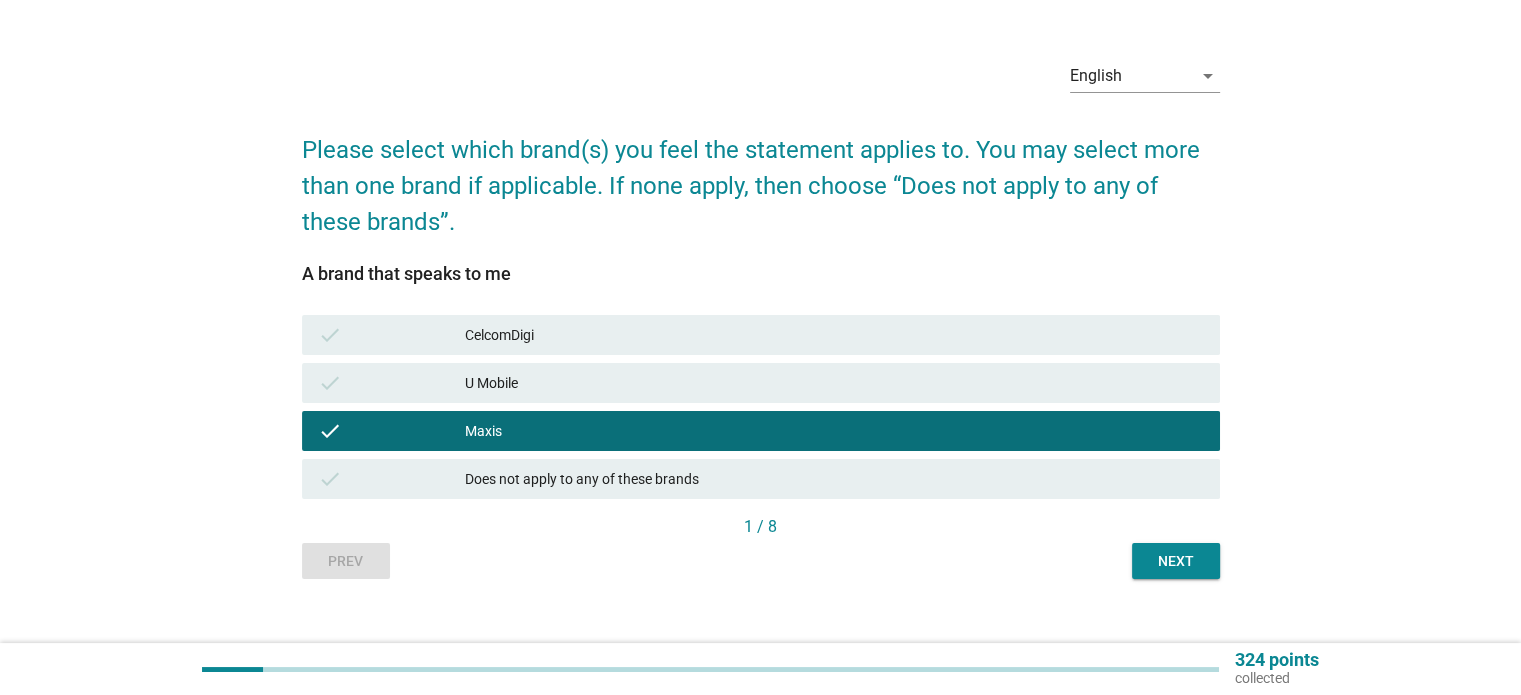 scroll, scrollTop: 72, scrollLeft: 0, axis: vertical 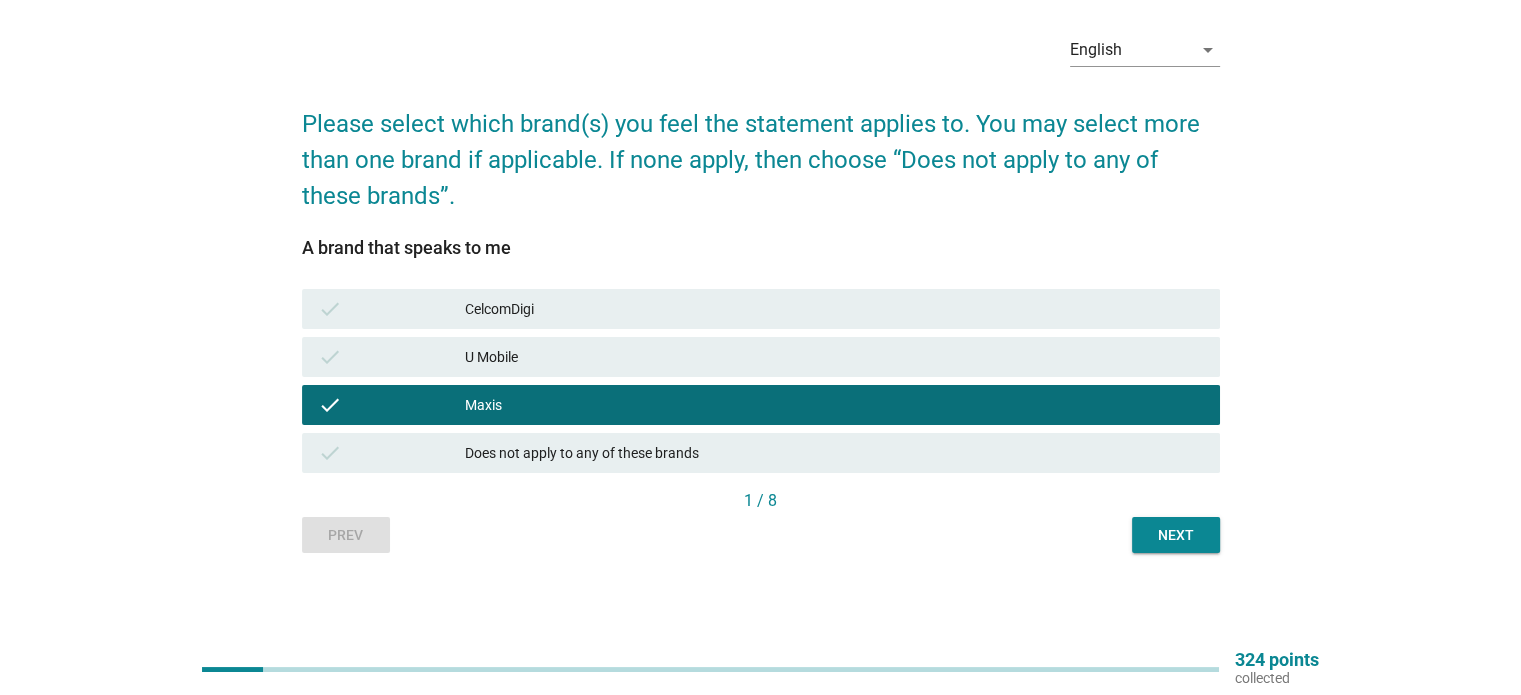click on "Next" at bounding box center (1176, 535) 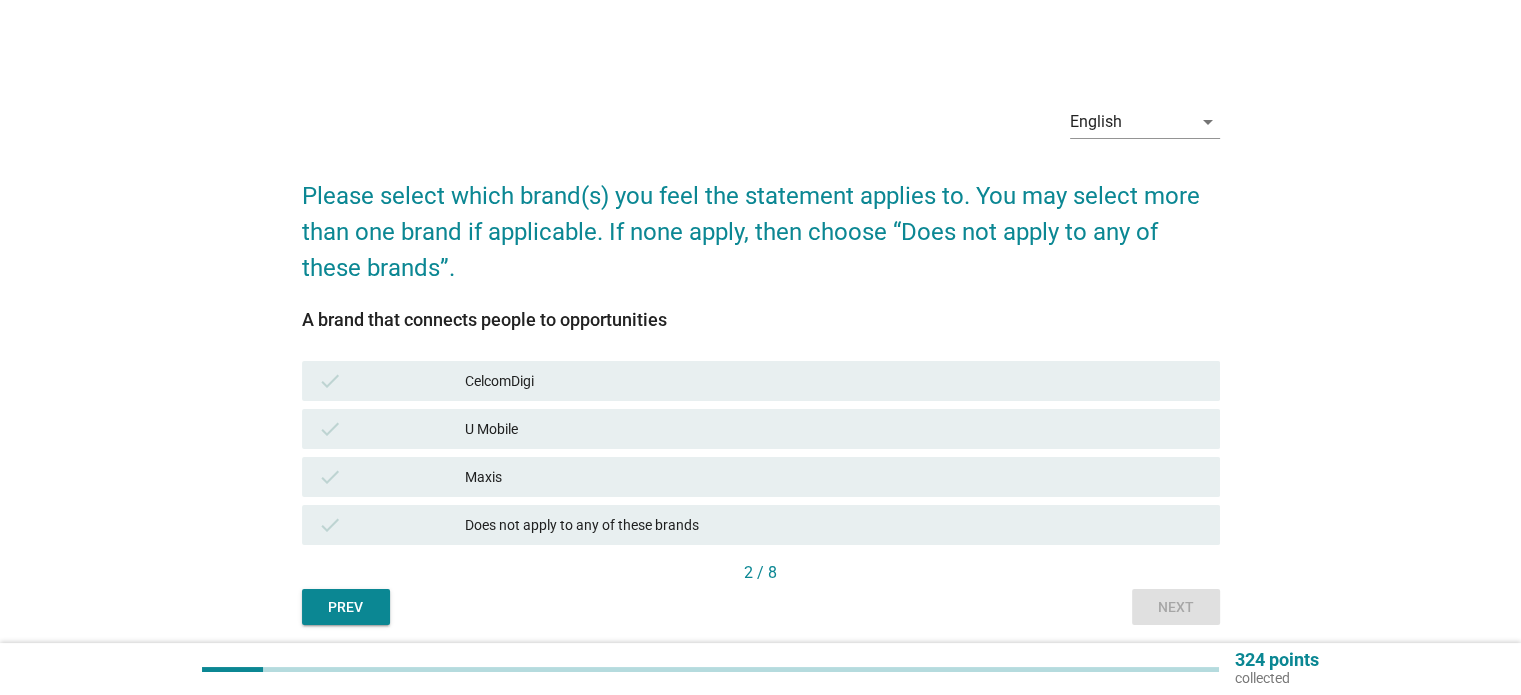 scroll, scrollTop: 72, scrollLeft: 0, axis: vertical 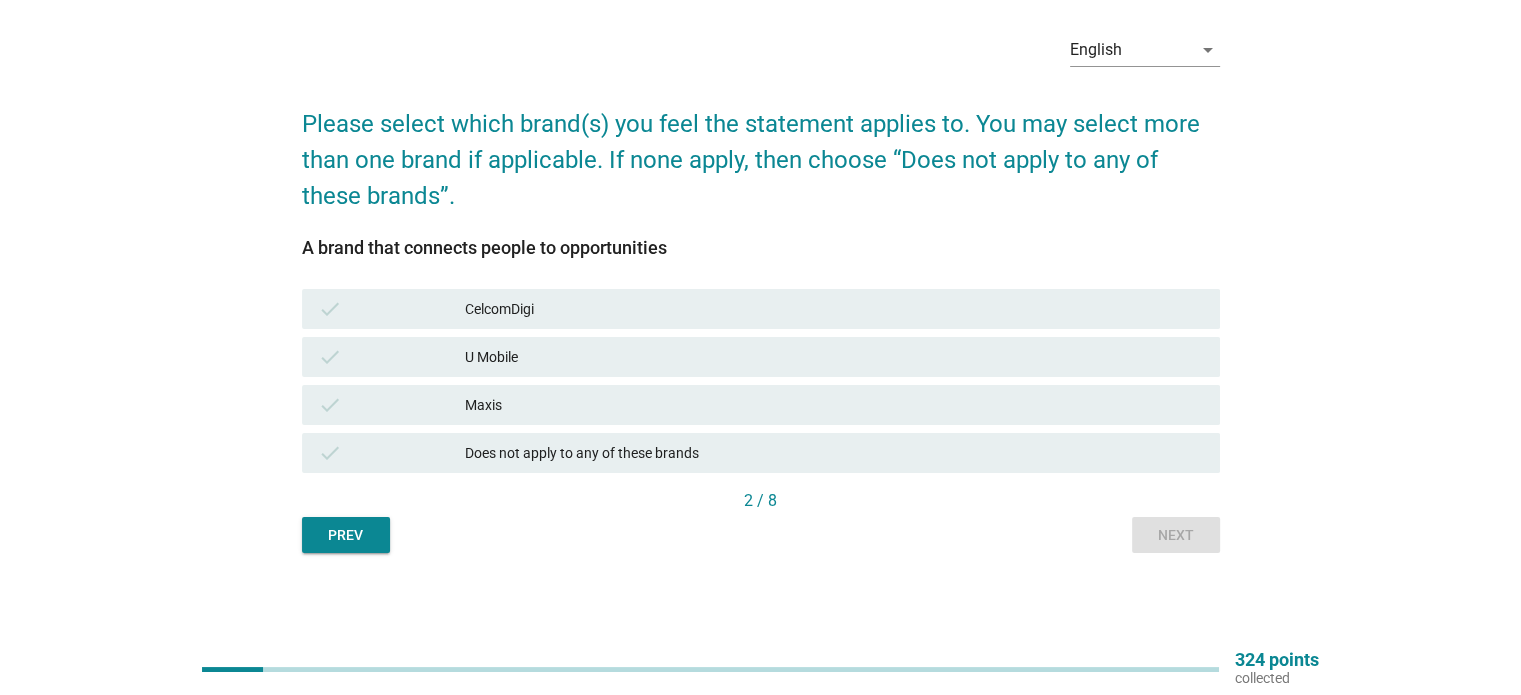 click on "check   Maxis" at bounding box center [761, 405] 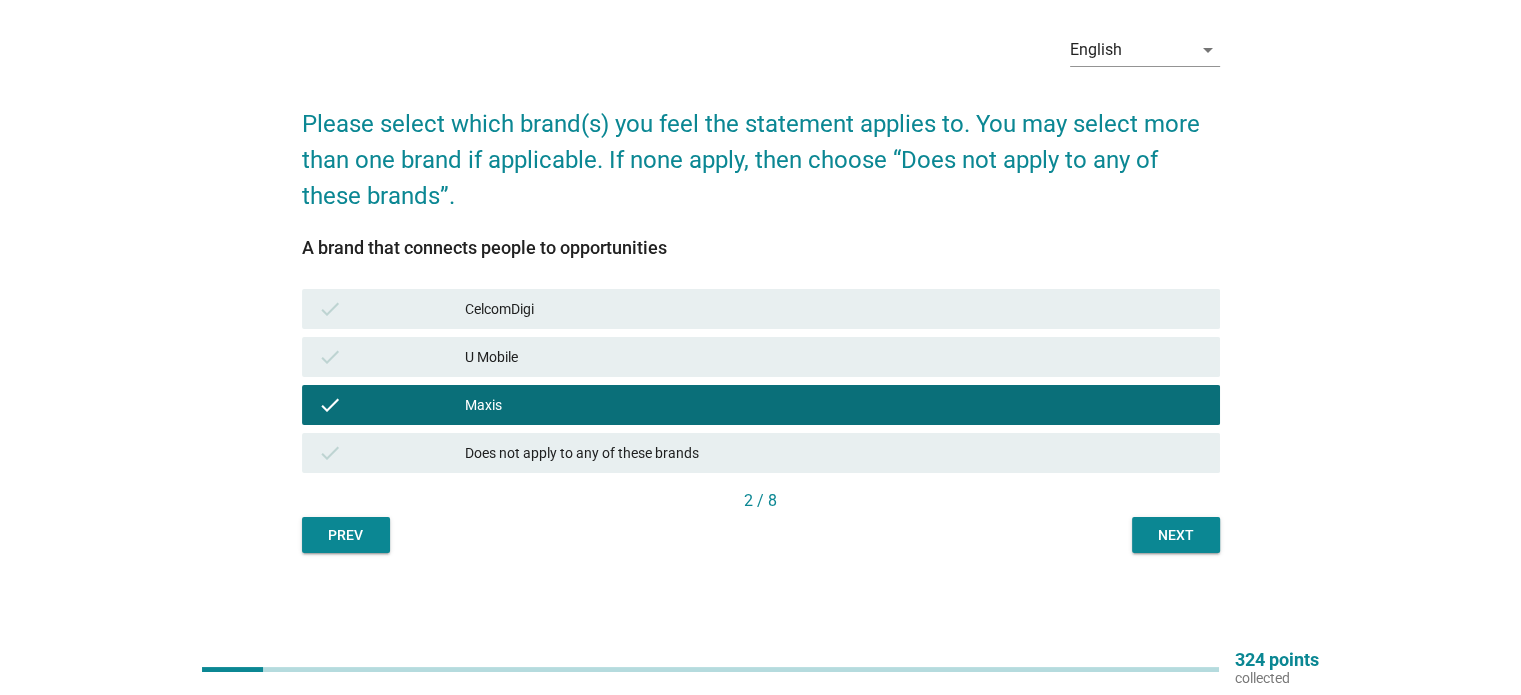 click on "Next" at bounding box center [1176, 535] 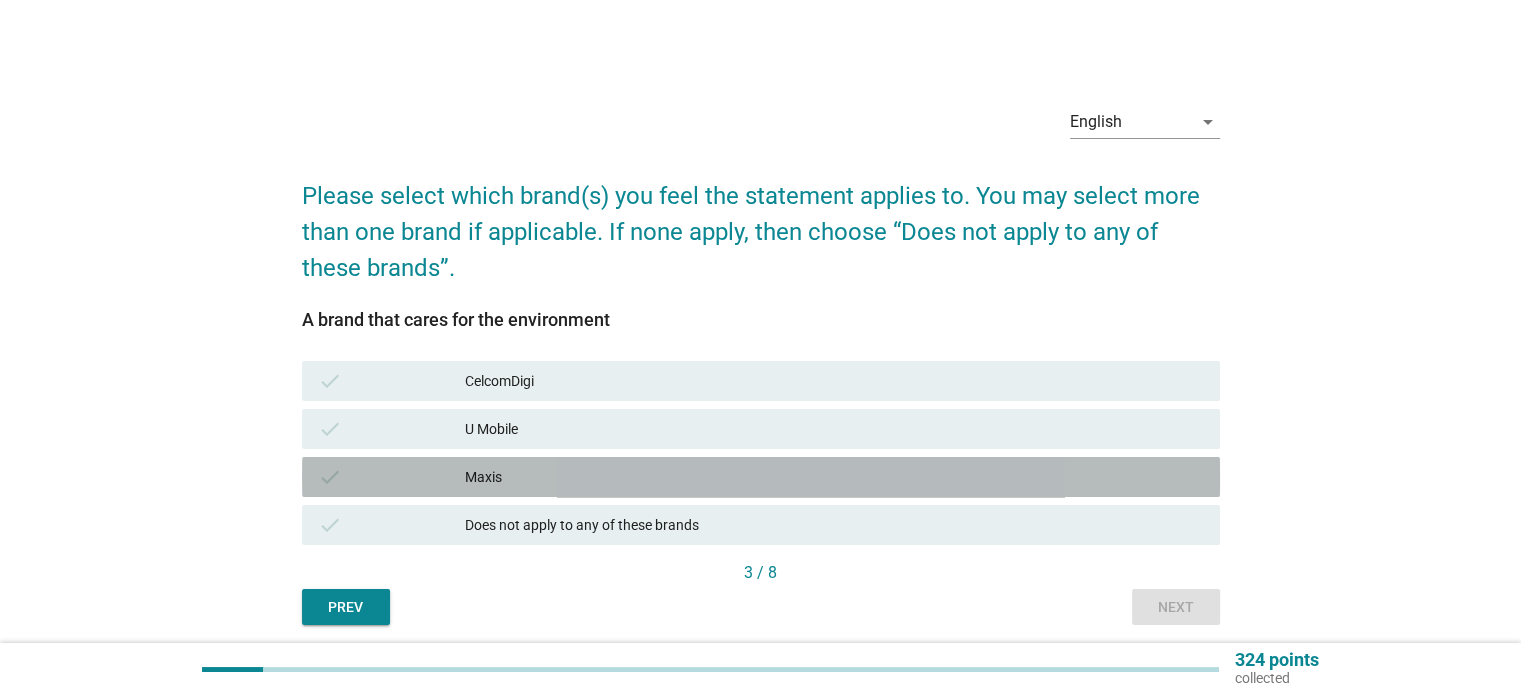 click on "Maxis" at bounding box center [834, 477] 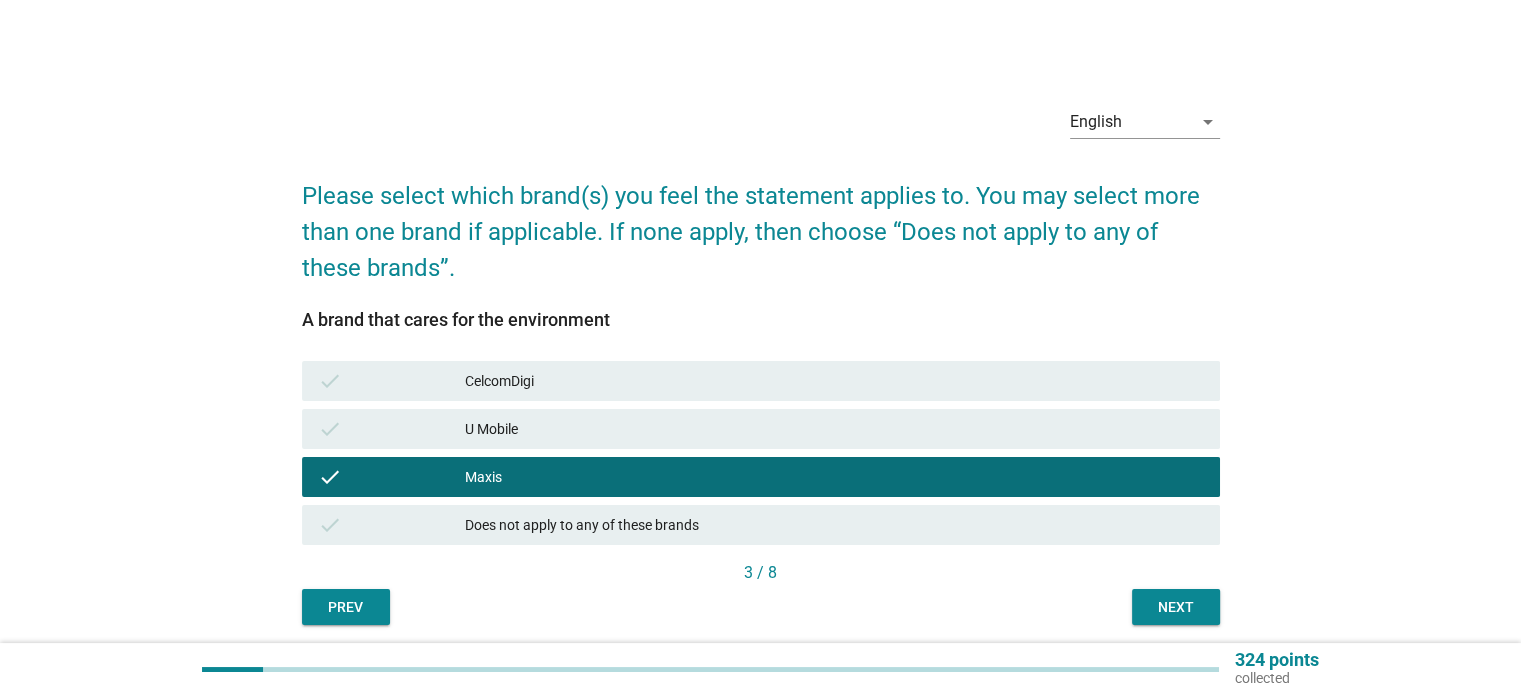 click on "Next" at bounding box center (1176, 607) 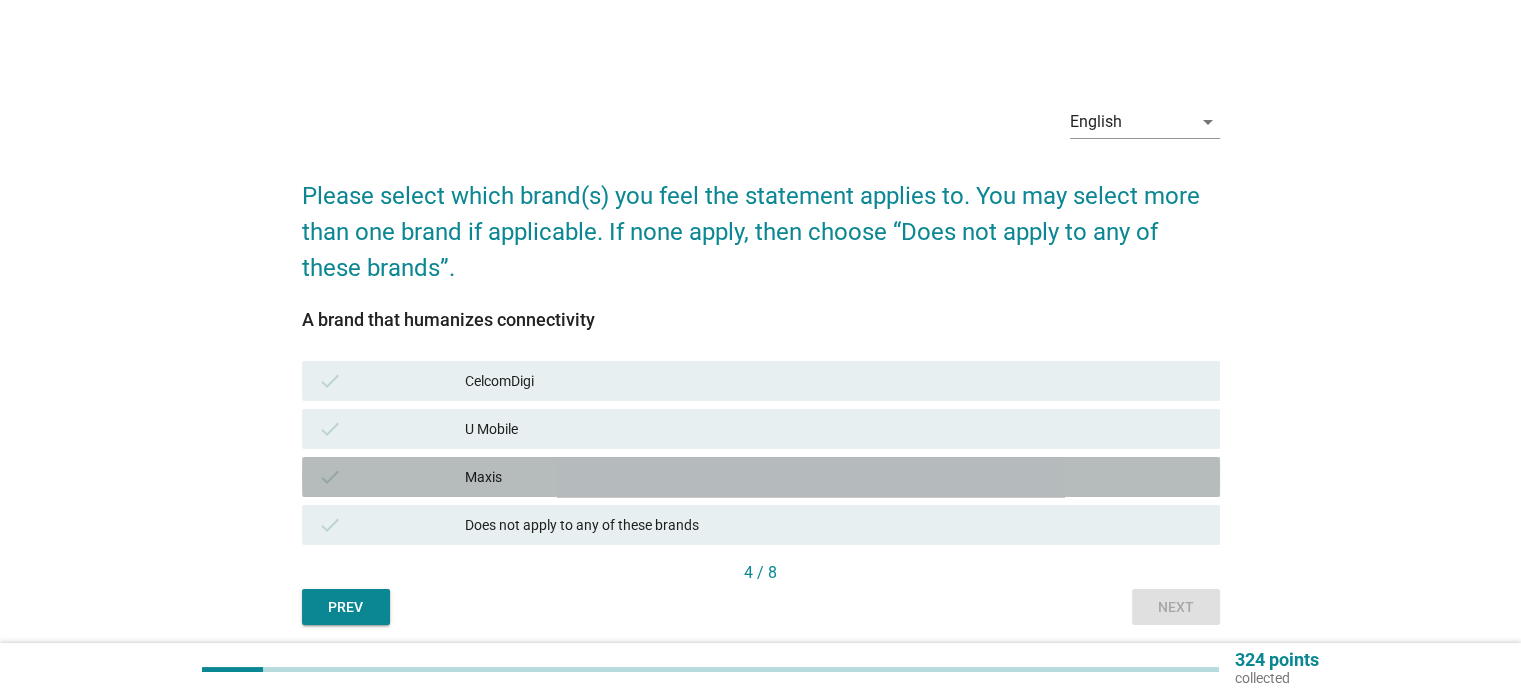 click on "Maxis" at bounding box center (834, 477) 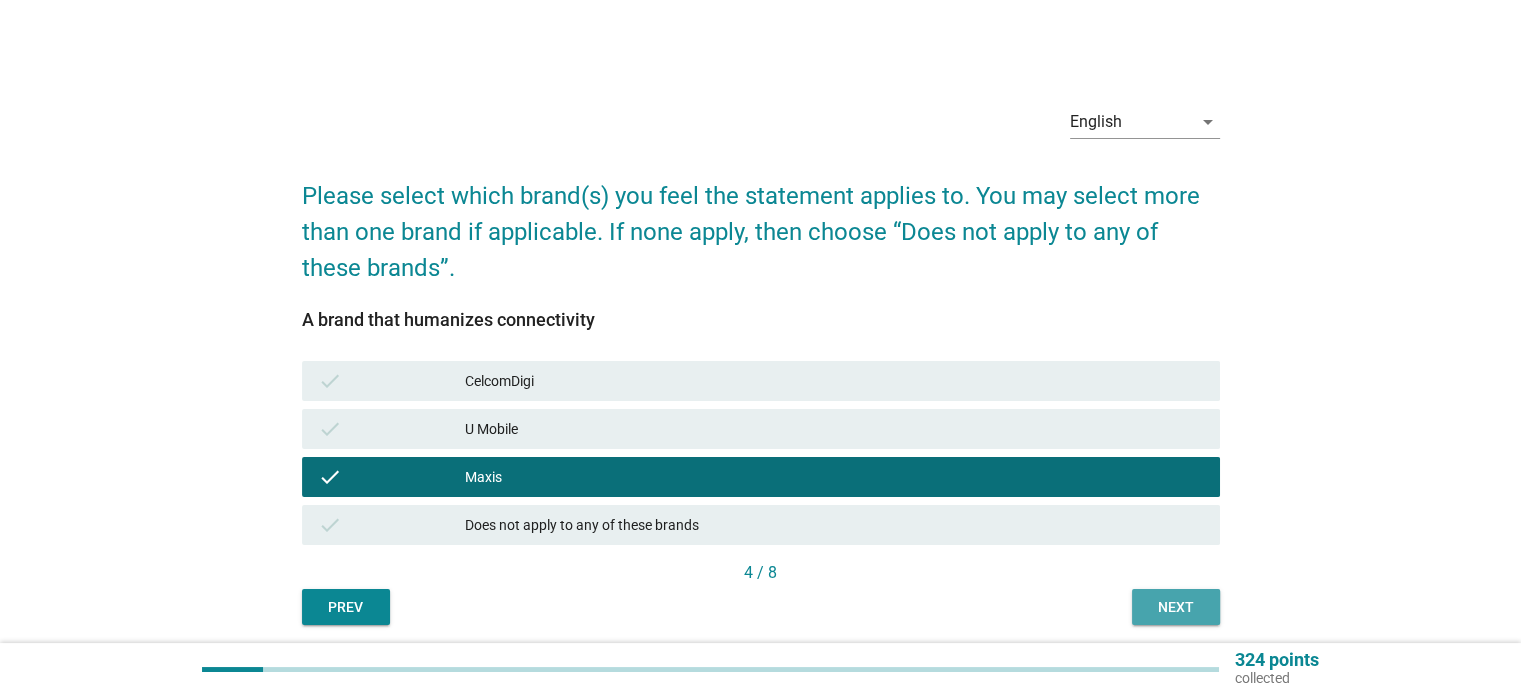 click on "Next" at bounding box center (1176, 607) 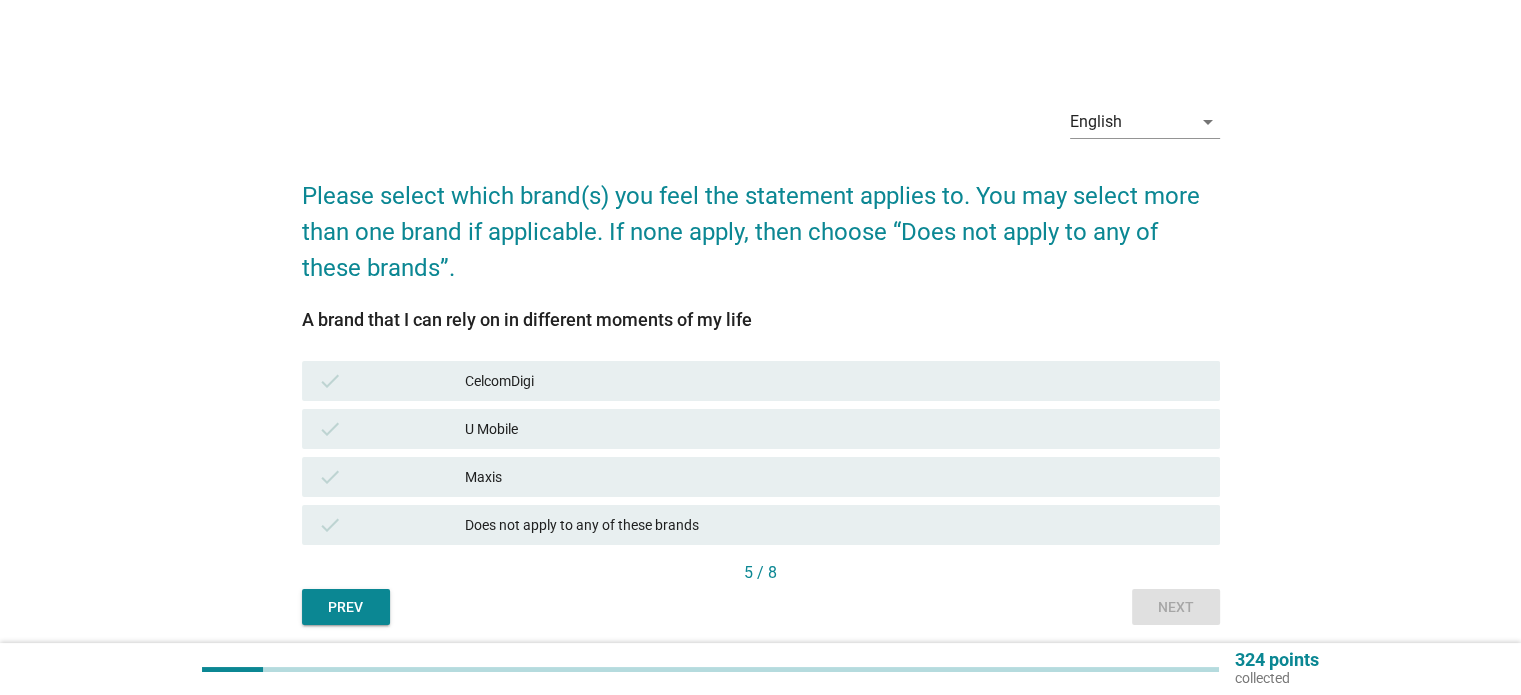 click on "Maxis" at bounding box center [834, 477] 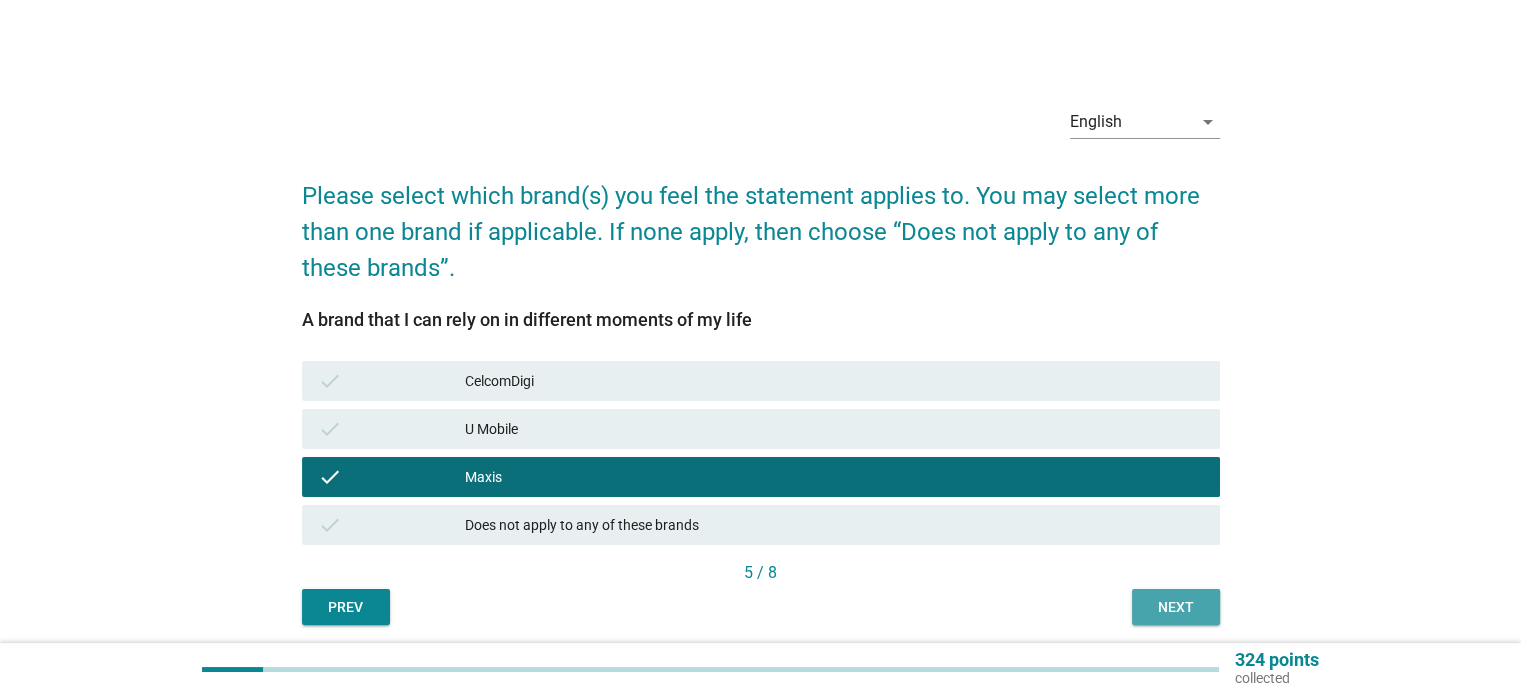 click on "Next" at bounding box center [1176, 607] 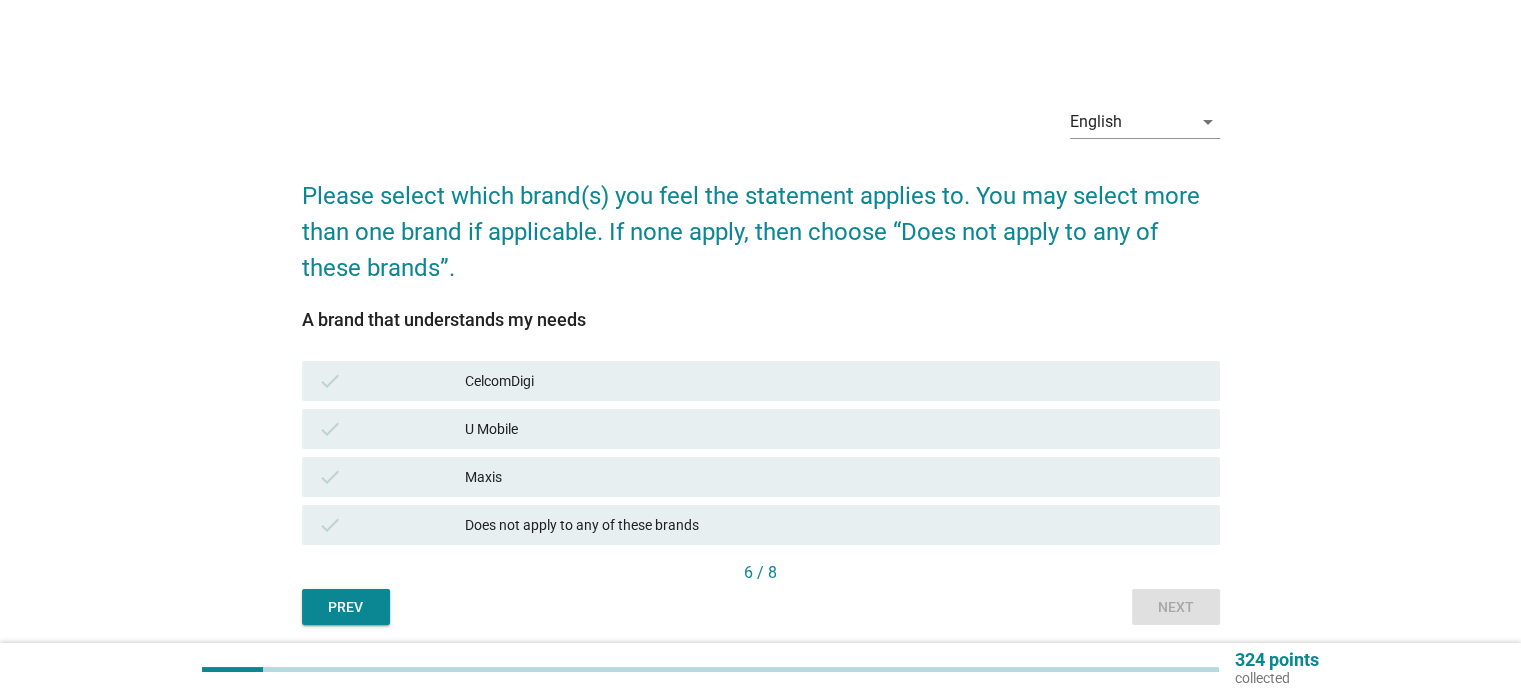click on "Maxis" at bounding box center (834, 477) 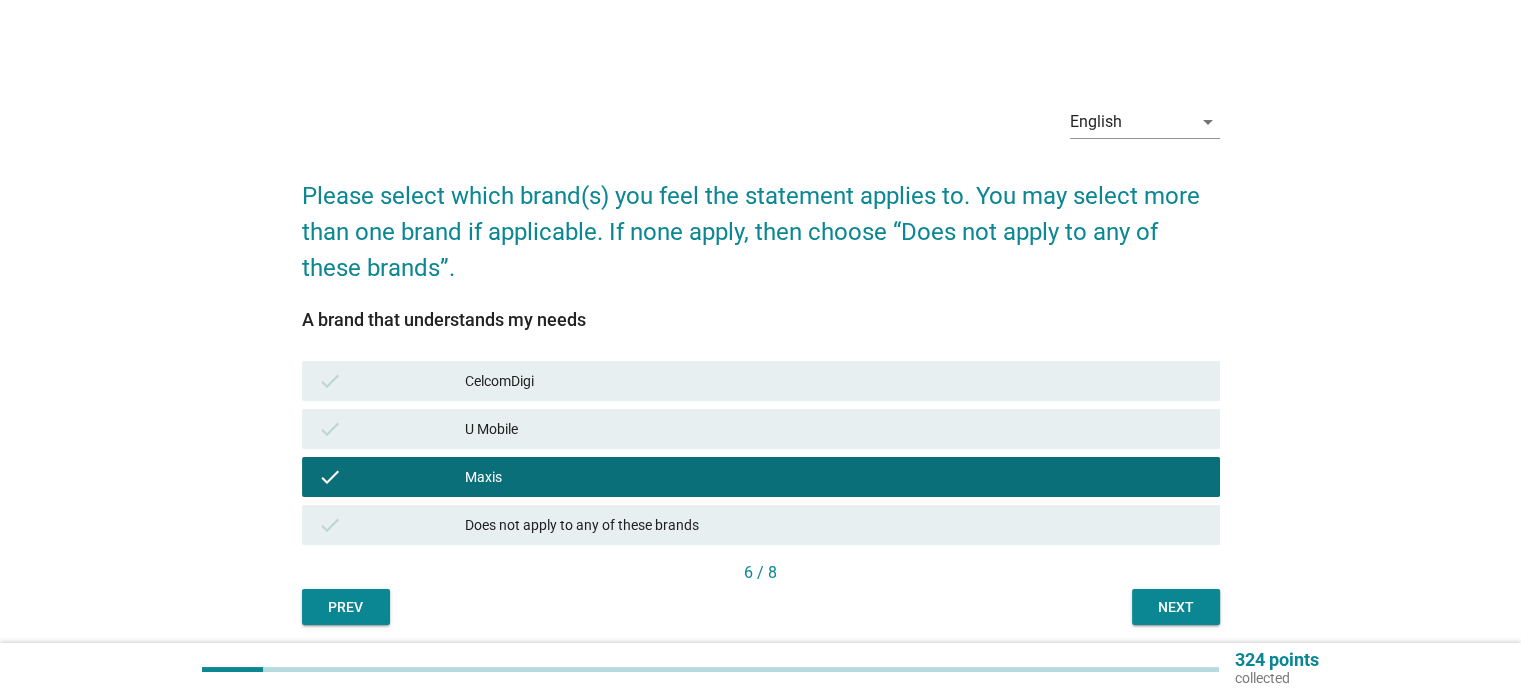click on "Next" at bounding box center [1176, 607] 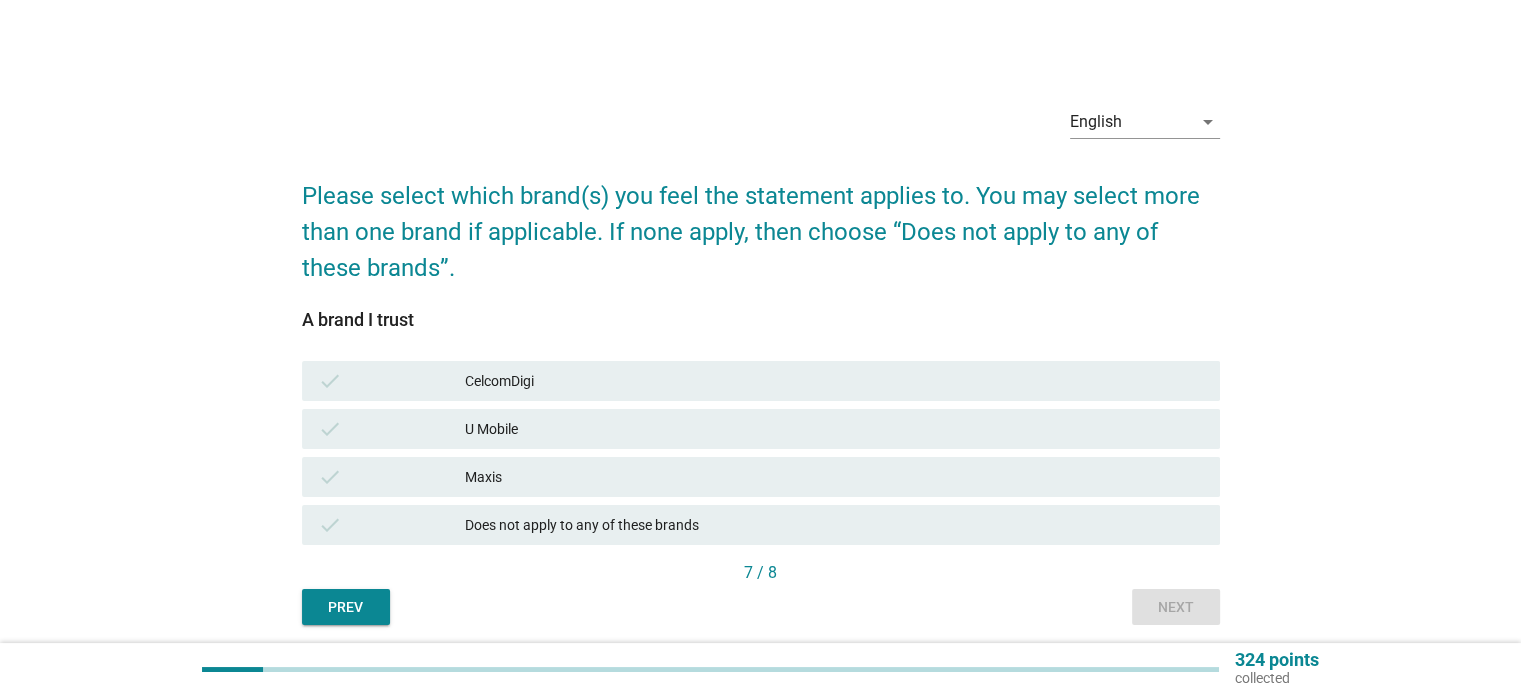 click on "Maxis" at bounding box center (834, 477) 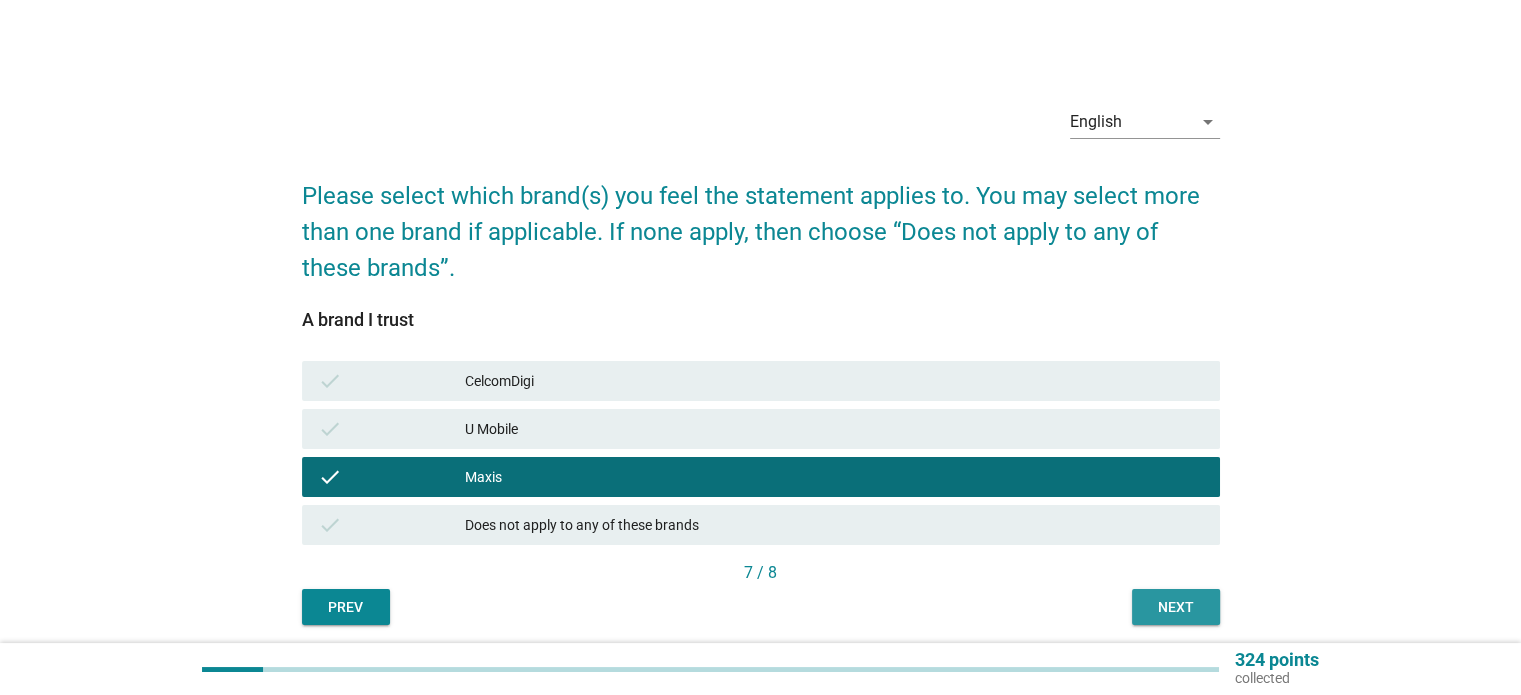 drag, startPoint x: 1160, startPoint y: 611, endPoint x: 1127, endPoint y: 606, distance: 33.37664 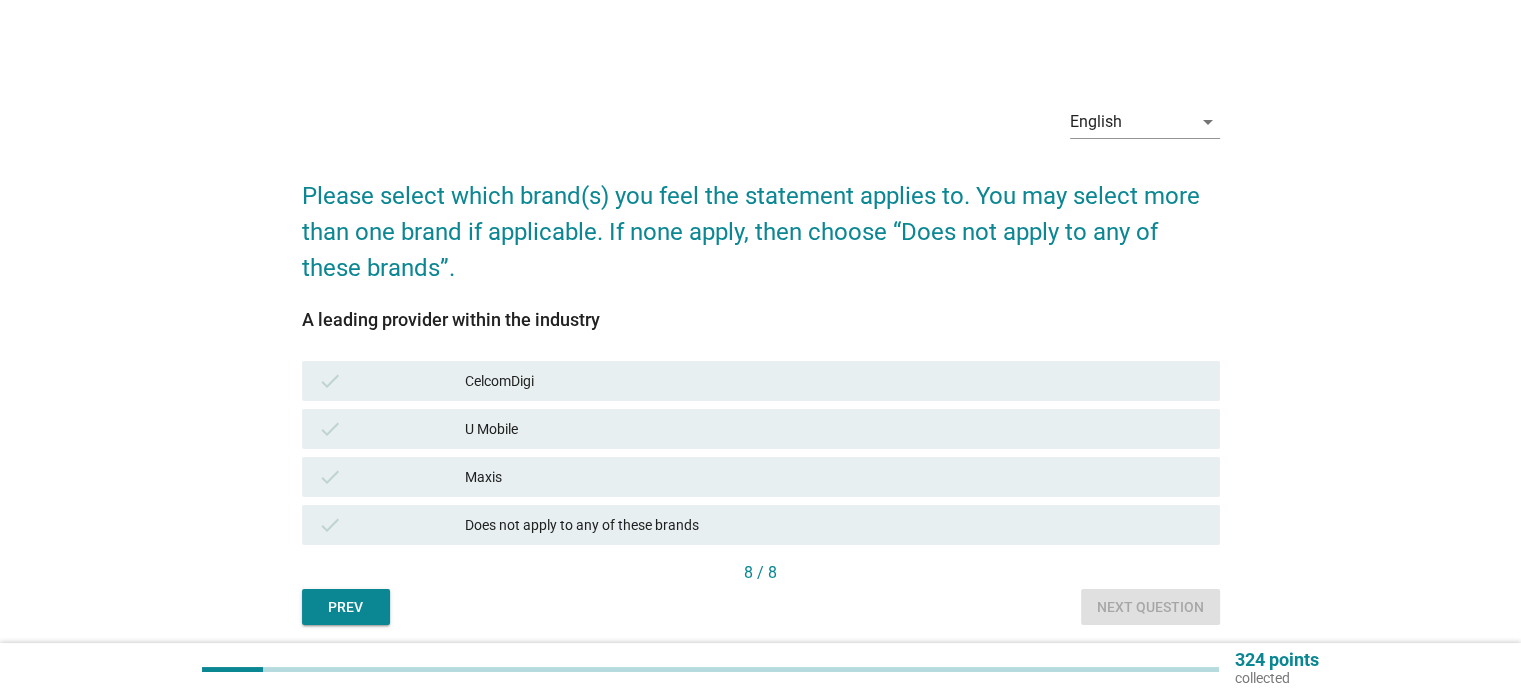 drag, startPoint x: 636, startPoint y: 471, endPoint x: 679, endPoint y: 490, distance: 47.010635 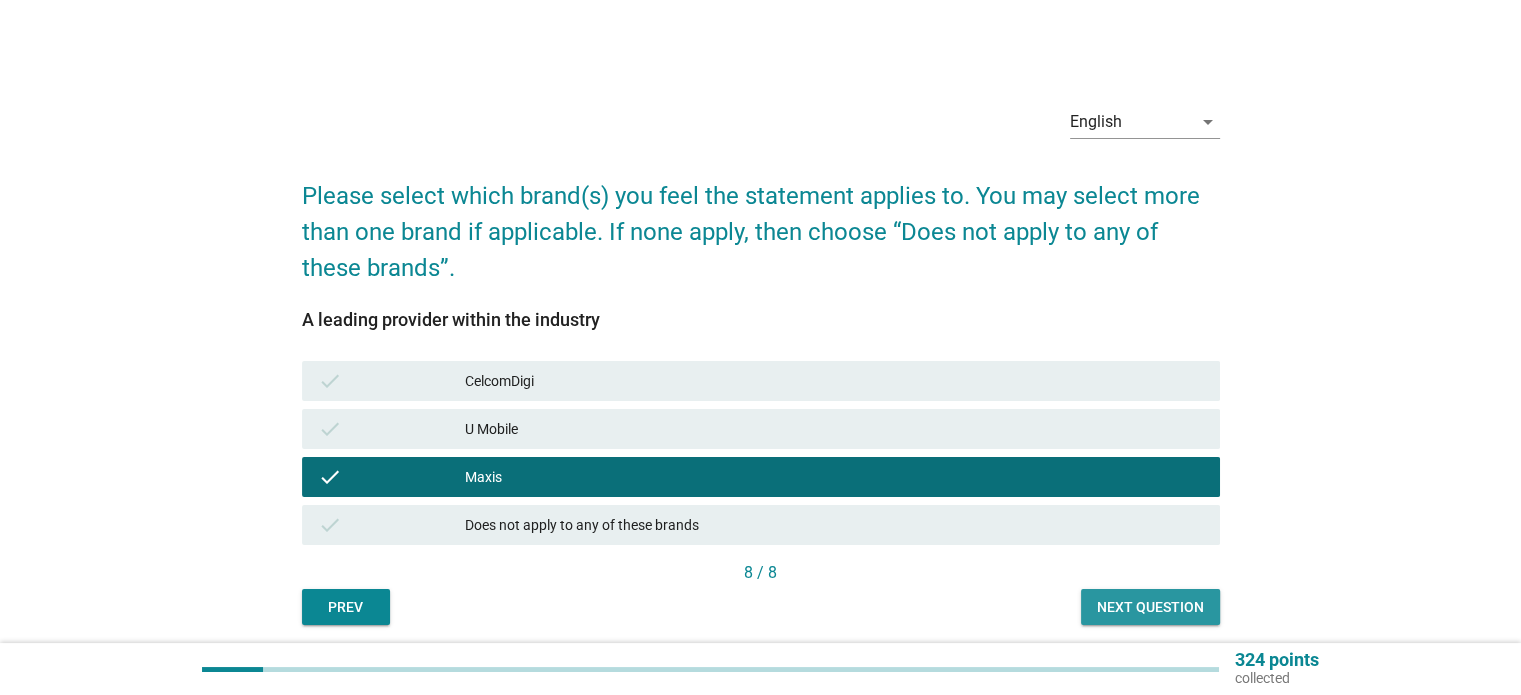 click on "Next question" at bounding box center (1150, 607) 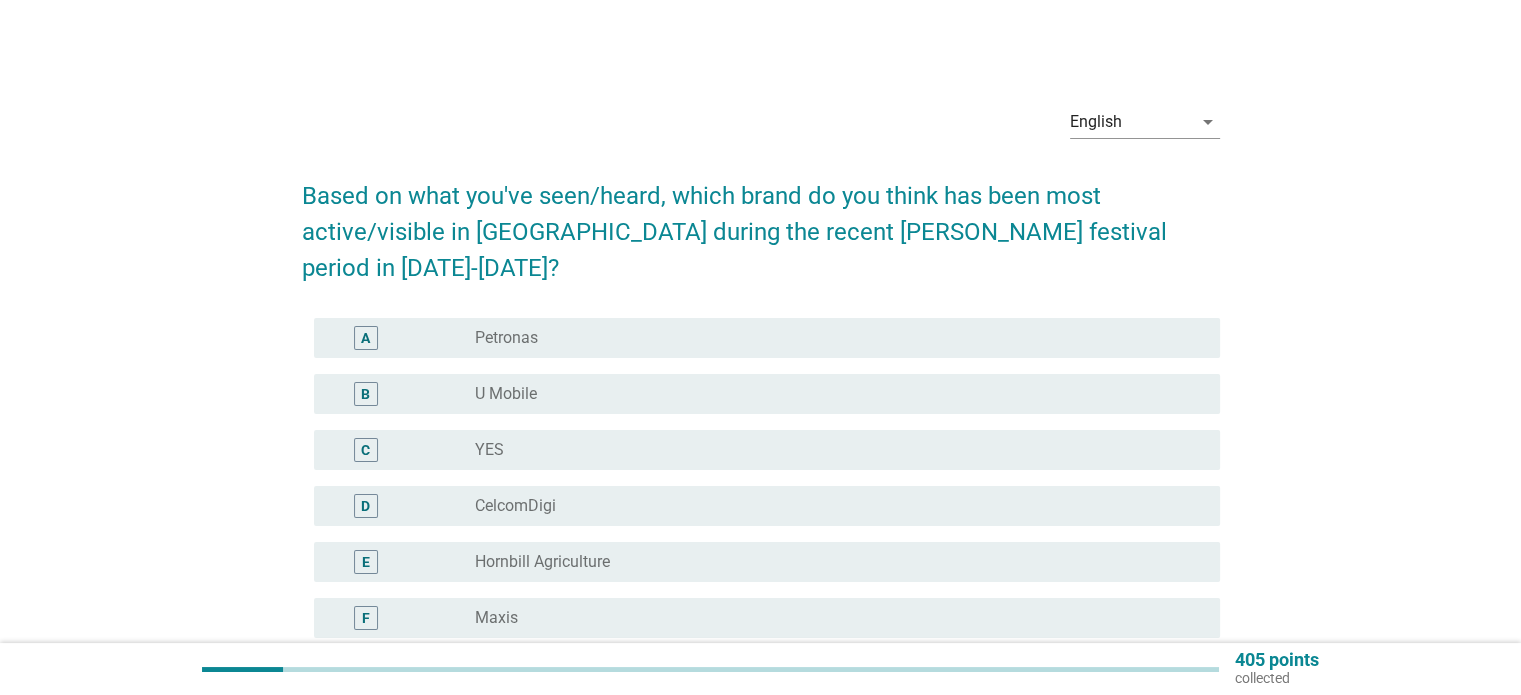 click on "radio_button_unchecked Petronas" at bounding box center [831, 338] 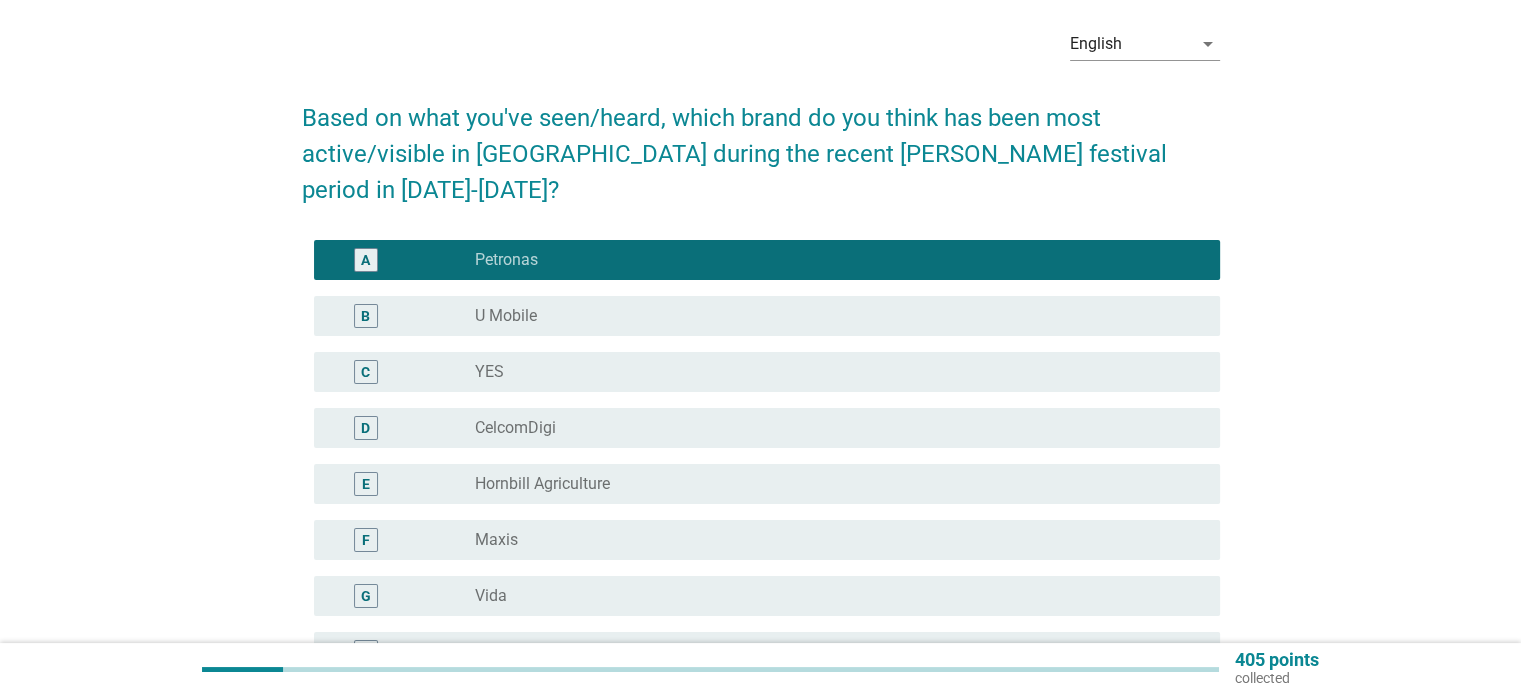 scroll, scrollTop: 100, scrollLeft: 0, axis: vertical 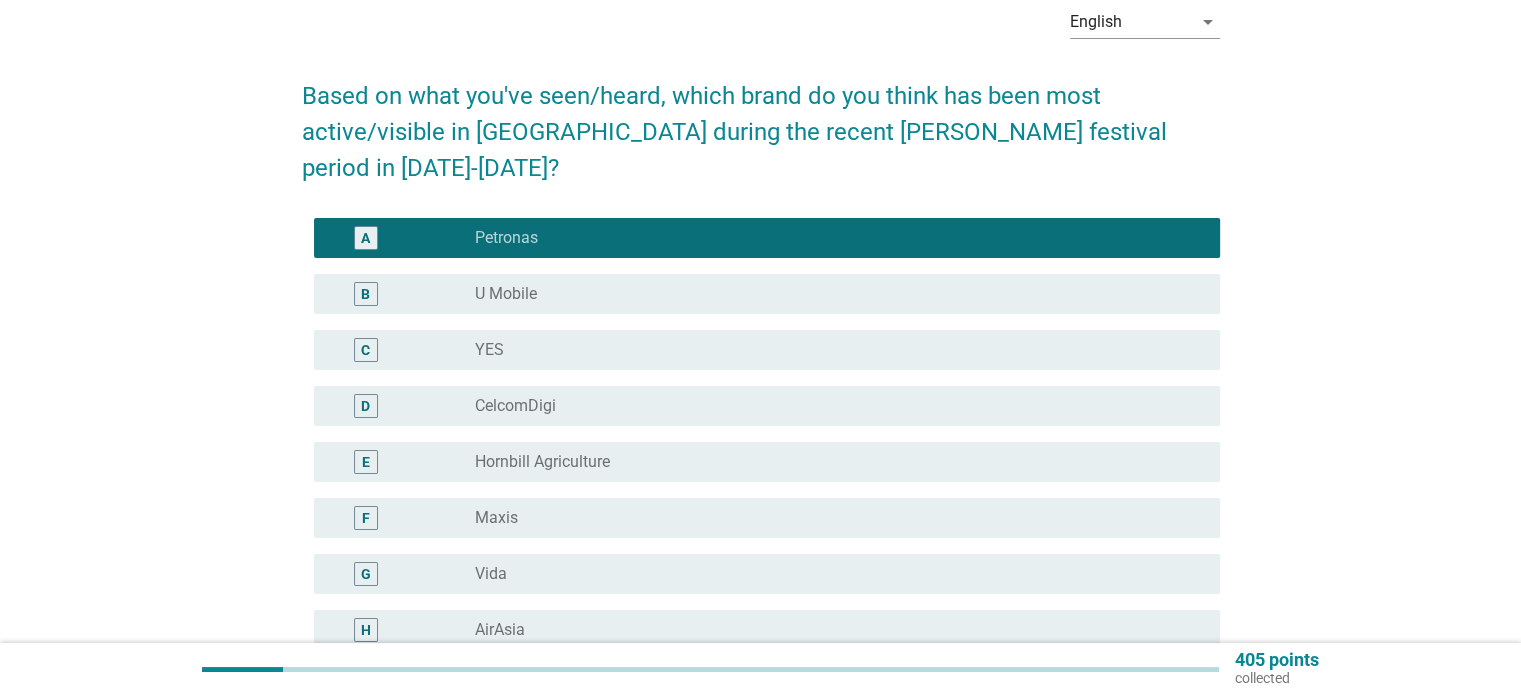 click on "radio_button_checked Petronas" at bounding box center [831, 238] 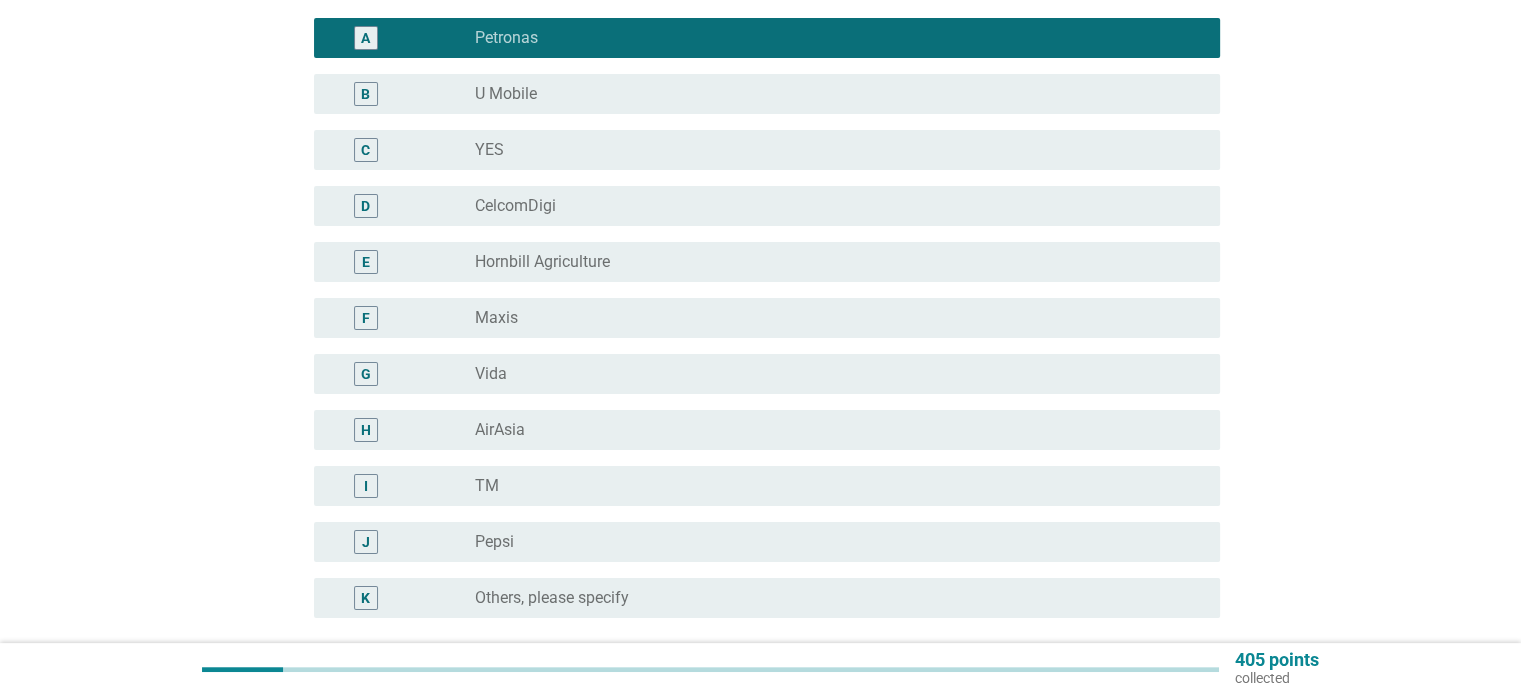 click on "radio_button_unchecked Maxis" at bounding box center [831, 318] 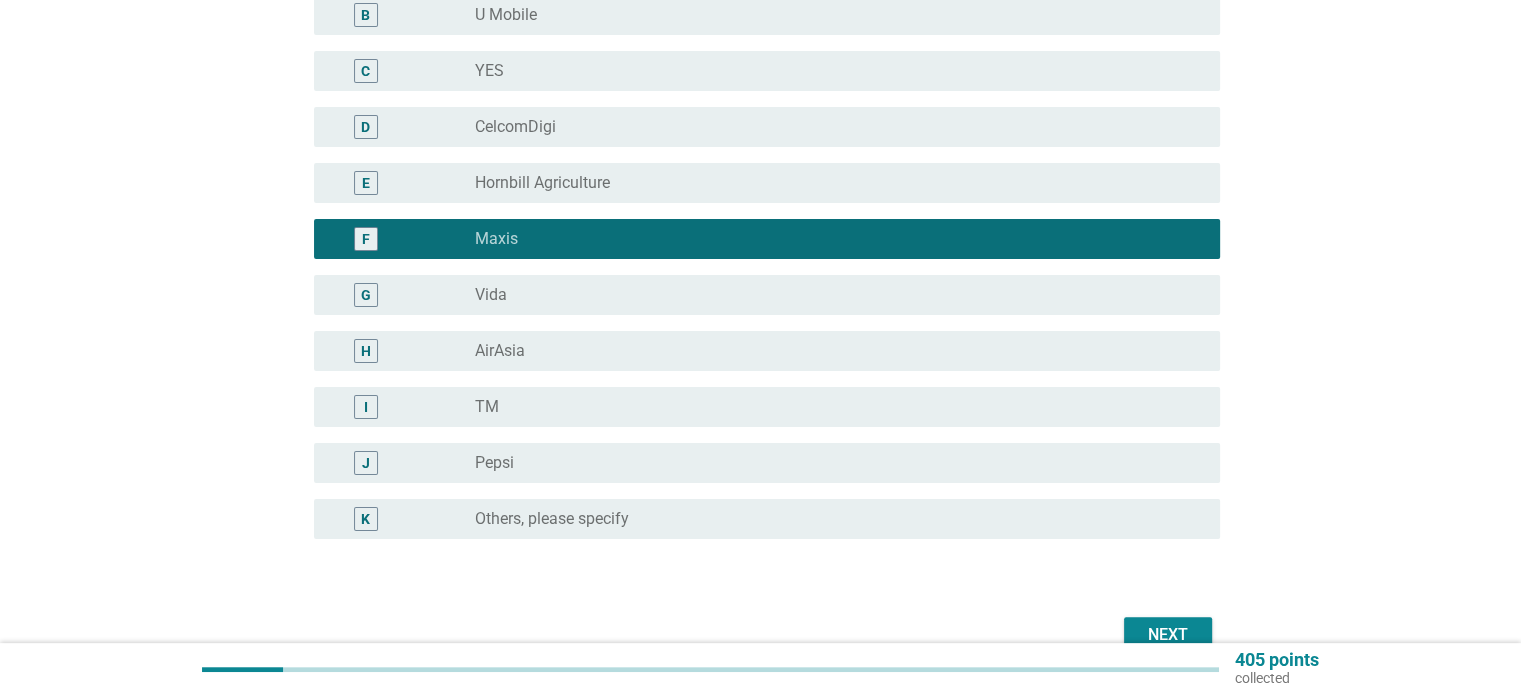 scroll, scrollTop: 448, scrollLeft: 0, axis: vertical 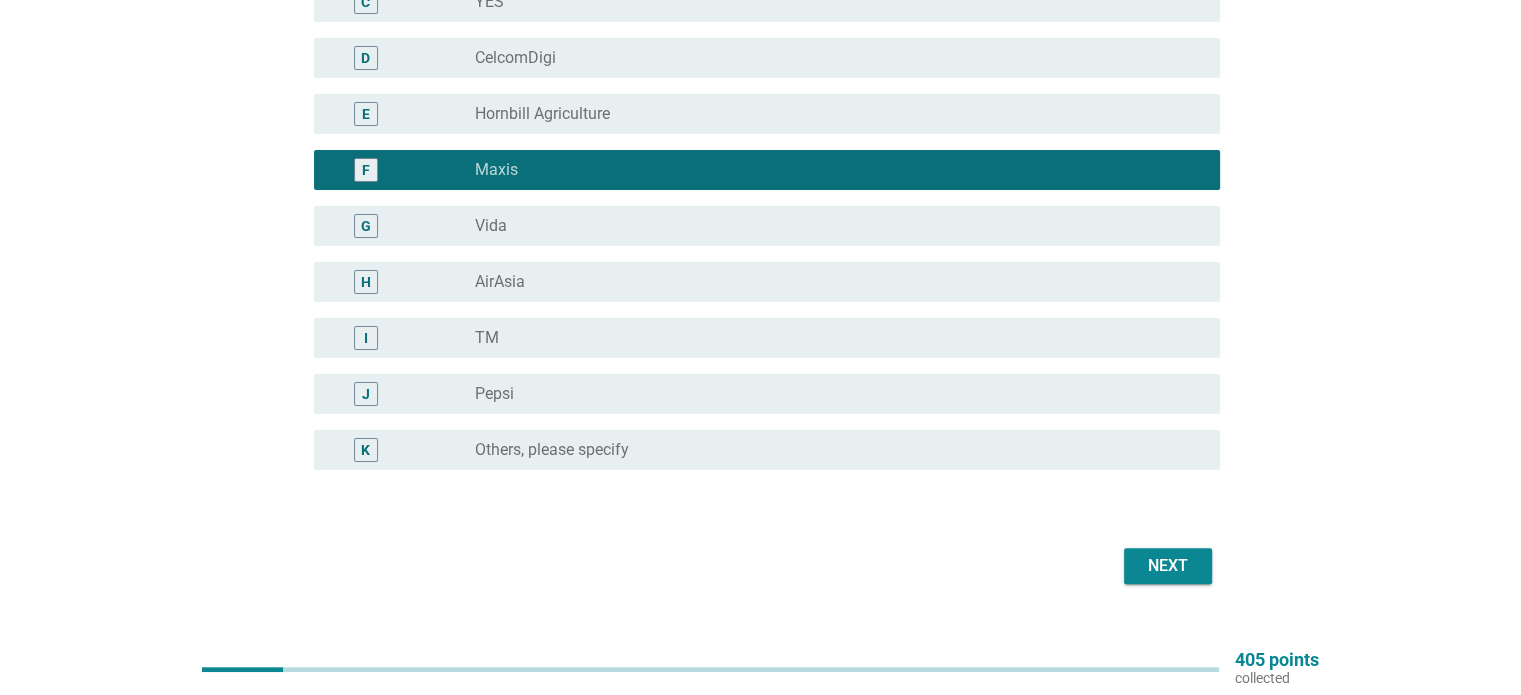 click on "Next" at bounding box center (1168, 566) 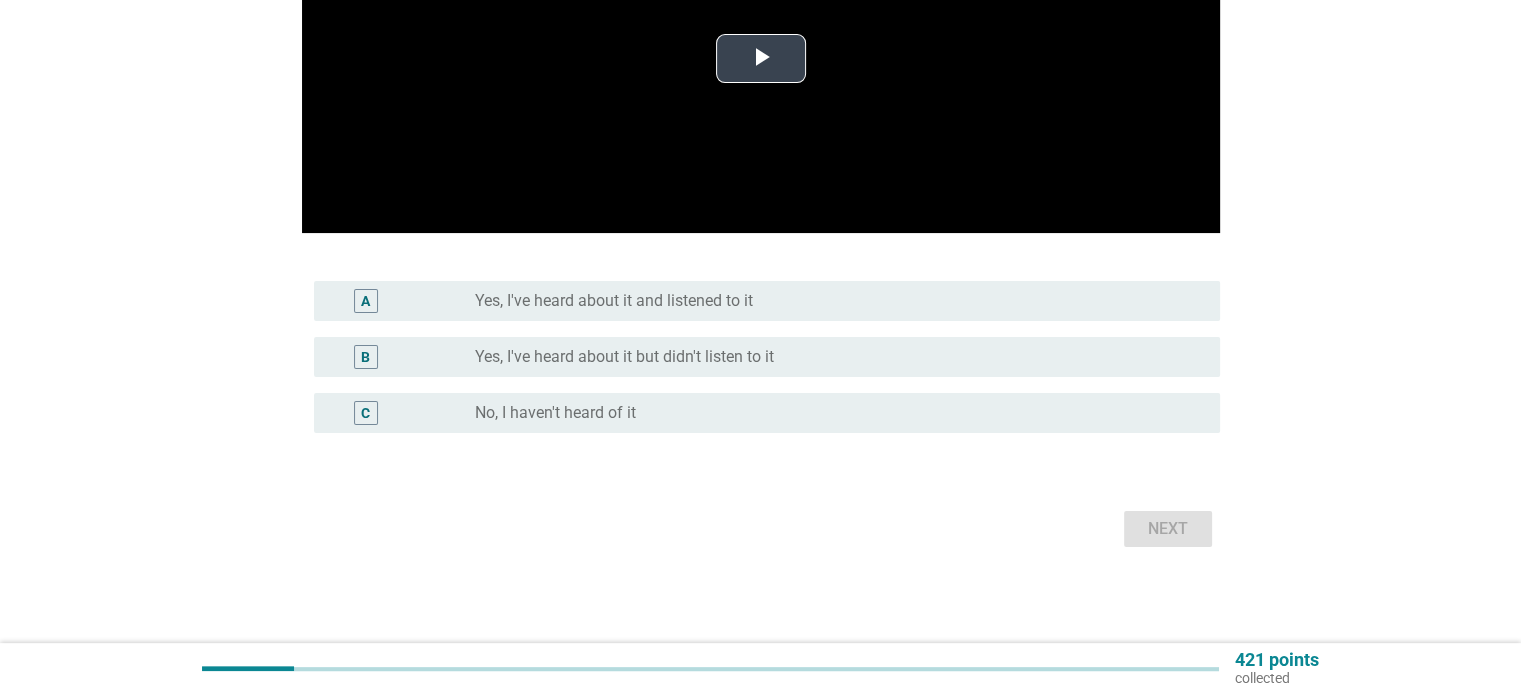 scroll, scrollTop: 0, scrollLeft: 0, axis: both 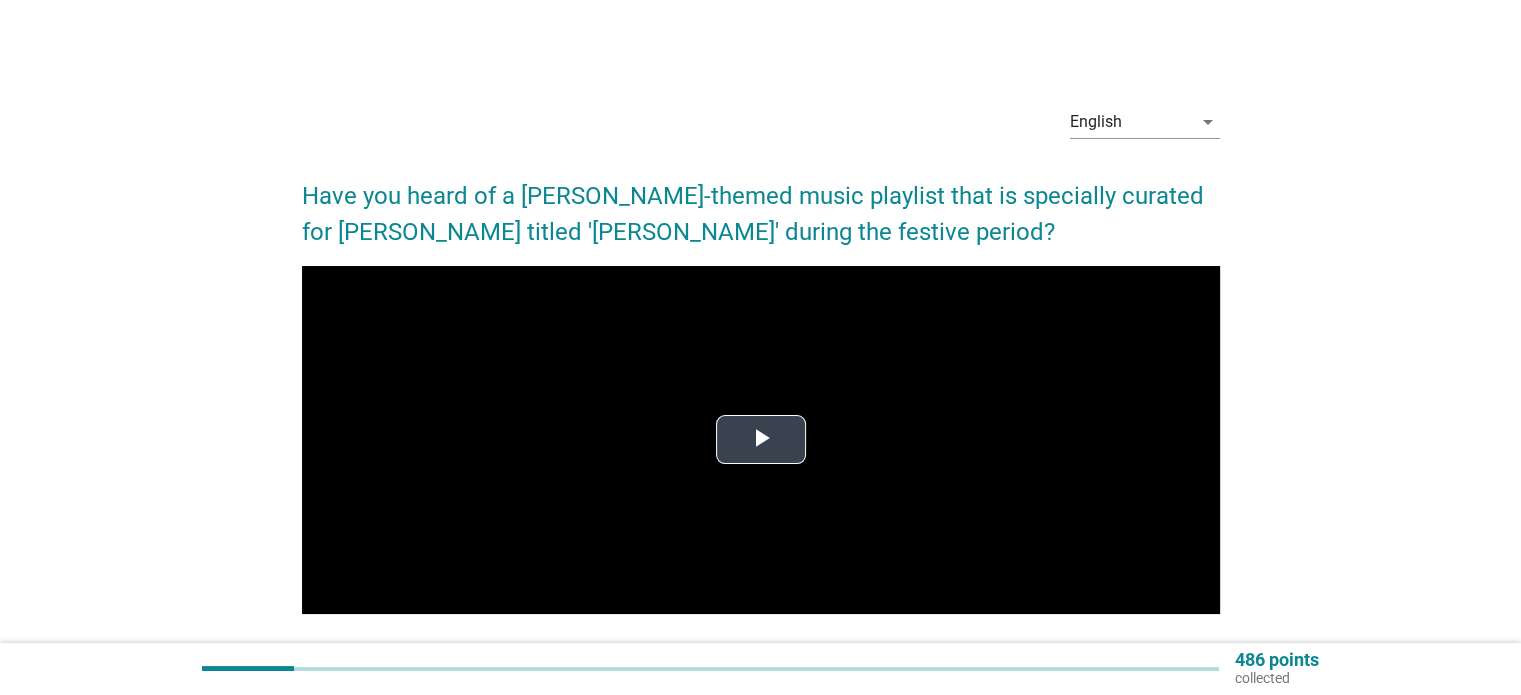 click at bounding box center (761, 440) 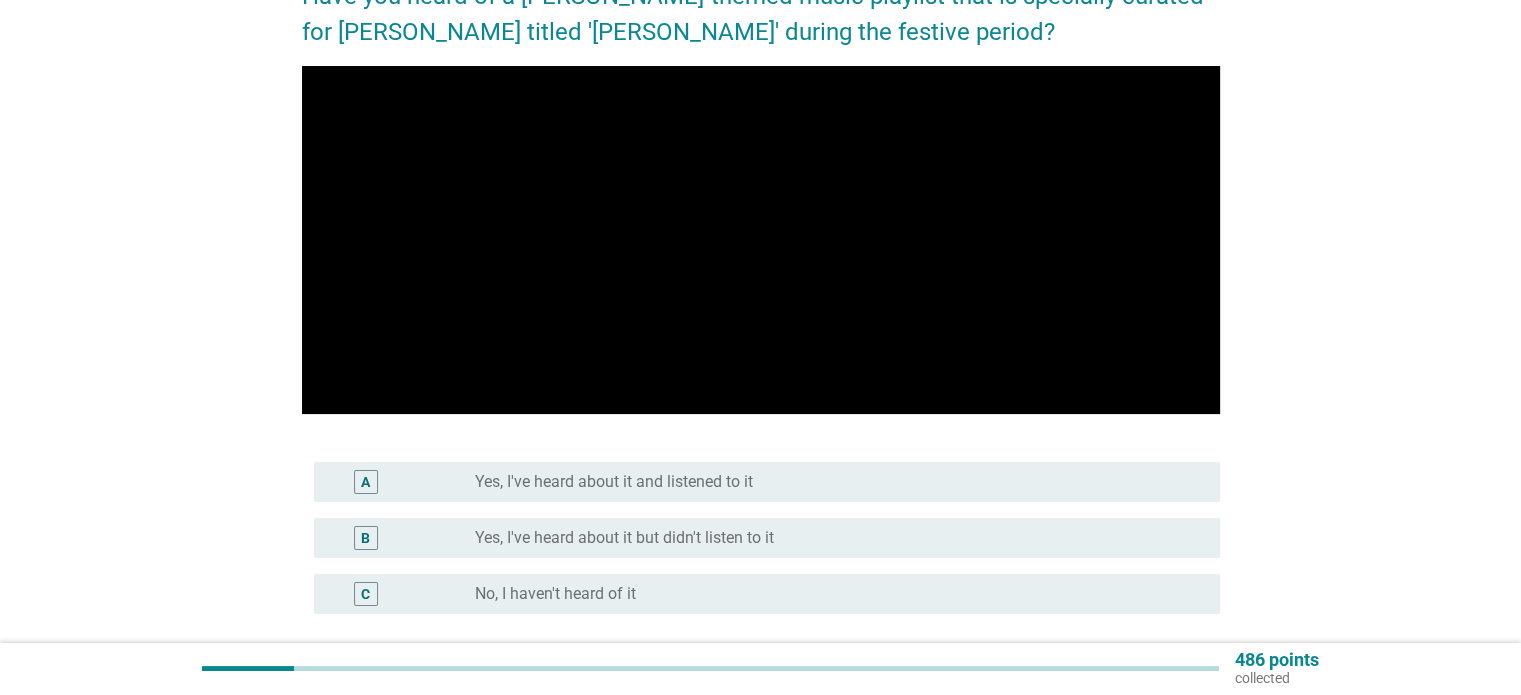 scroll, scrollTop: 300, scrollLeft: 0, axis: vertical 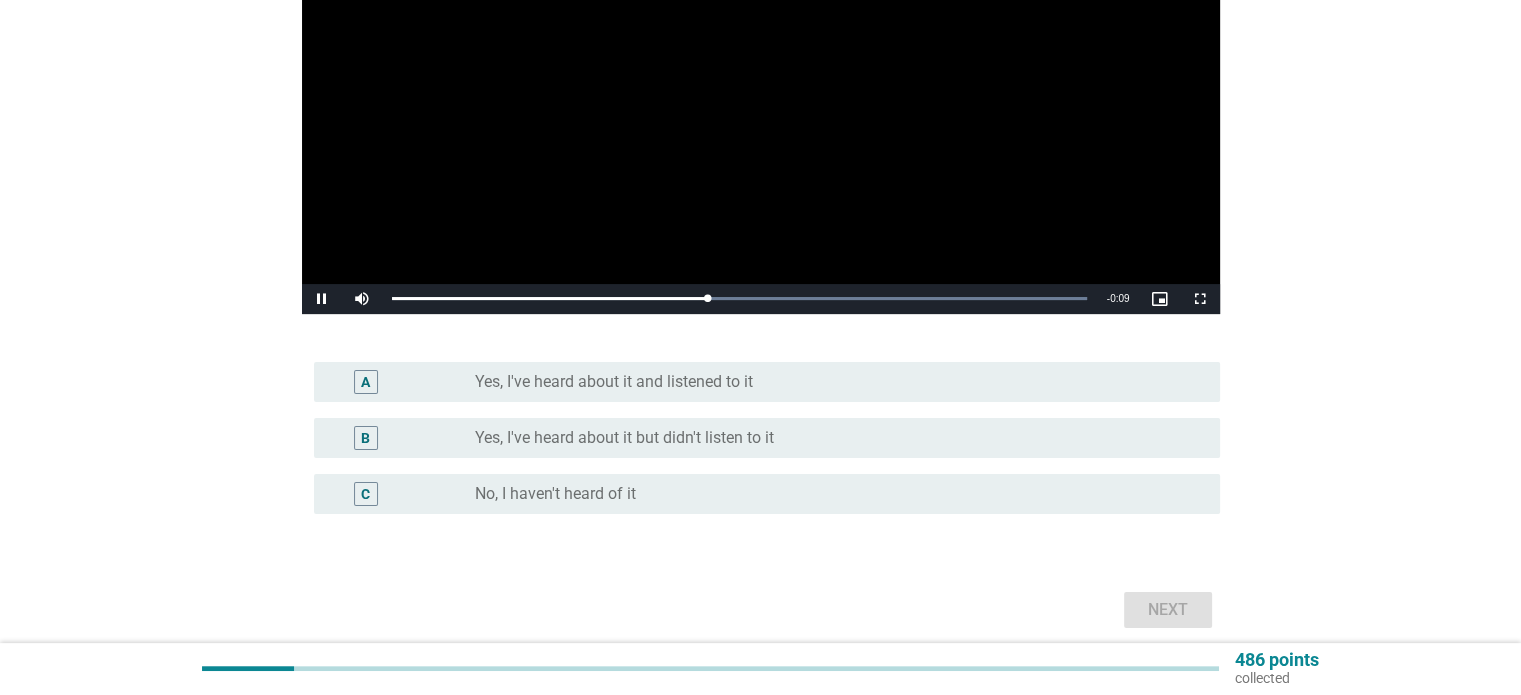 click on "C     radio_button_unchecked No, I haven't heard of it" at bounding box center [767, 494] 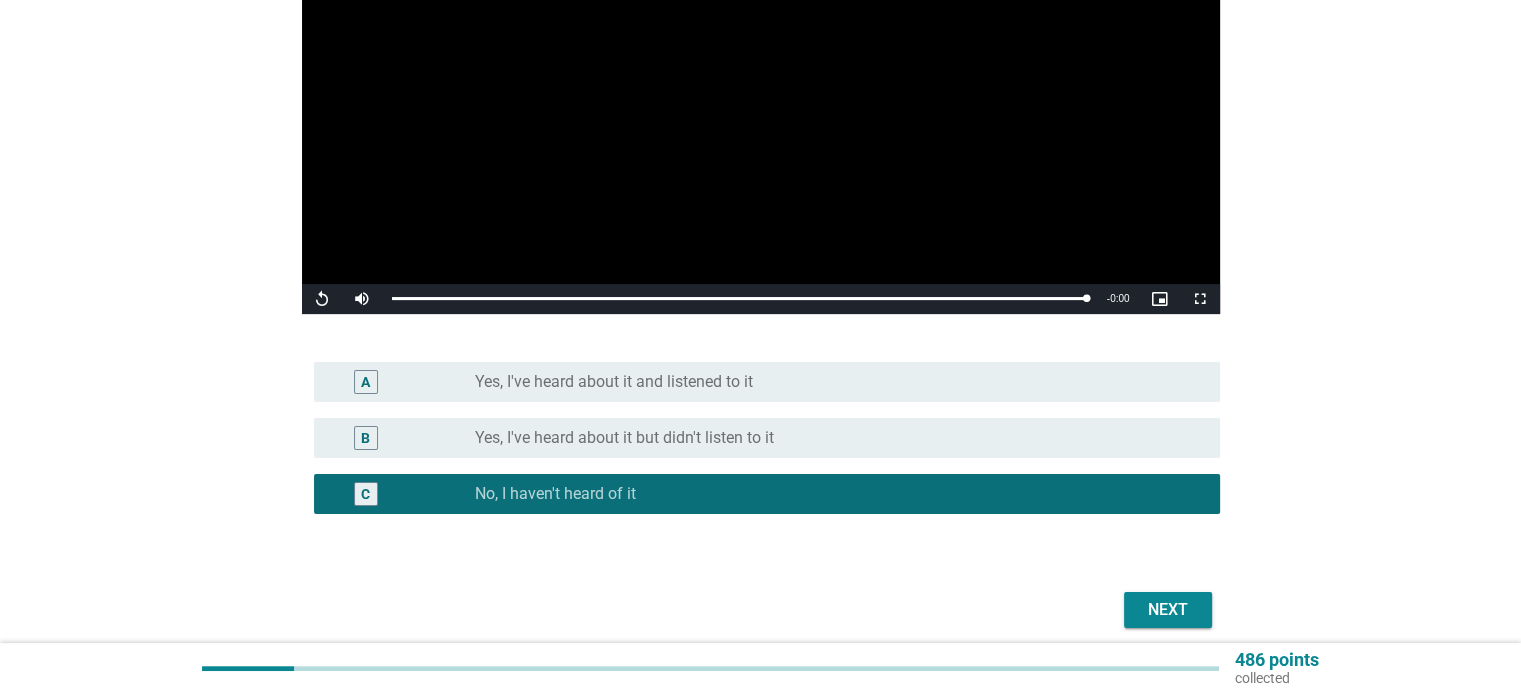 click on "Next" at bounding box center [1168, 610] 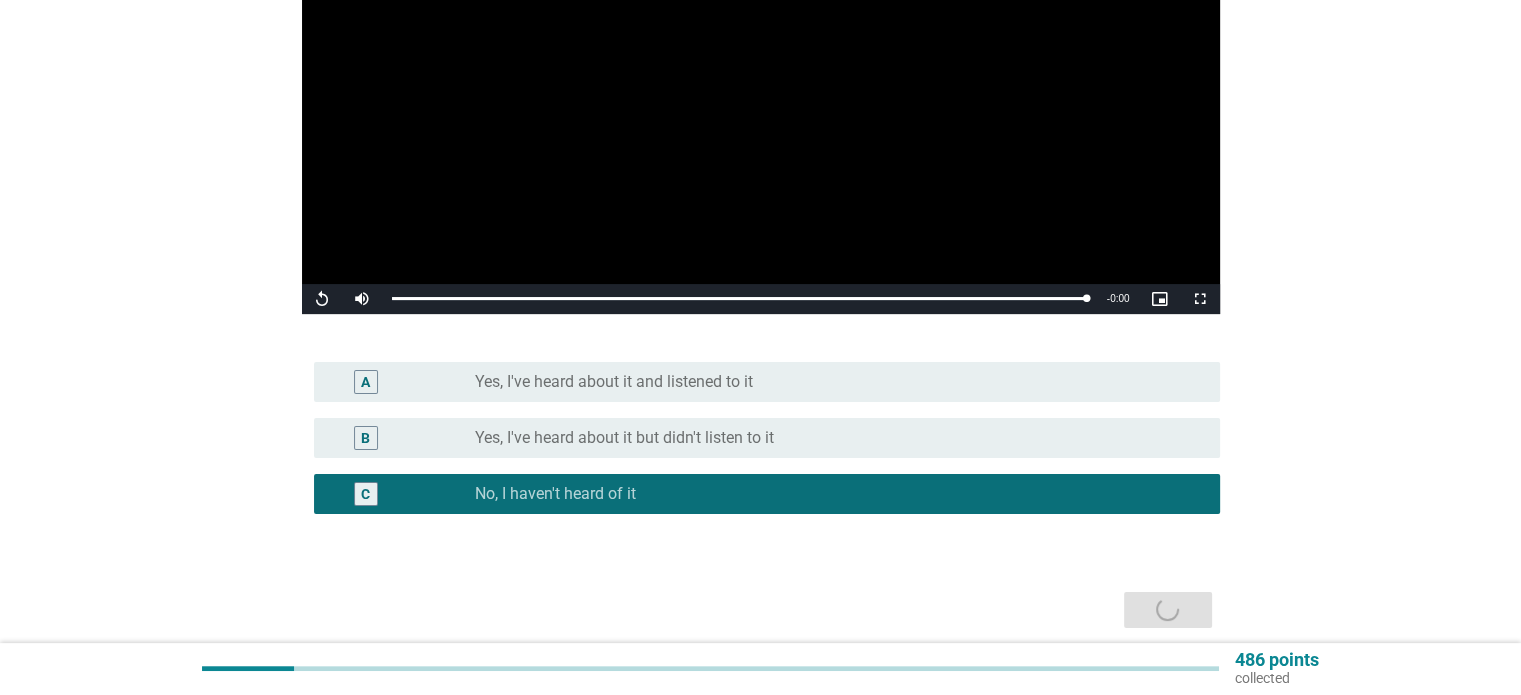 scroll, scrollTop: 0, scrollLeft: 0, axis: both 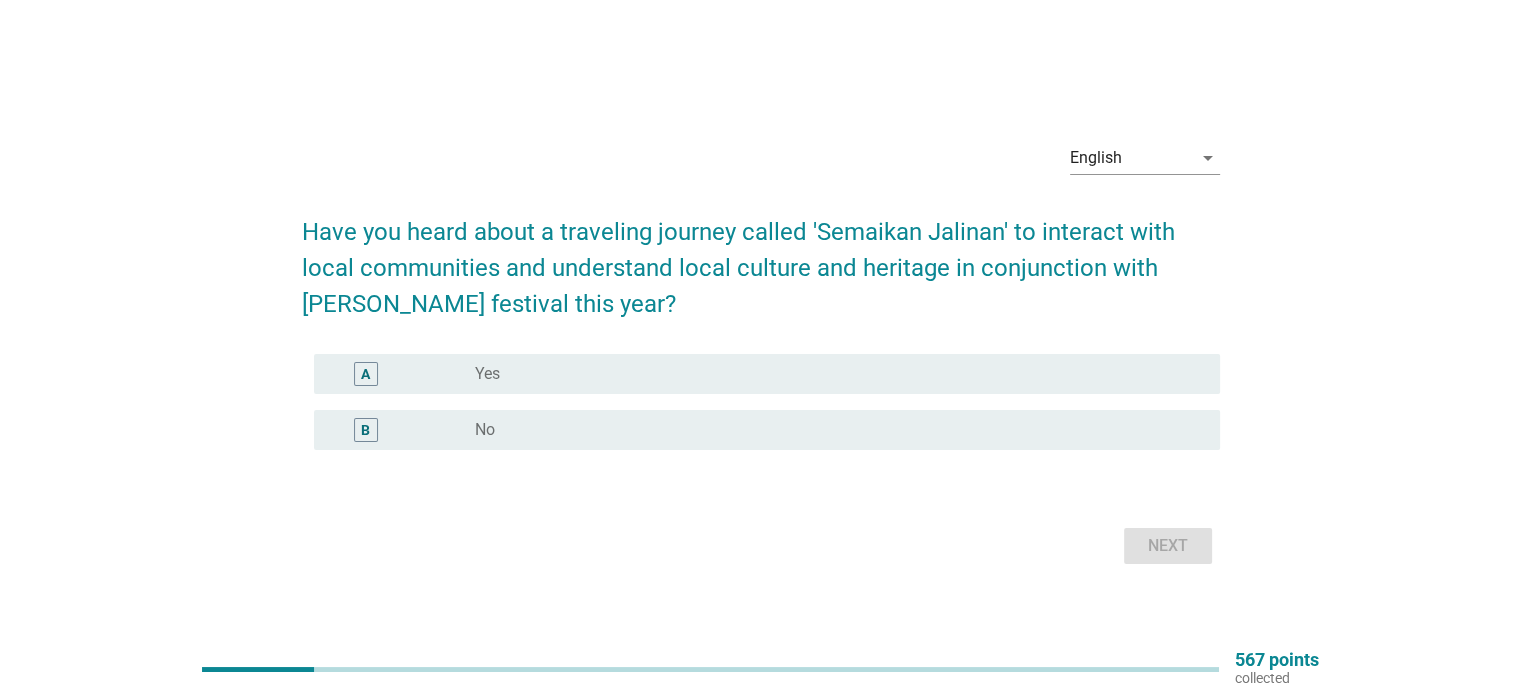 click on "radio_button_unchecked No" at bounding box center (831, 430) 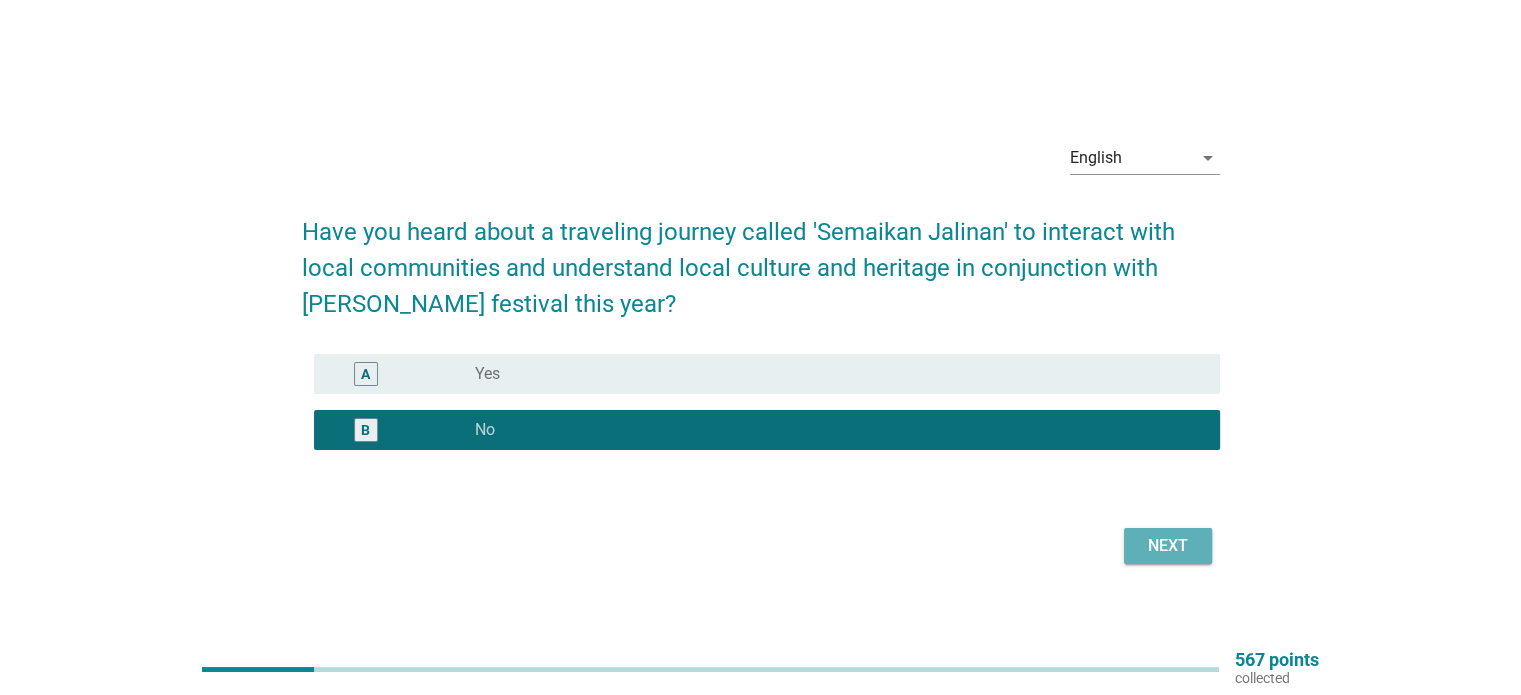 click on "Next" at bounding box center [1168, 546] 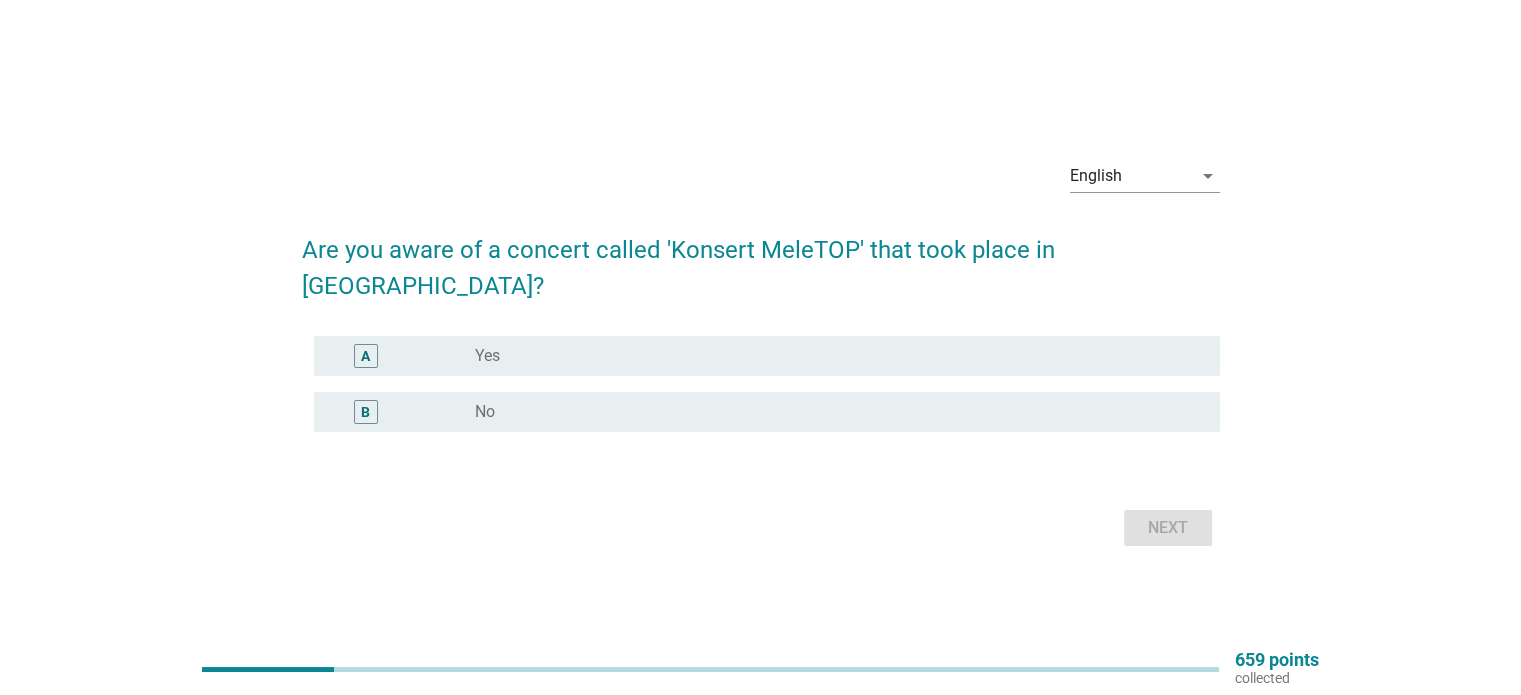 click on "B     radio_button_unchecked No" at bounding box center (767, 412) 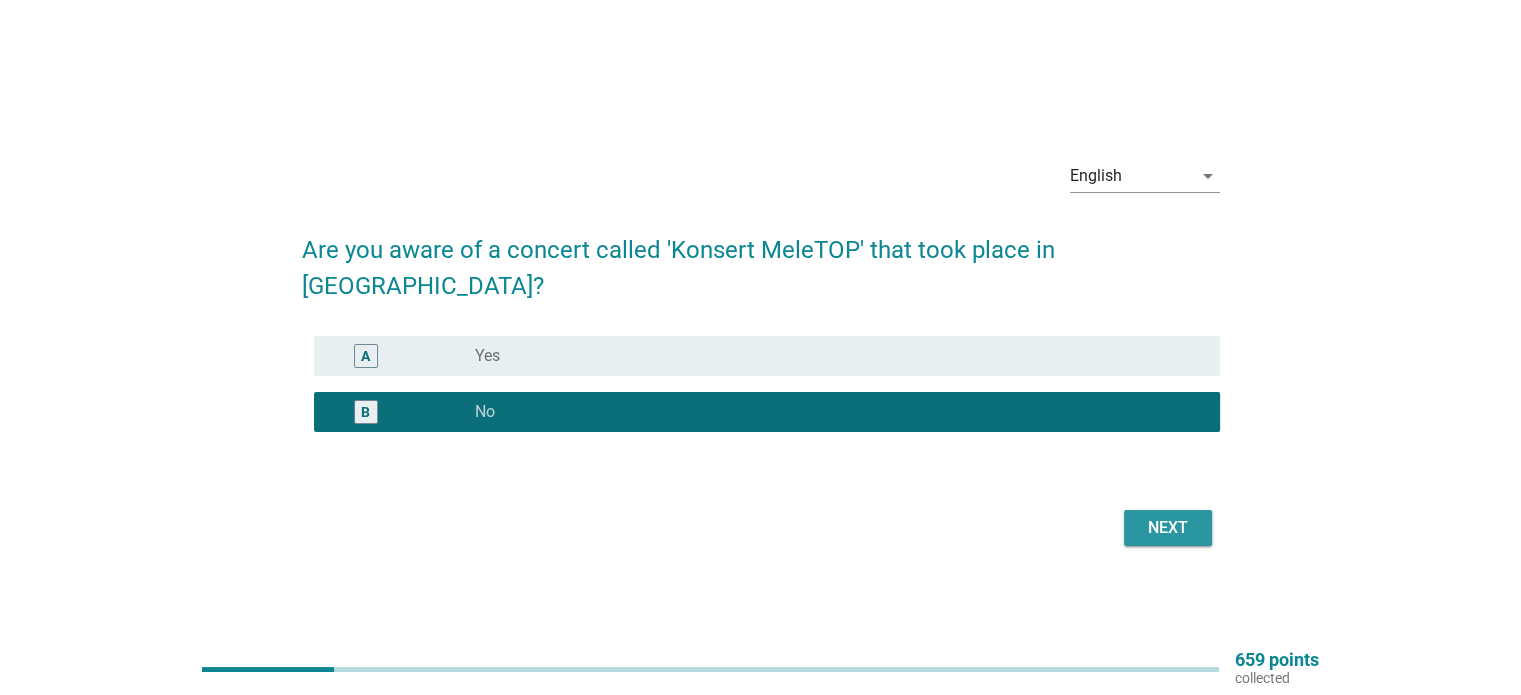 click on "Next" at bounding box center (1168, 528) 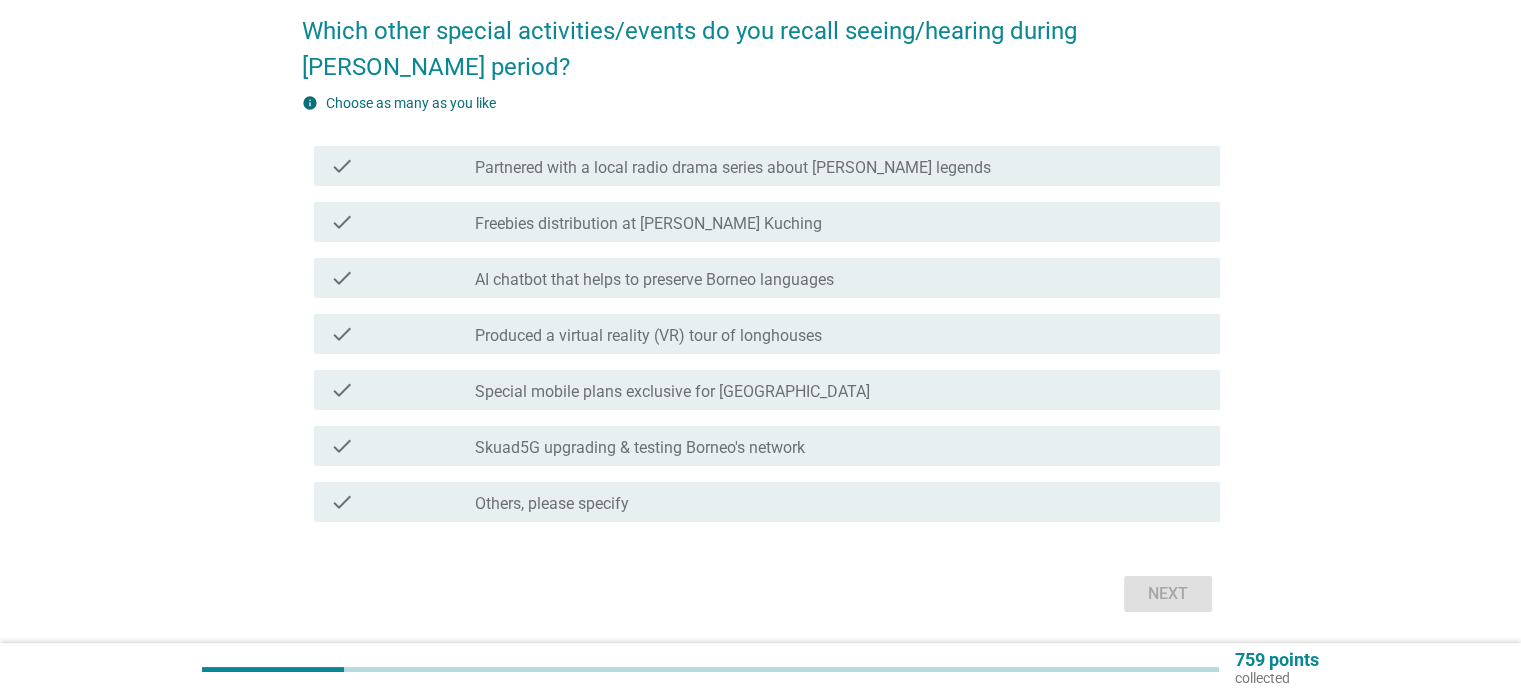 scroll, scrollTop: 200, scrollLeft: 0, axis: vertical 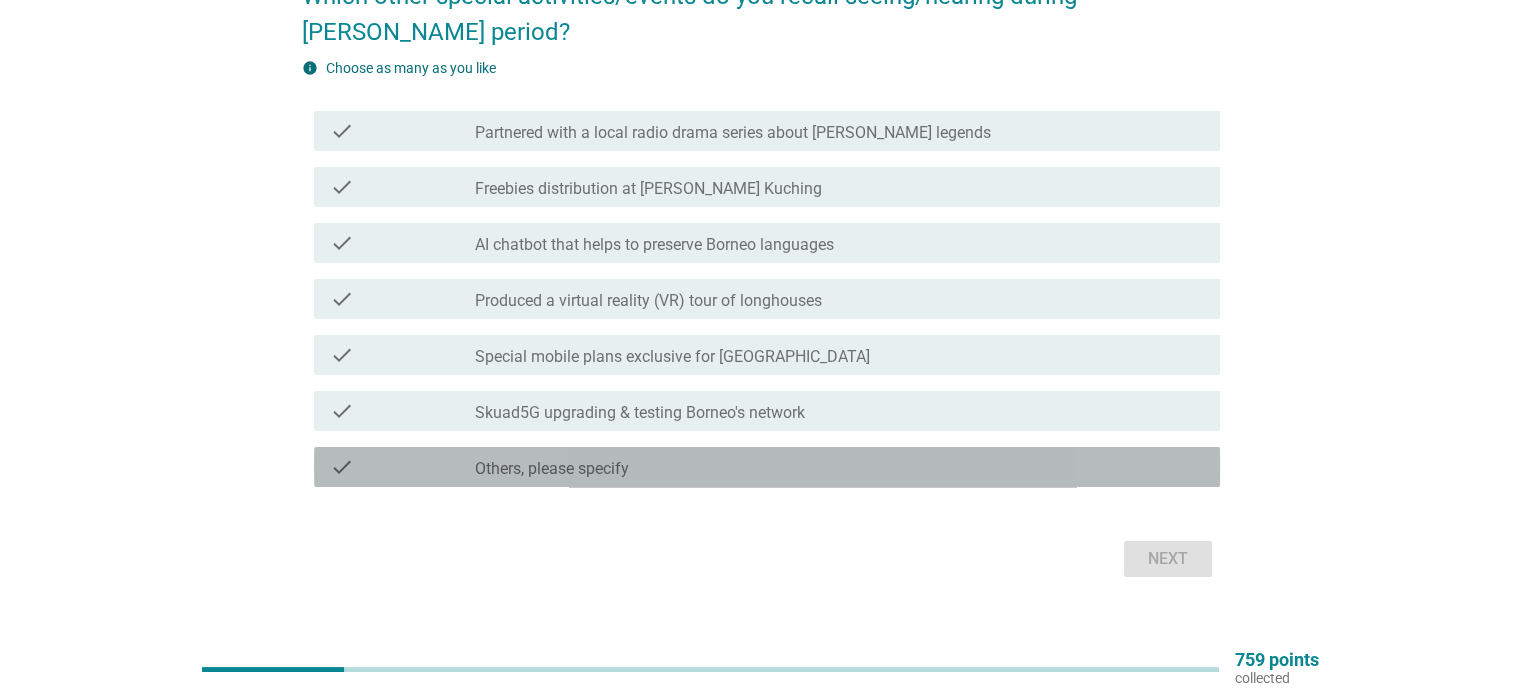 click on "check_box_outline_blank Others, please specify" at bounding box center [839, 467] 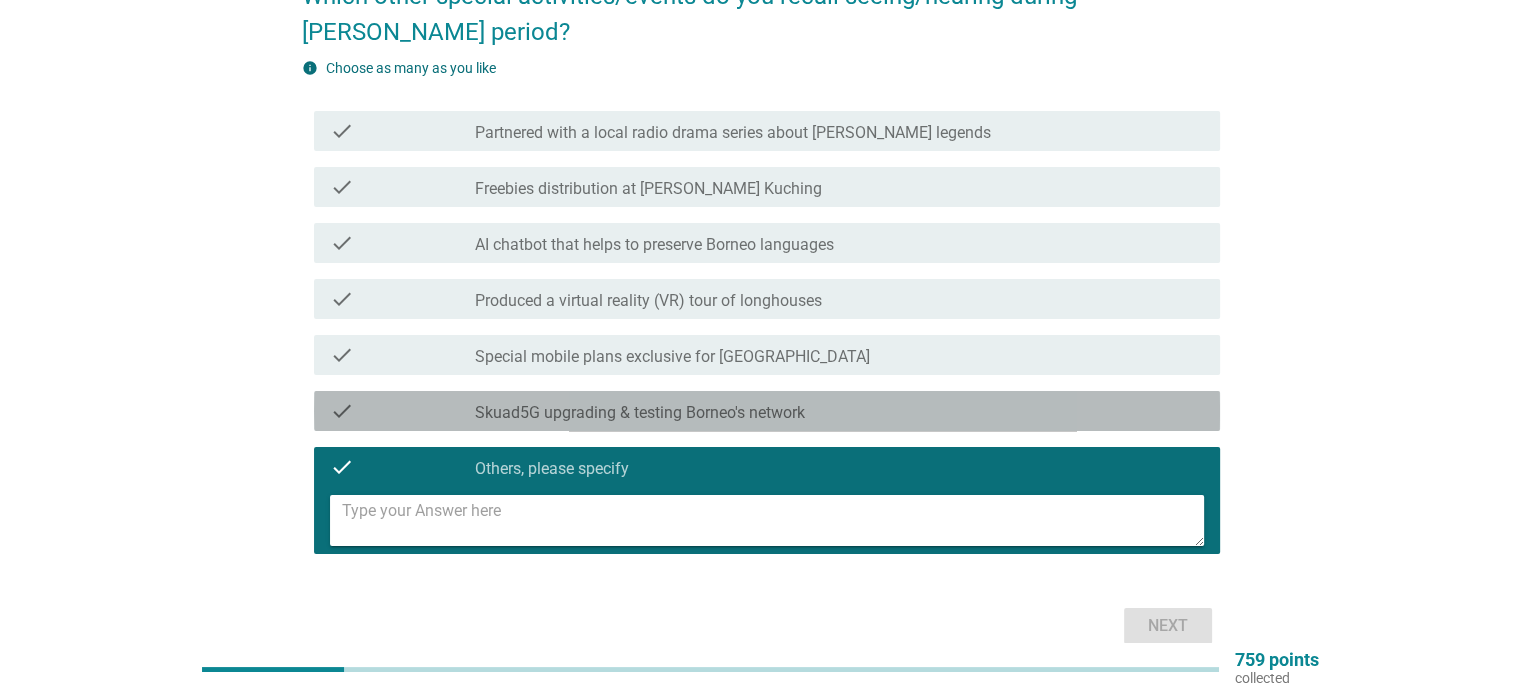 click on "check_box_outline_blank Skuad5G upgrading & testing Borneo's network" at bounding box center [839, 411] 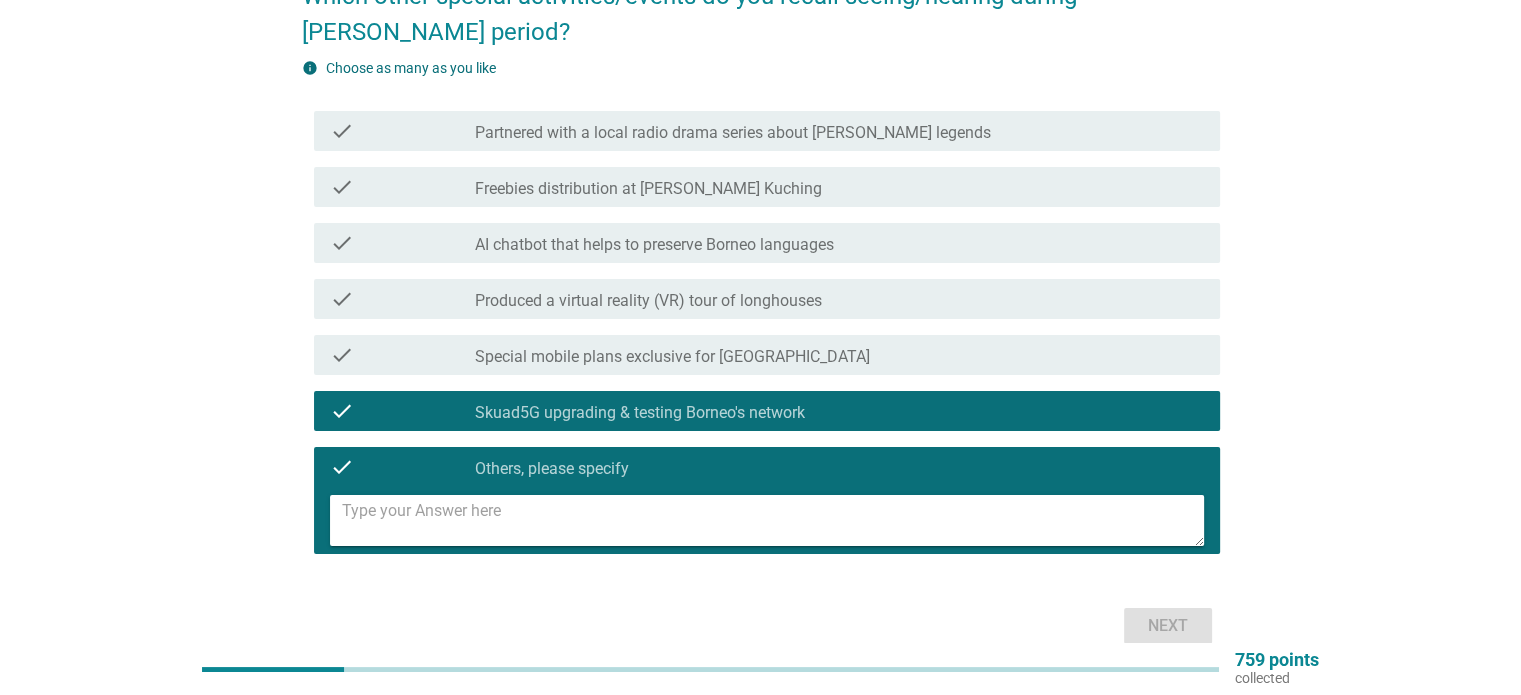 click on "check     check_box_outline_blank Produced a virtual reality (VR) tour of longhouses" at bounding box center [767, 299] 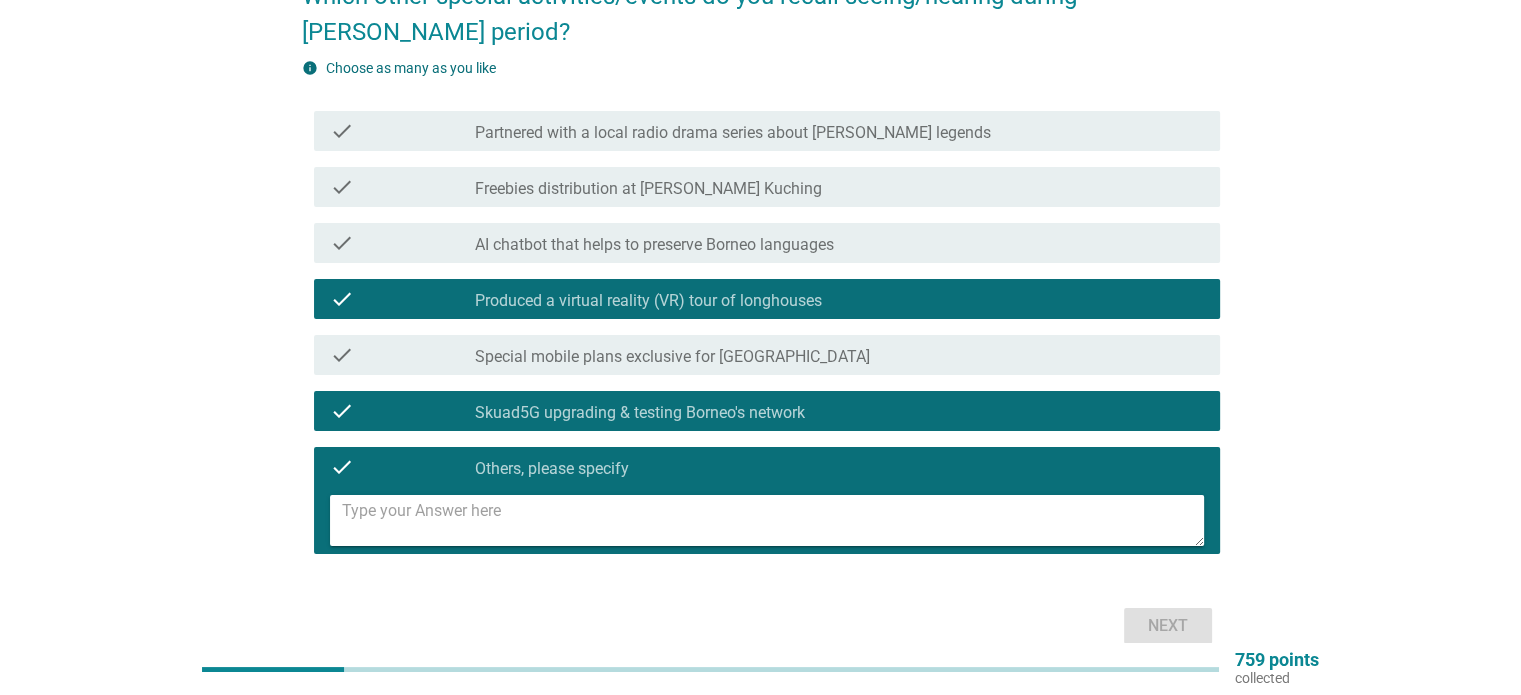 click on "check_box_outline_blank Others, please specify" at bounding box center (839, 467) 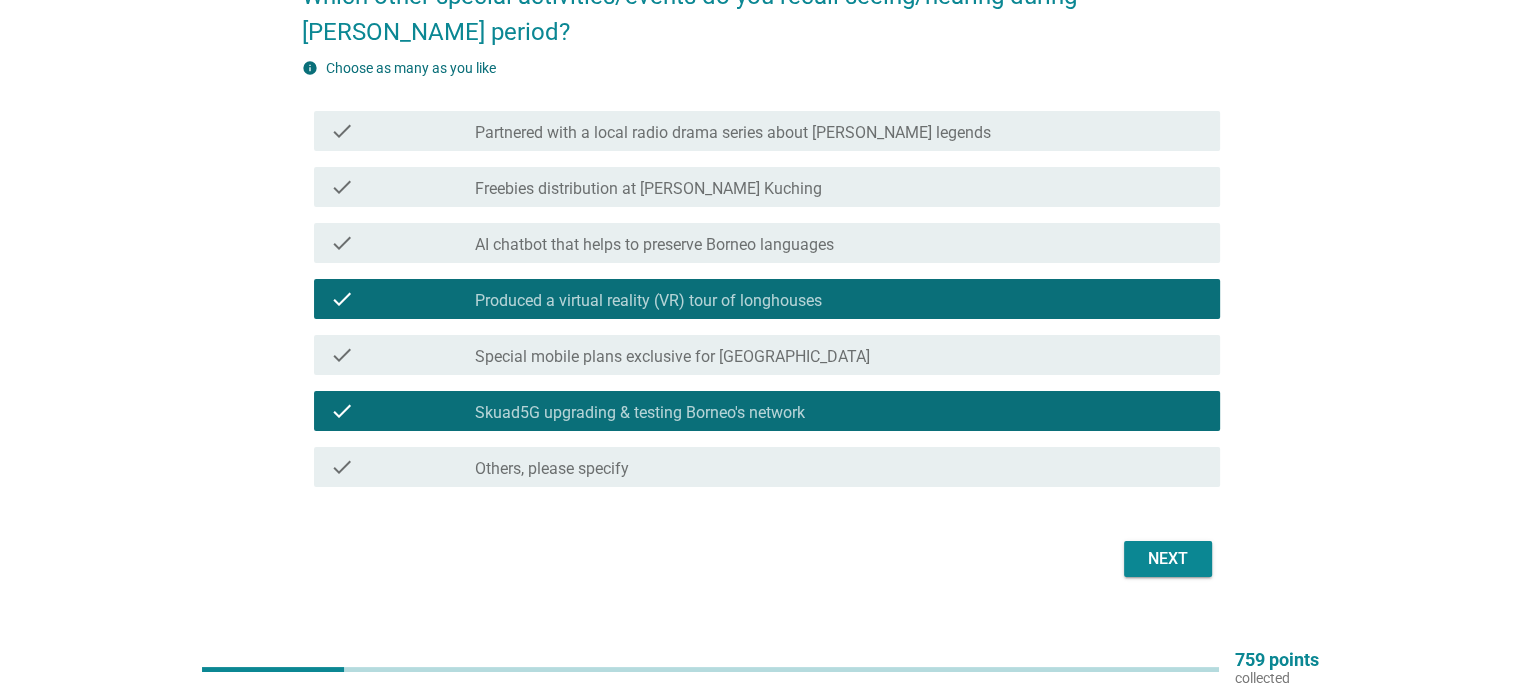 click on "check     check_box_outline_blank Skuad5G upgrading & testing Borneo's network" at bounding box center [761, 411] 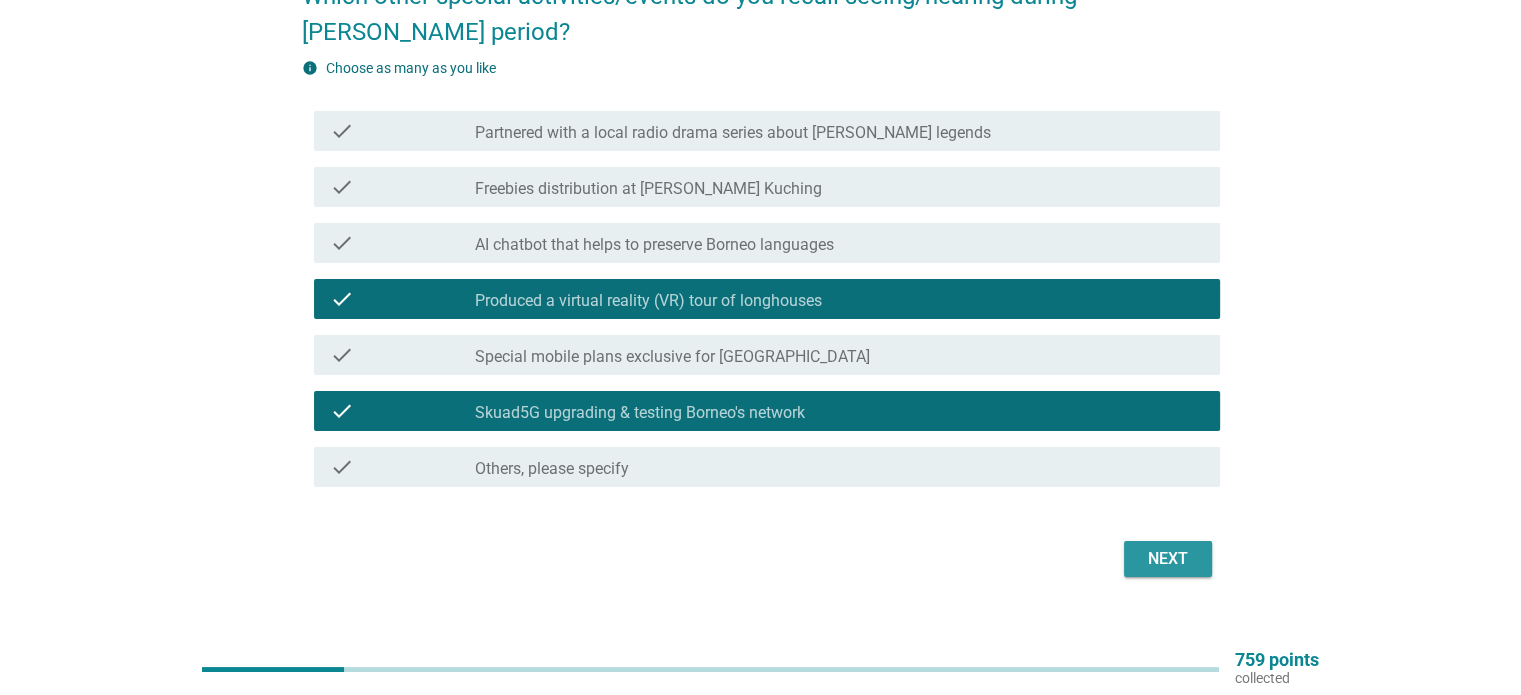 click on "Next" at bounding box center [1168, 559] 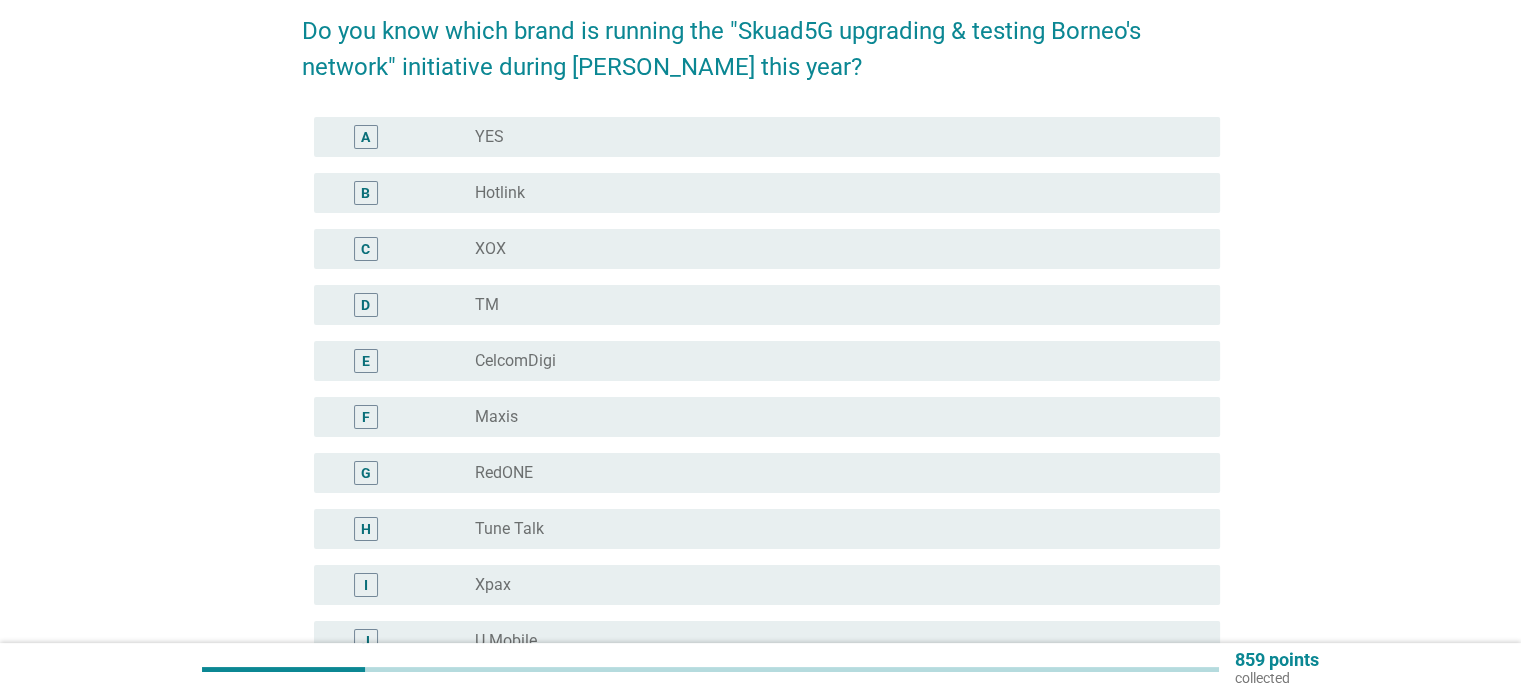 scroll, scrollTop: 200, scrollLeft: 0, axis: vertical 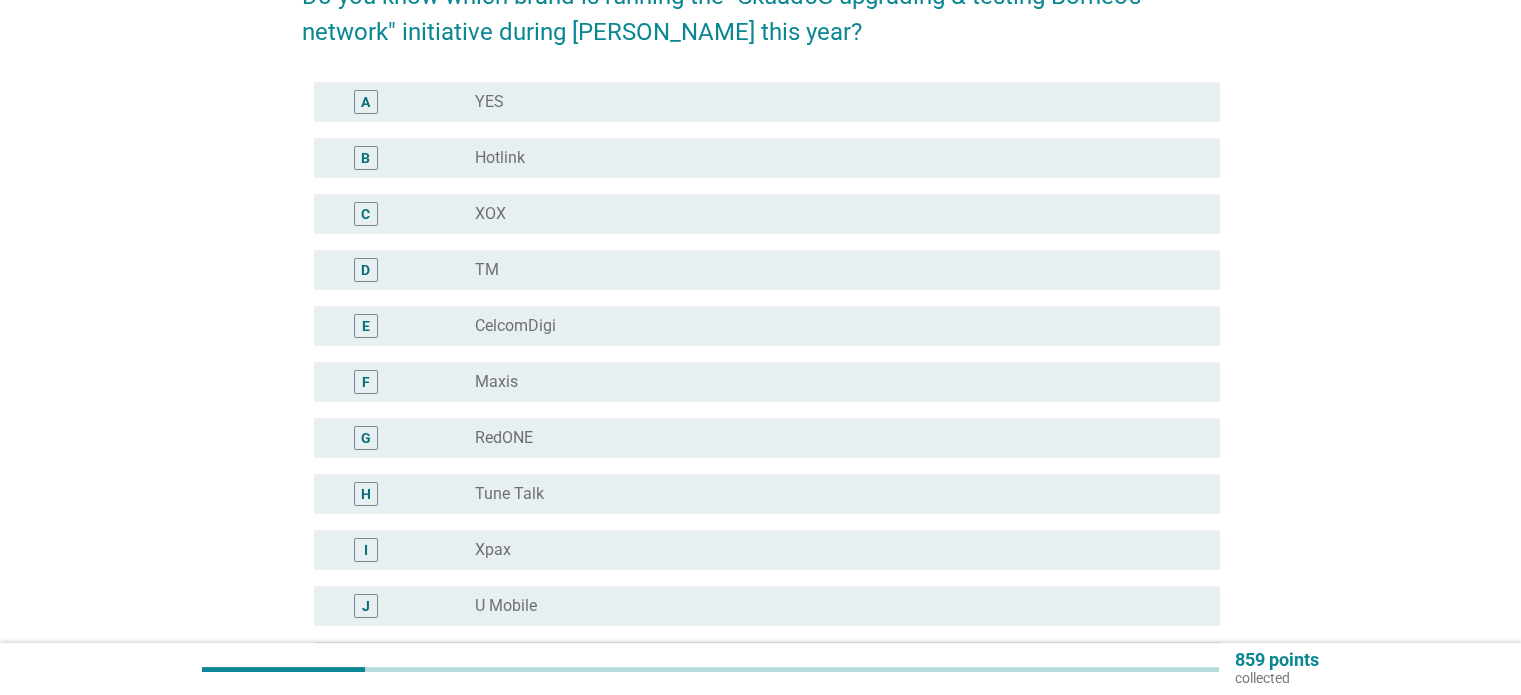 click on "radio_button_unchecked Maxis" at bounding box center (831, 382) 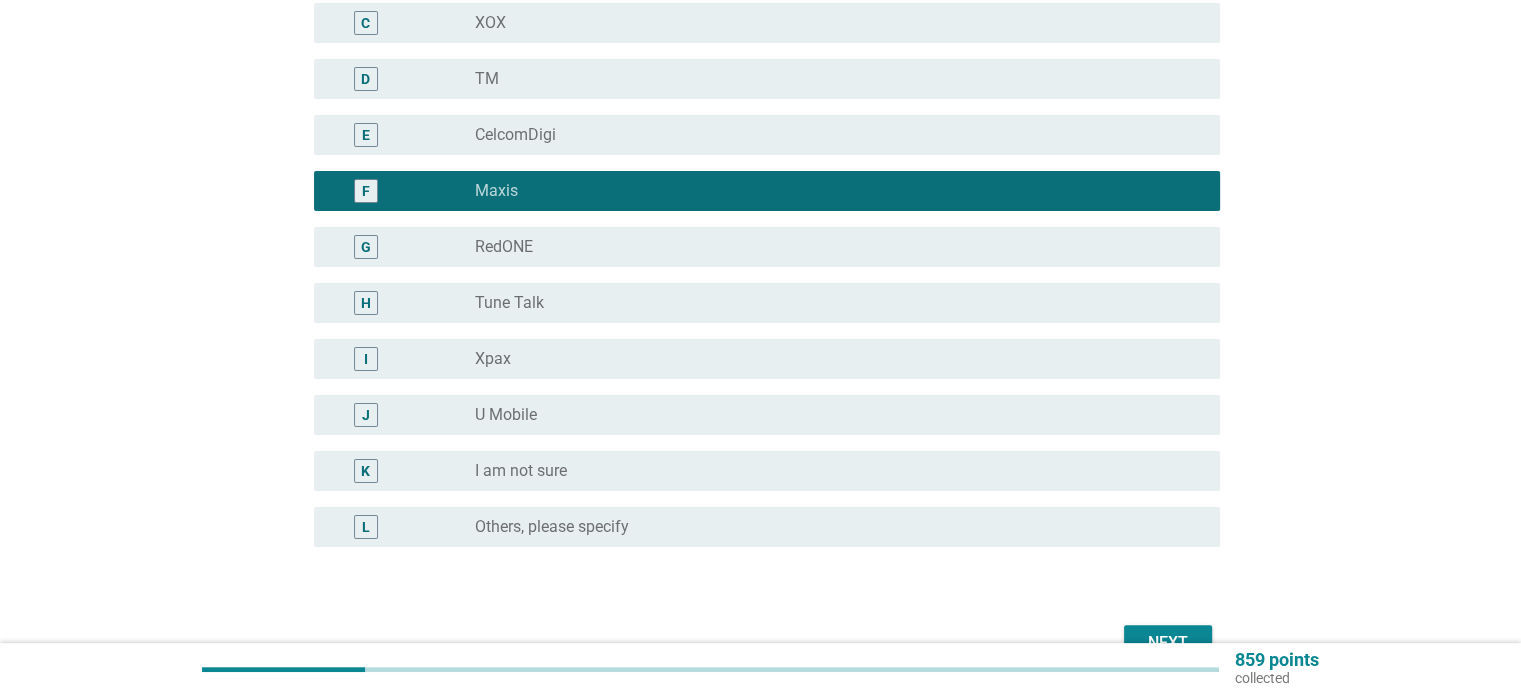 scroll, scrollTop: 504, scrollLeft: 0, axis: vertical 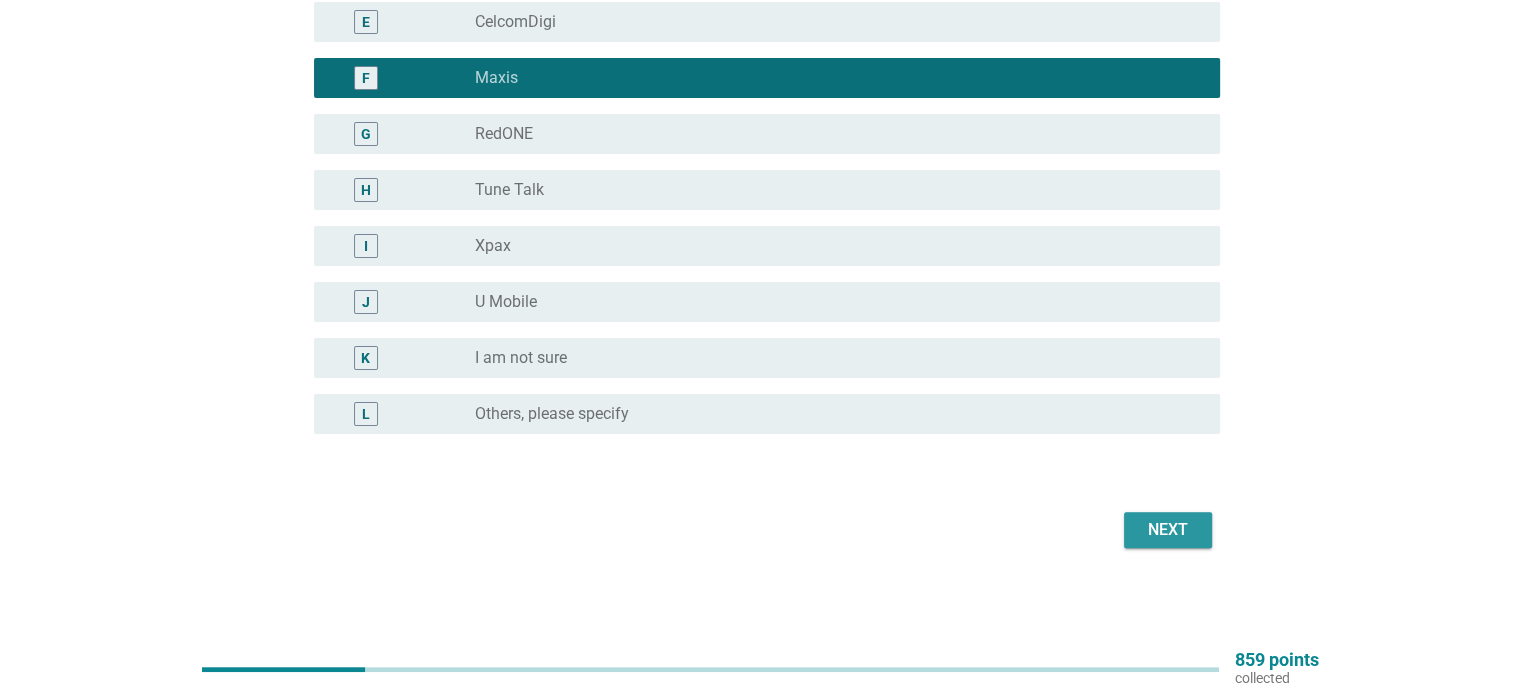 click on "Next" at bounding box center [1168, 530] 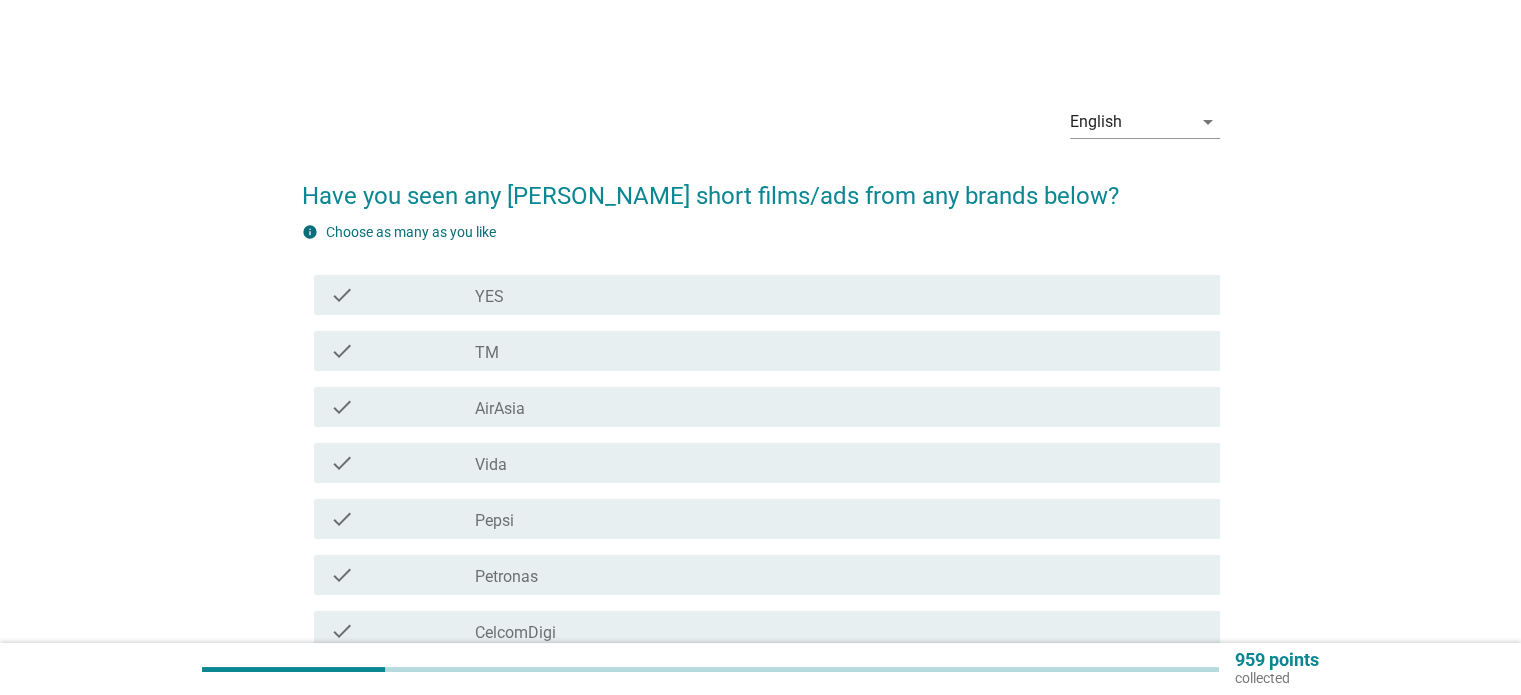 scroll, scrollTop: 100, scrollLeft: 0, axis: vertical 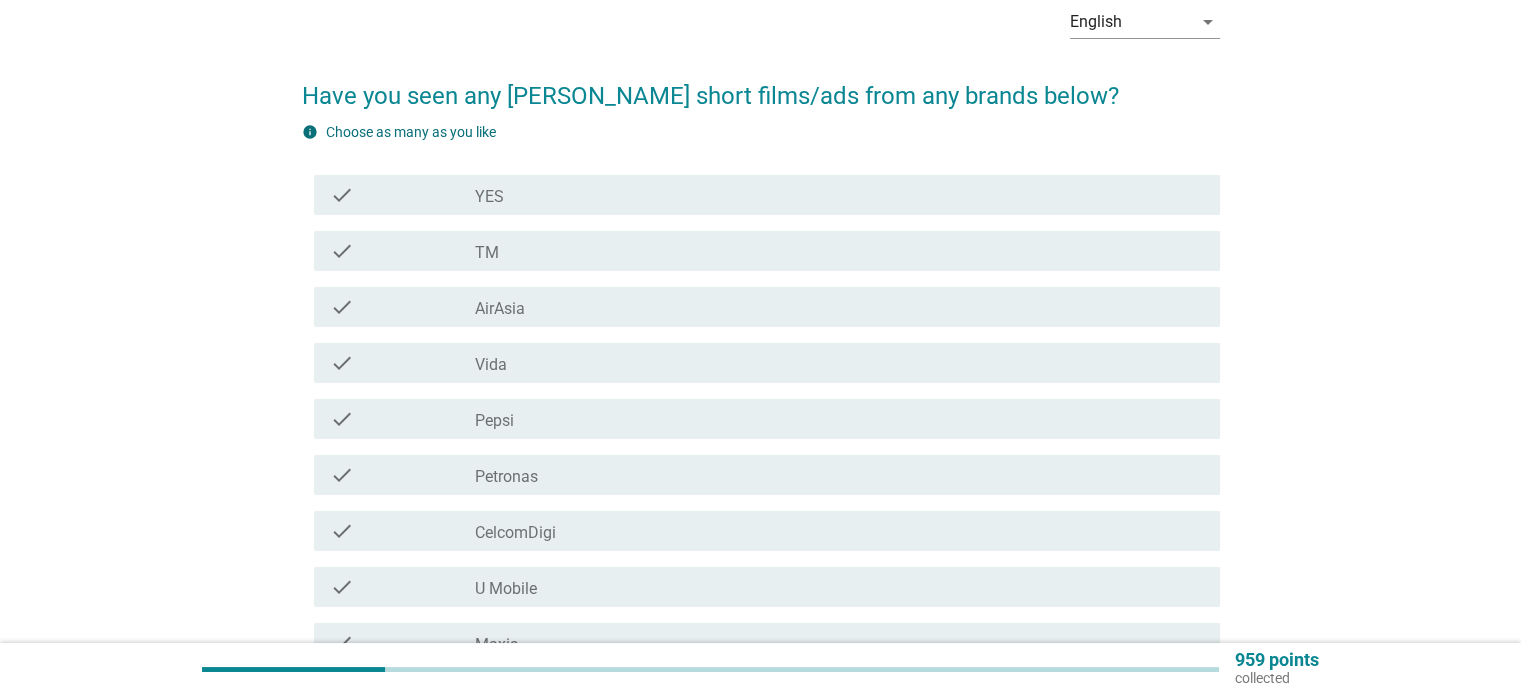 click on "check_box_outline_blank Petronas" at bounding box center (839, 475) 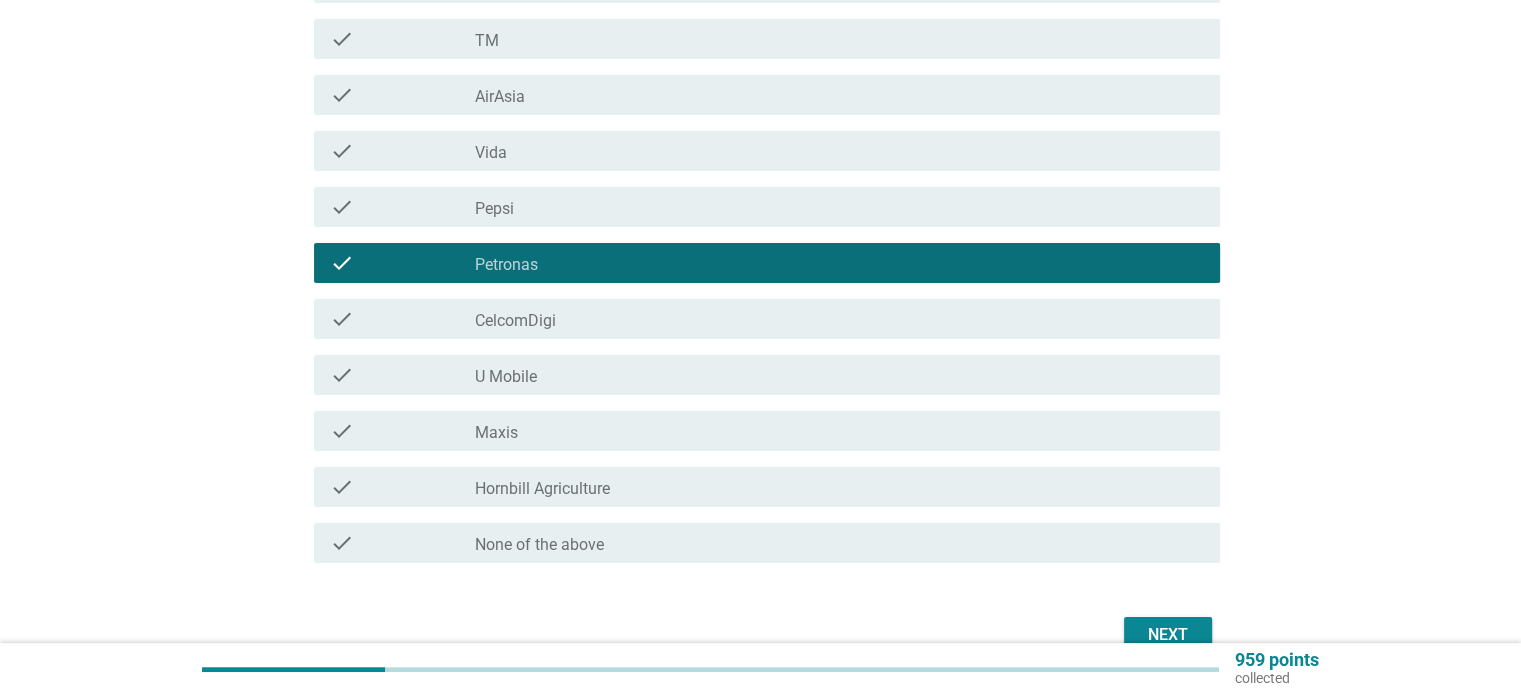 scroll, scrollTop: 417, scrollLeft: 0, axis: vertical 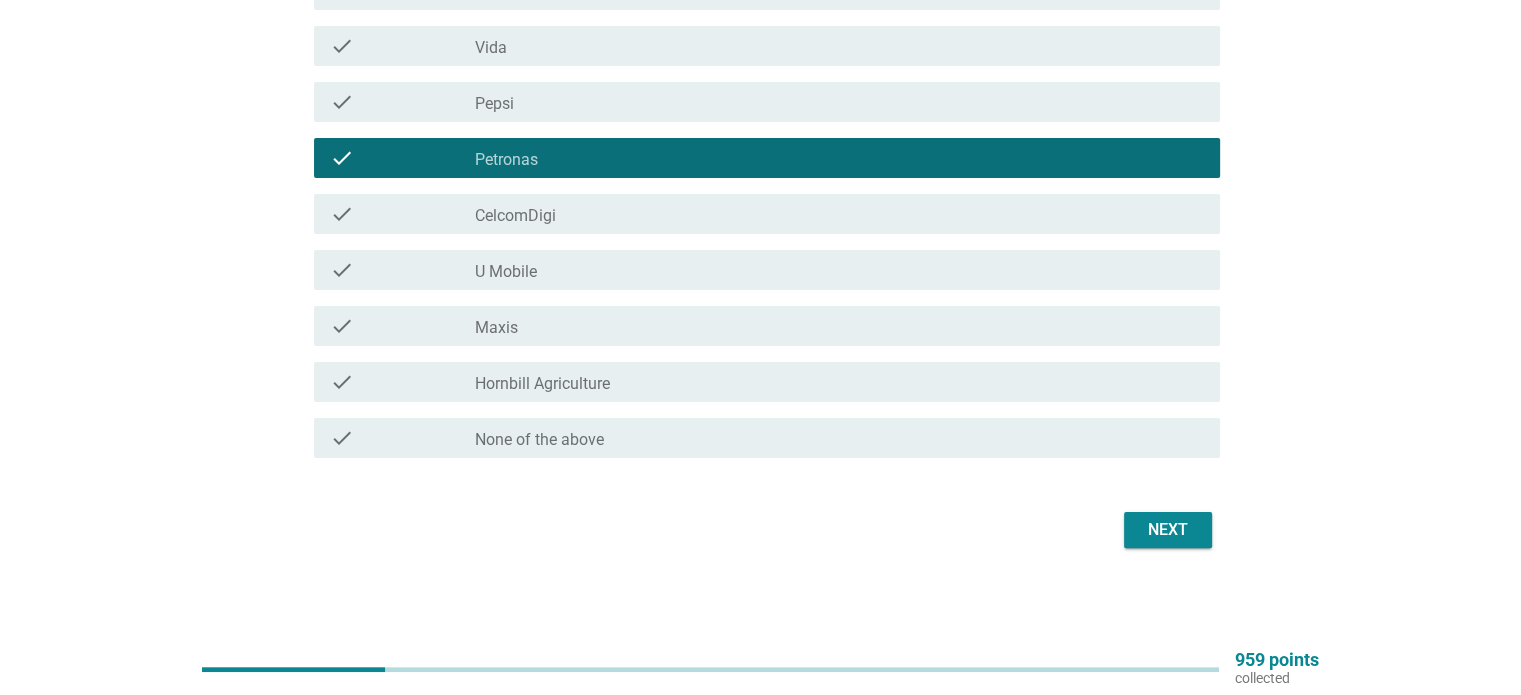 click on "Next" at bounding box center [1168, 530] 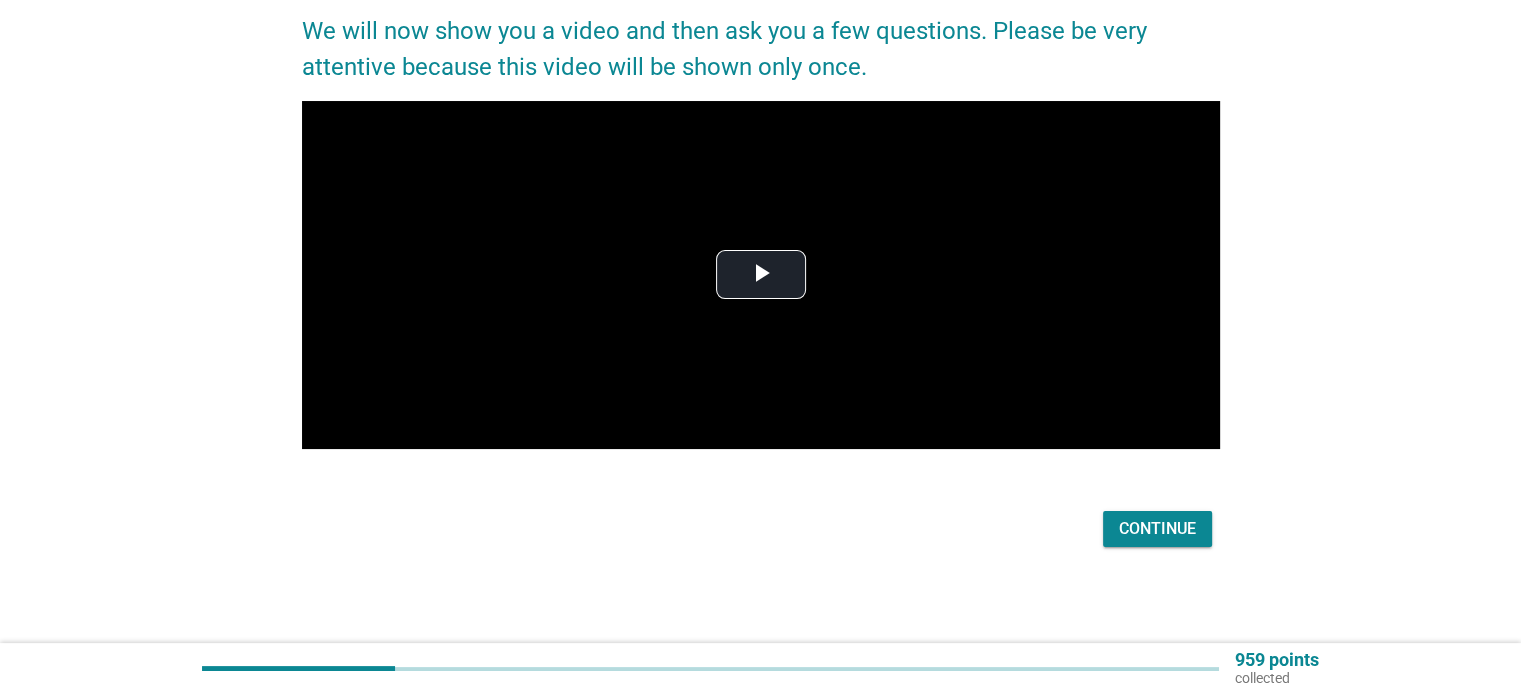 scroll, scrollTop: 0, scrollLeft: 0, axis: both 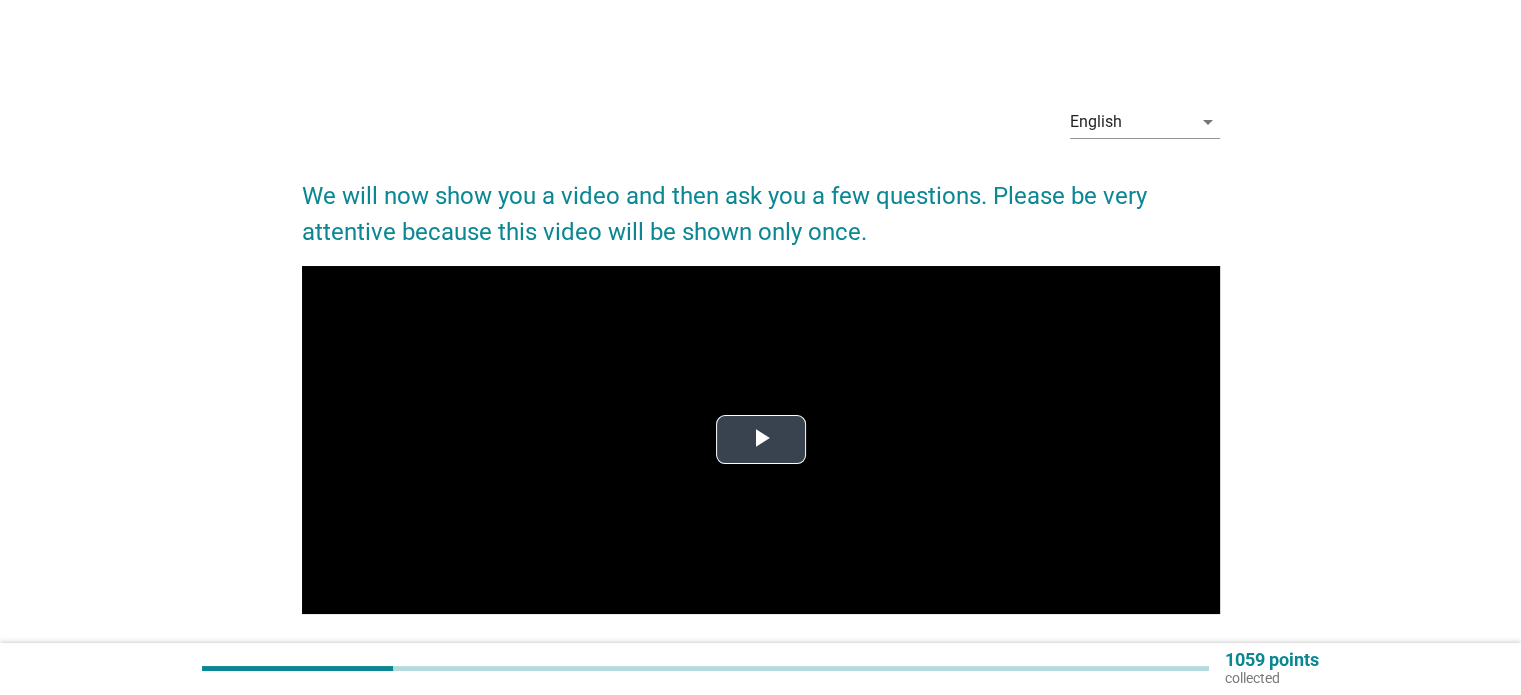 click at bounding box center (761, 440) 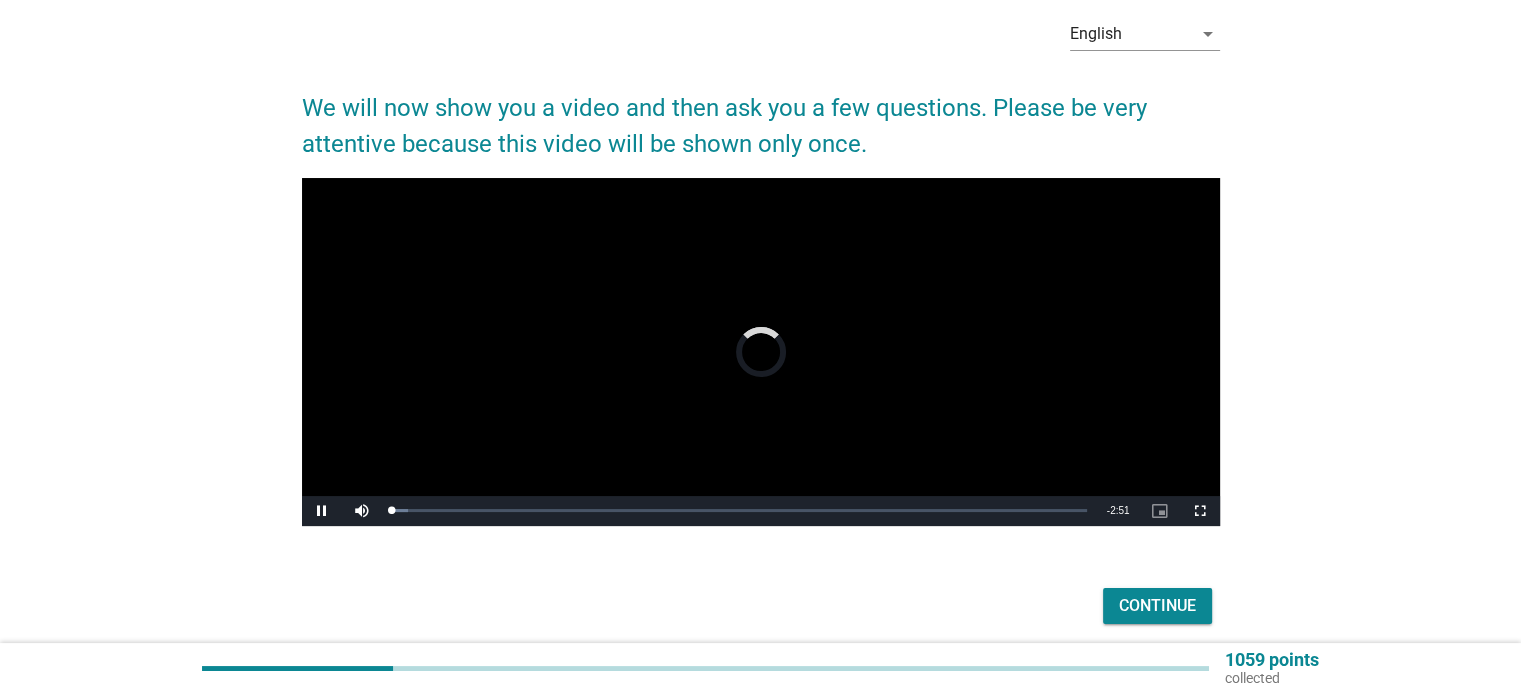 scroll, scrollTop: 164, scrollLeft: 0, axis: vertical 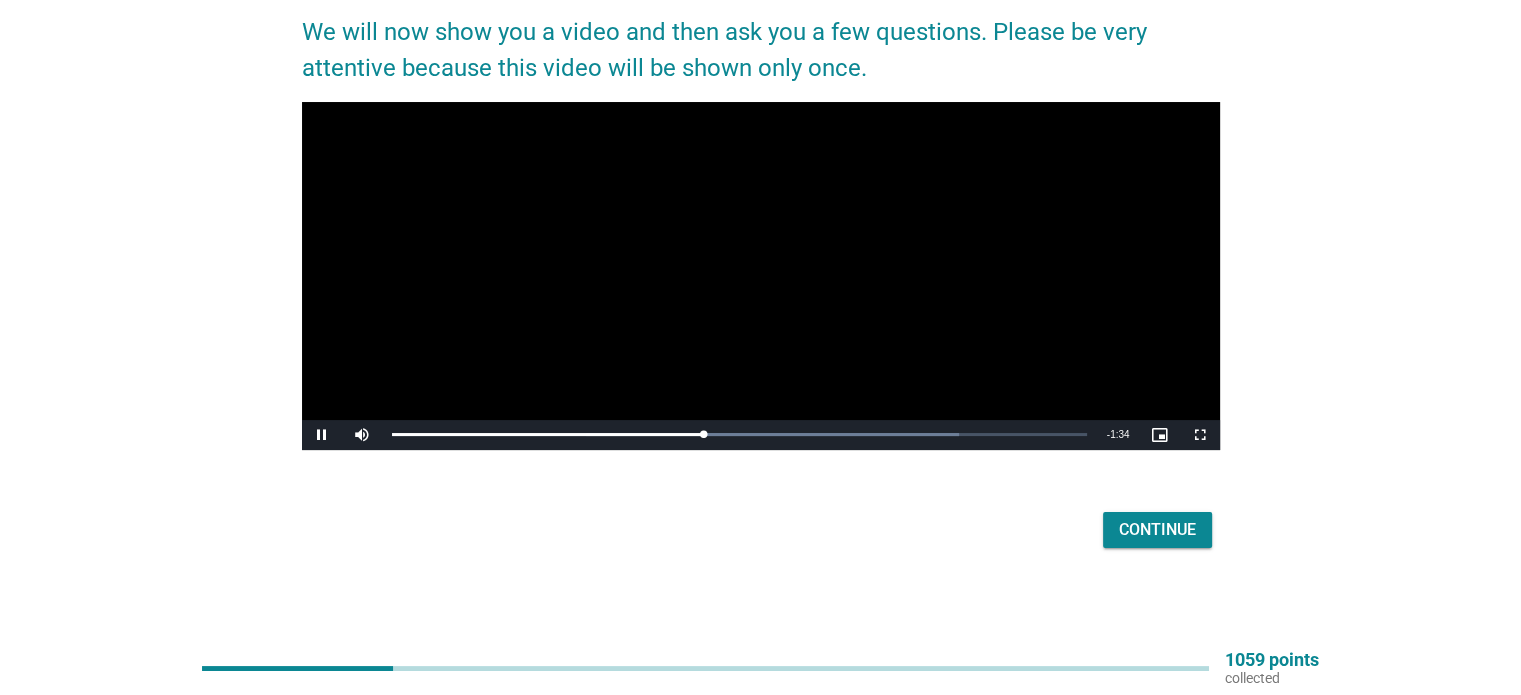 click at bounding box center [761, 276] 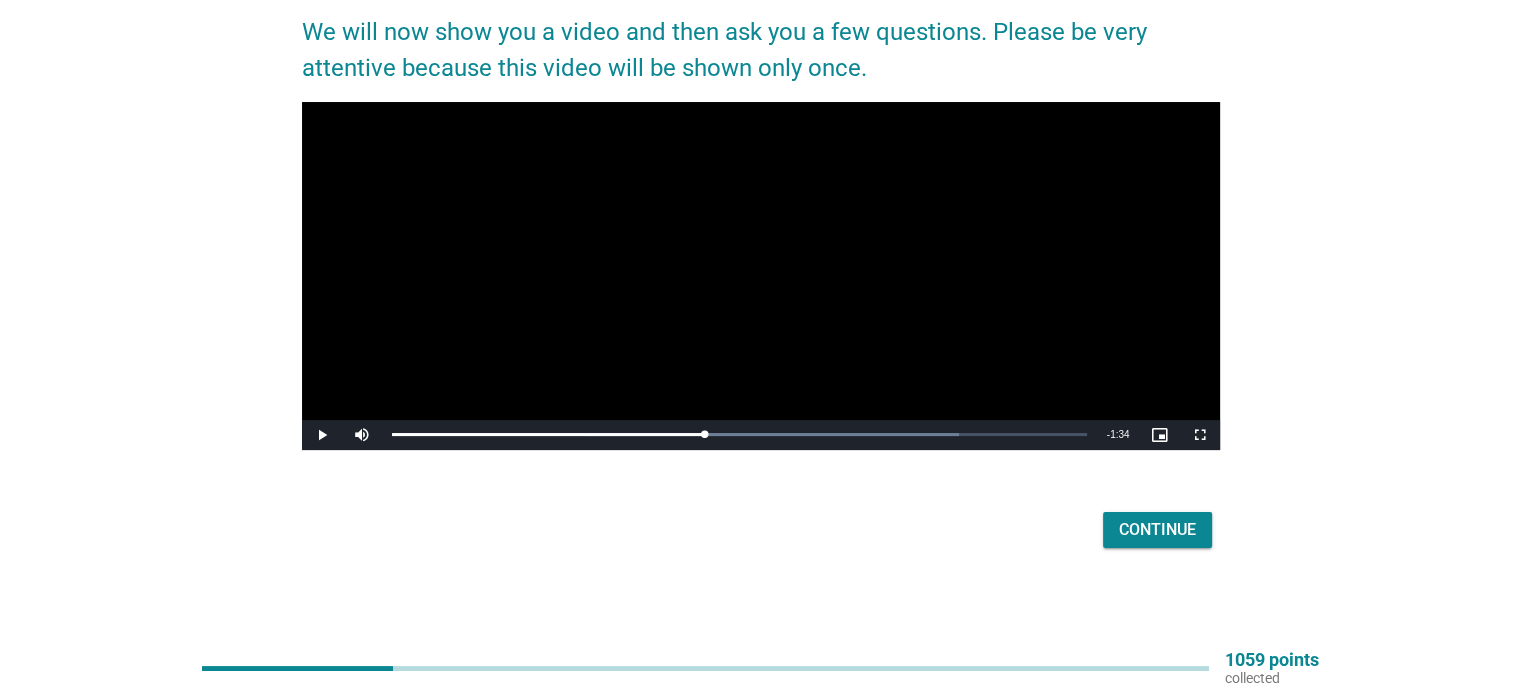 click on "Continue" at bounding box center [1157, 530] 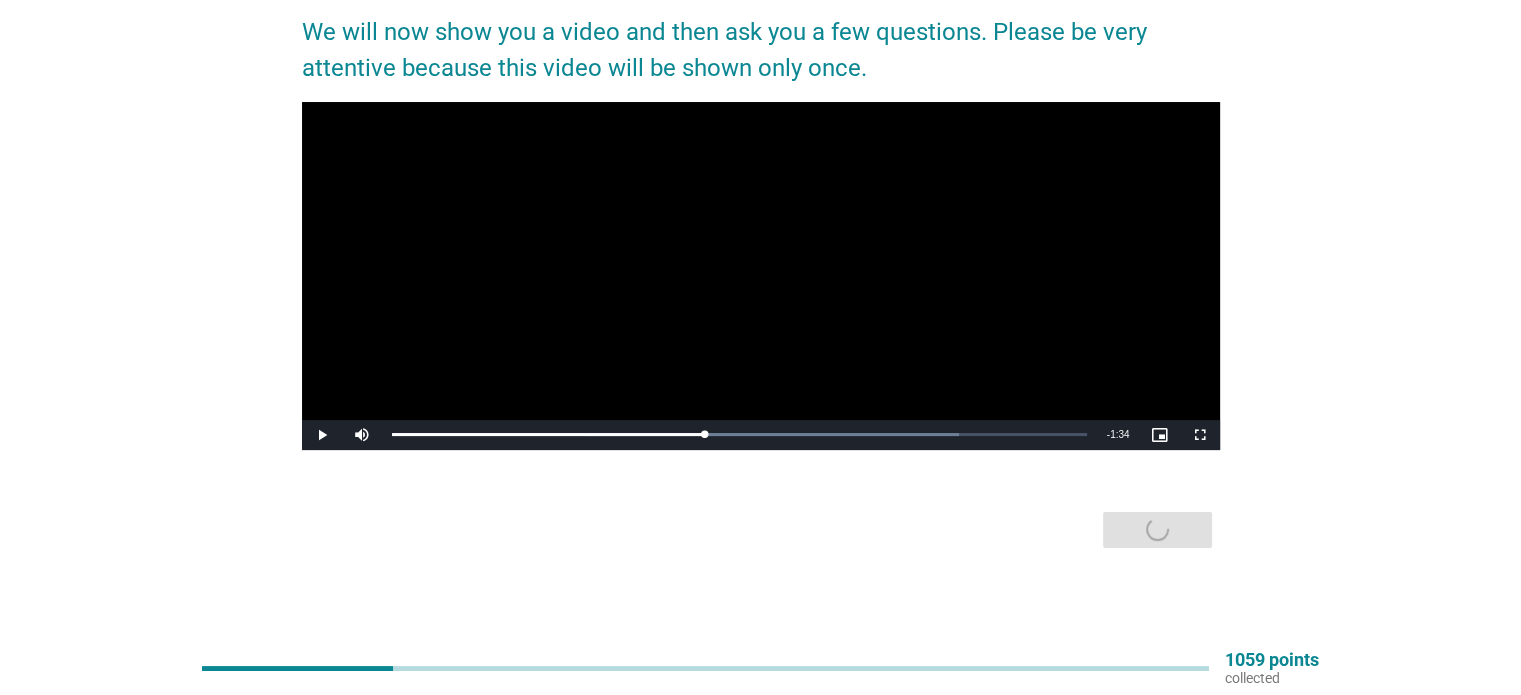 scroll, scrollTop: 0, scrollLeft: 0, axis: both 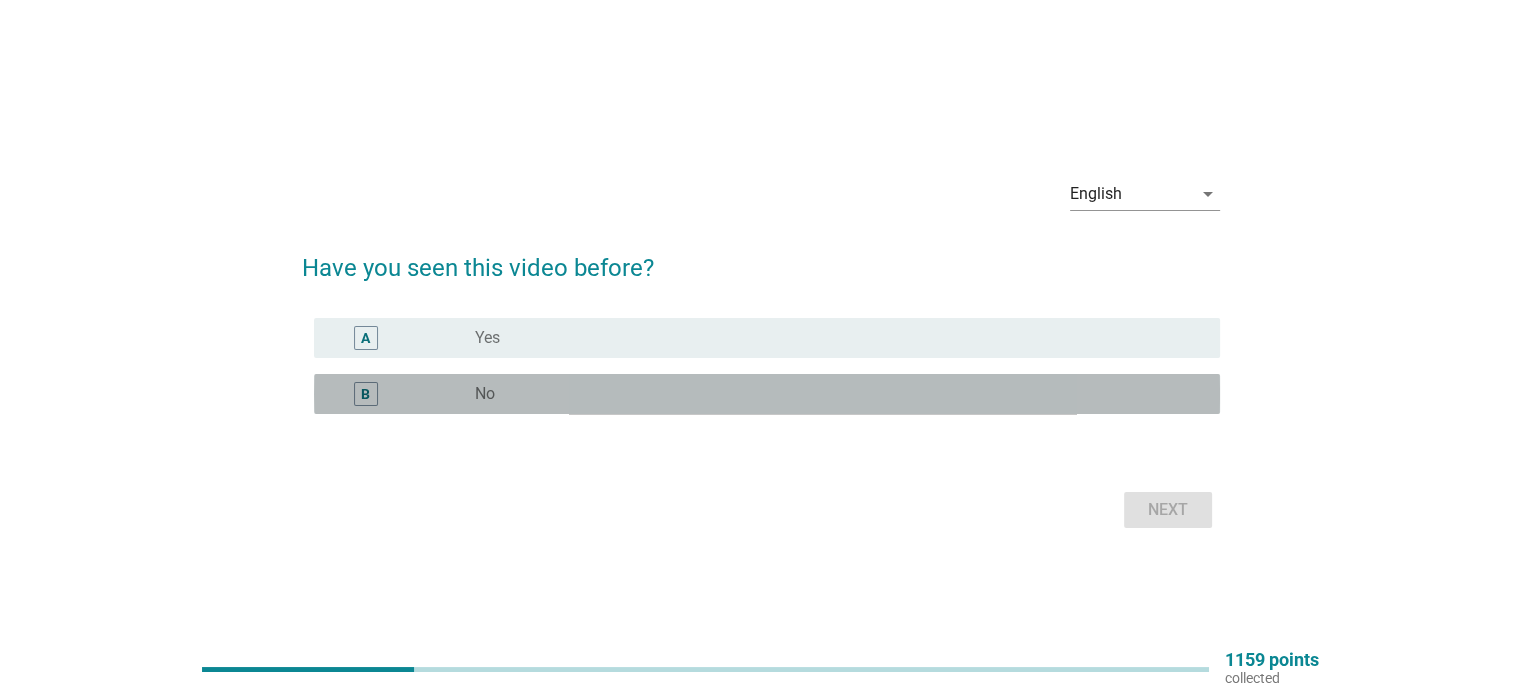 click on "radio_button_unchecked No" at bounding box center (831, 394) 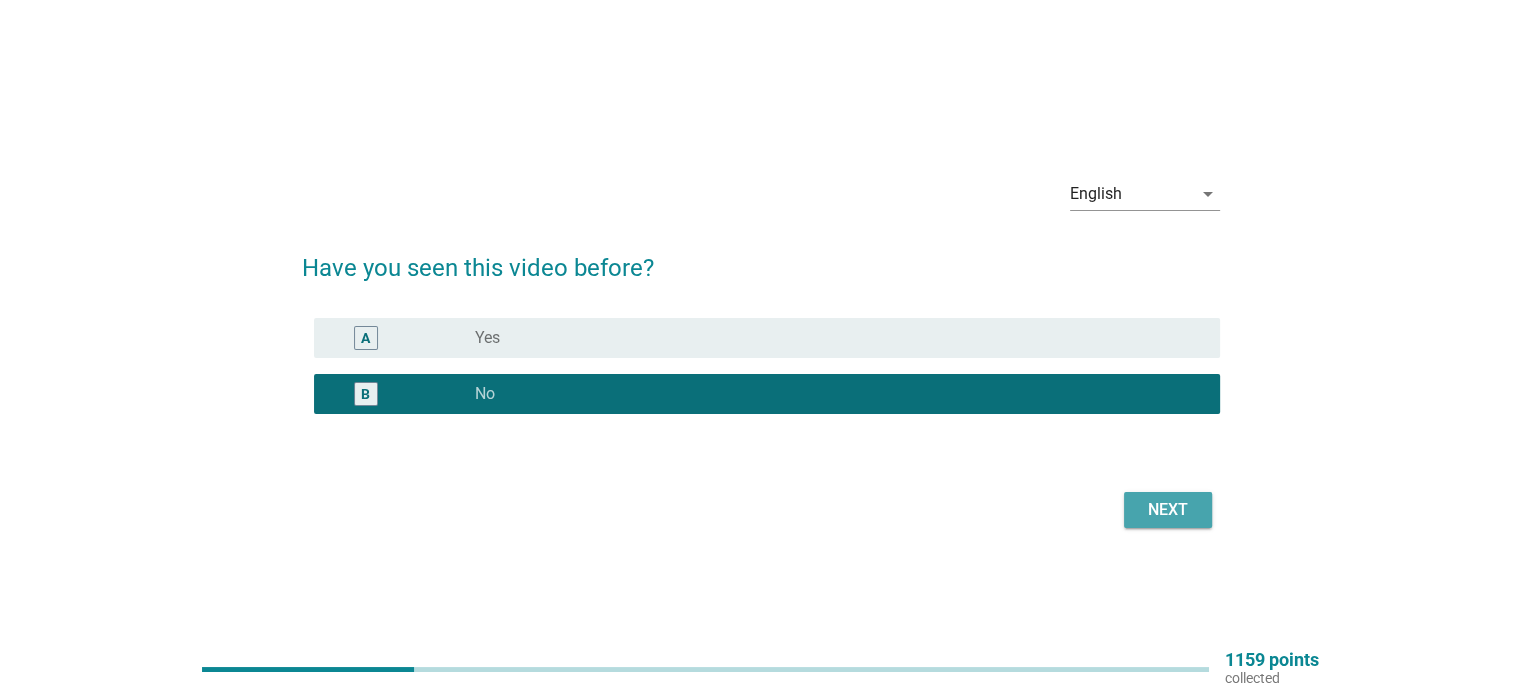 click on "Next" at bounding box center [1168, 510] 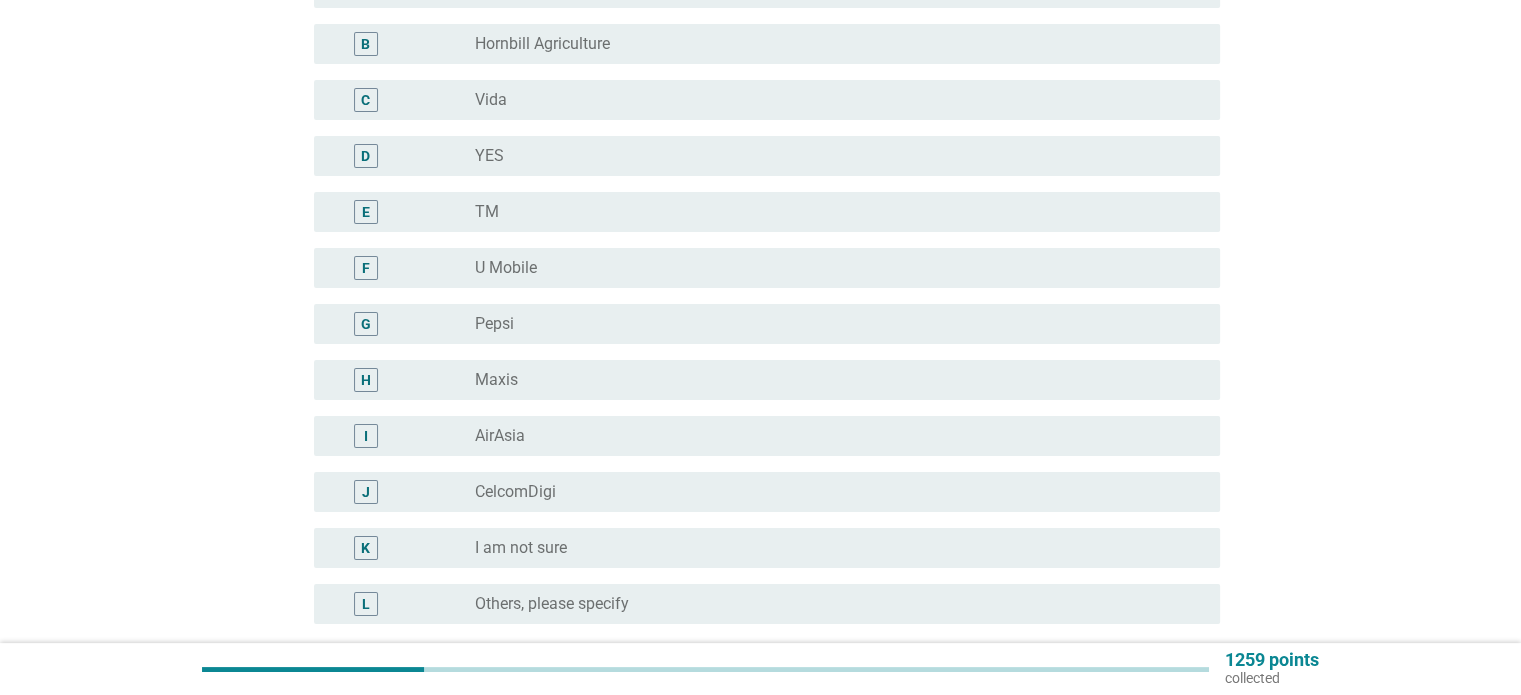 scroll, scrollTop: 300, scrollLeft: 0, axis: vertical 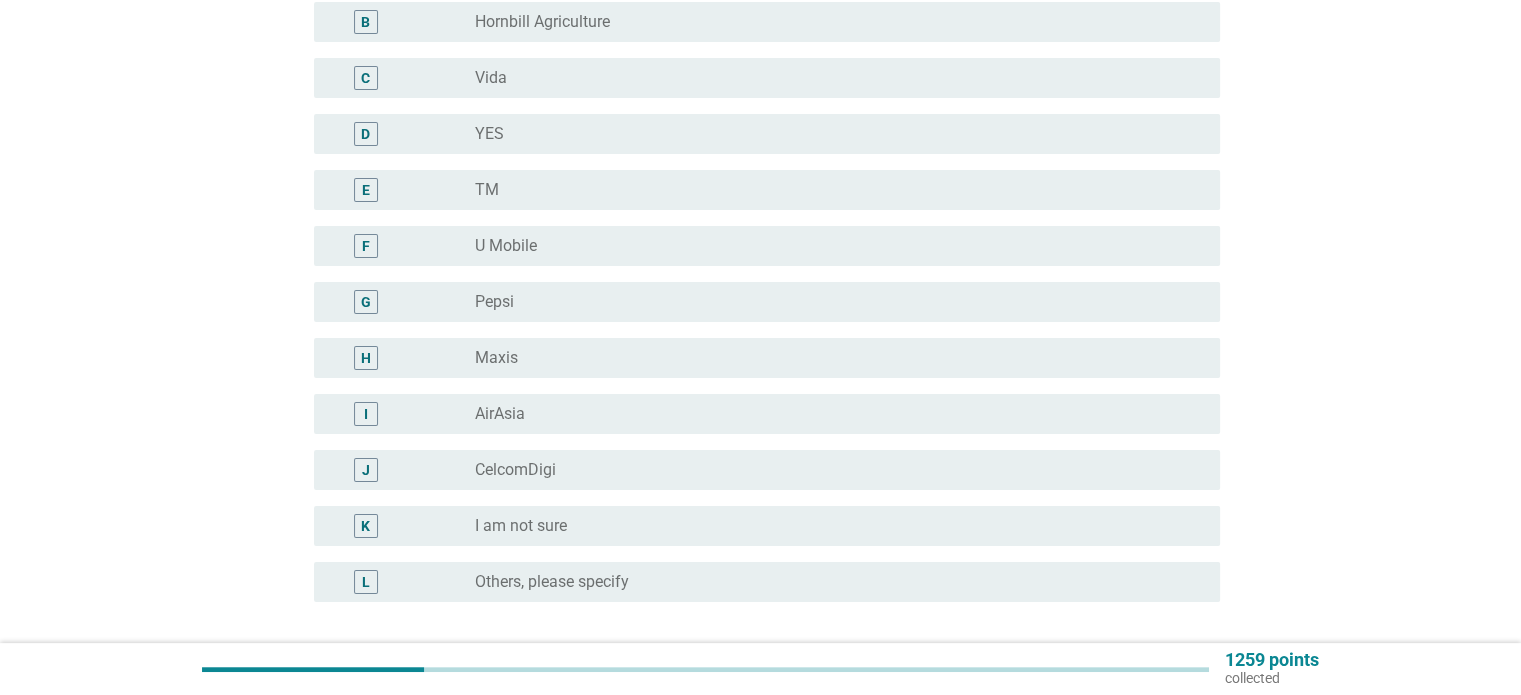 click on "radio_button_unchecked I am not sure" at bounding box center (831, 526) 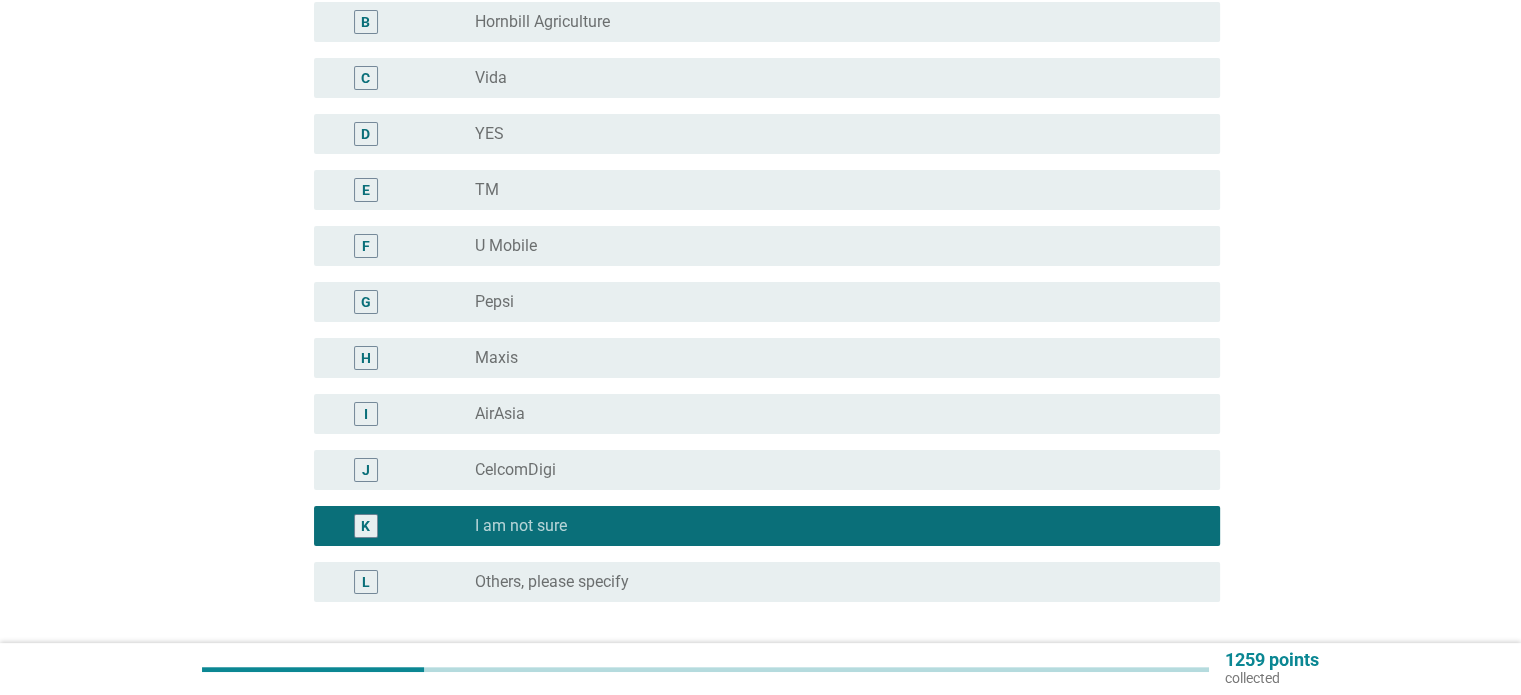 click on "radio_button_unchecked TM" at bounding box center (831, 190) 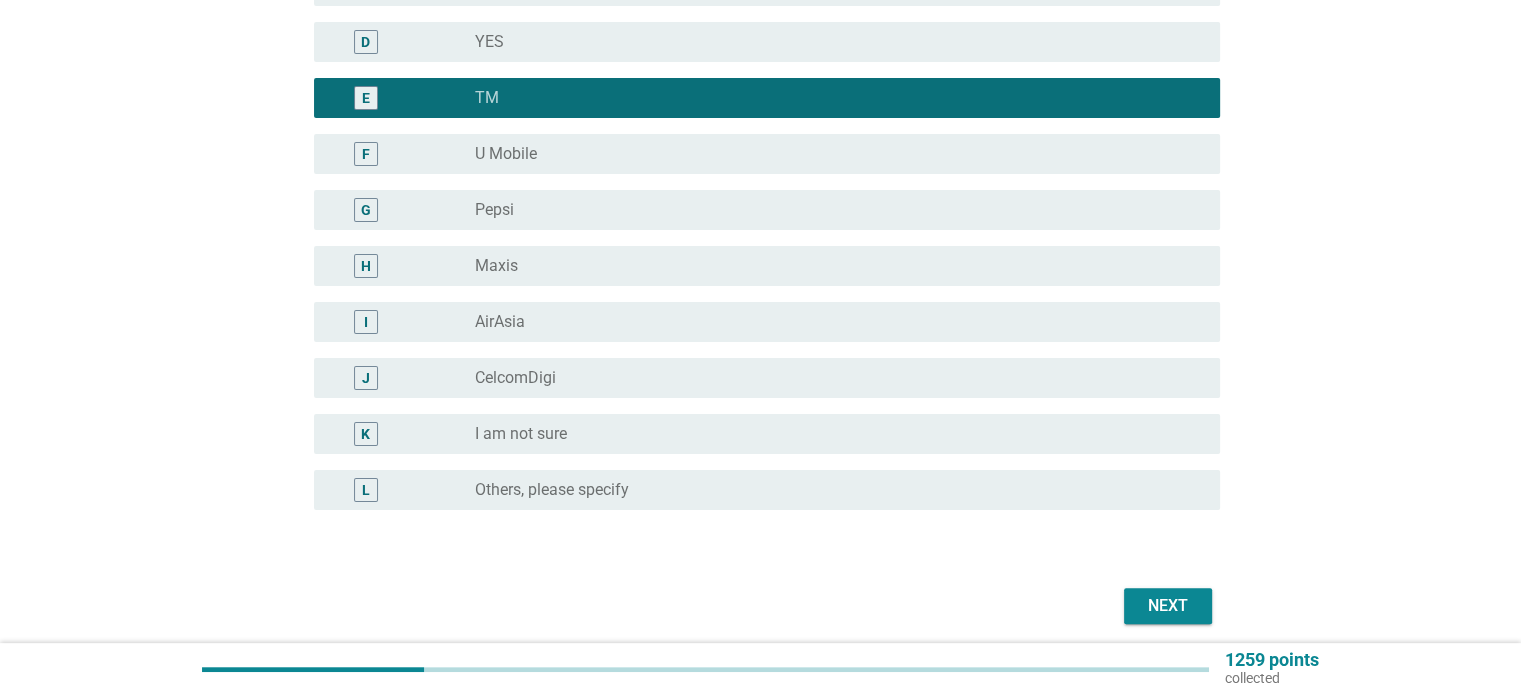 scroll, scrollTop: 468, scrollLeft: 0, axis: vertical 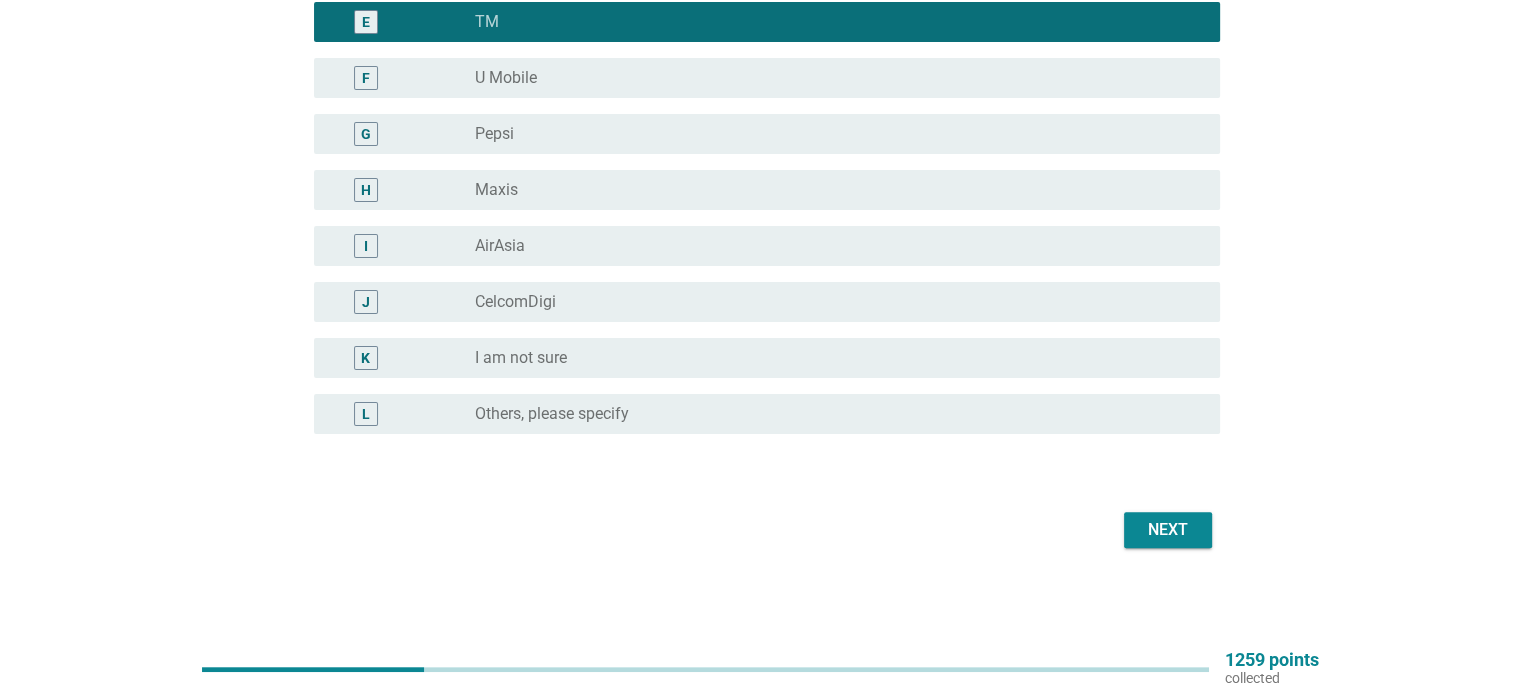click on "Next" at bounding box center [1168, 530] 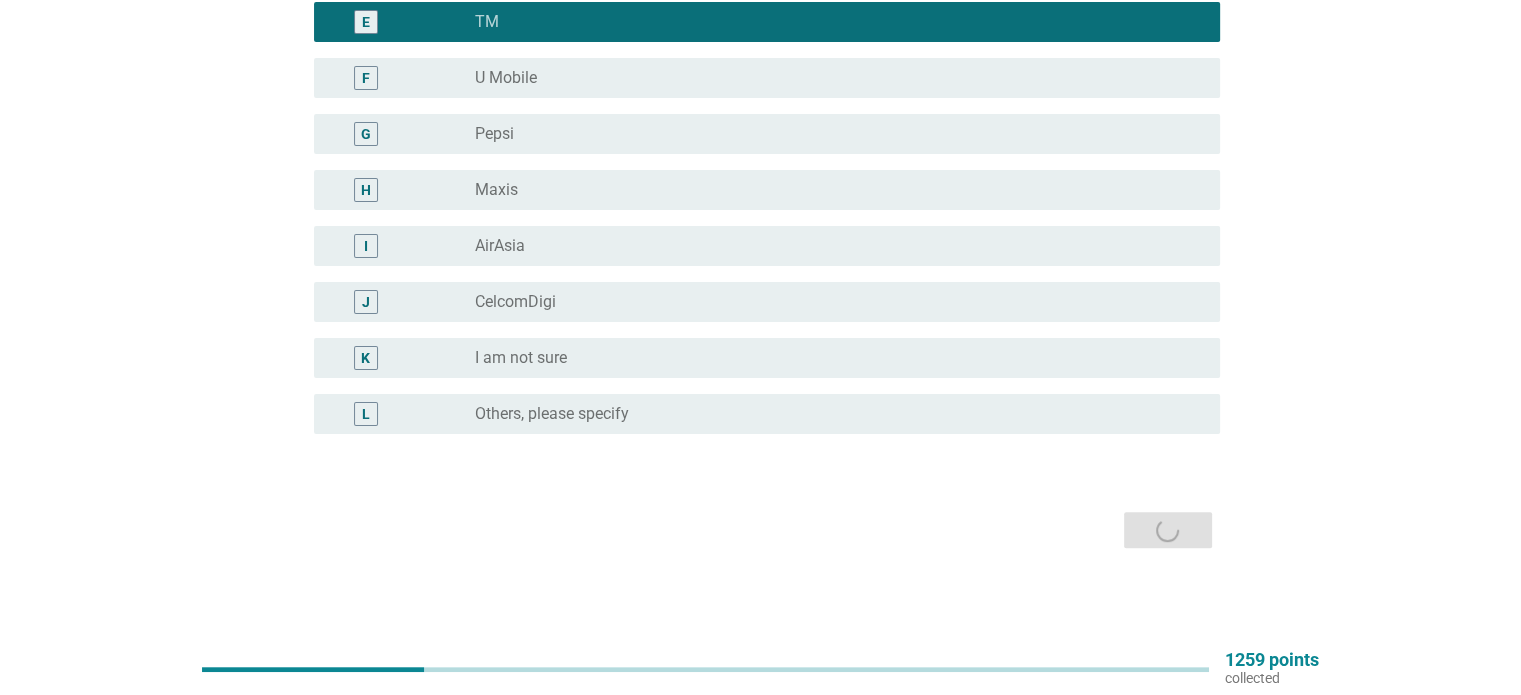 scroll, scrollTop: 0, scrollLeft: 0, axis: both 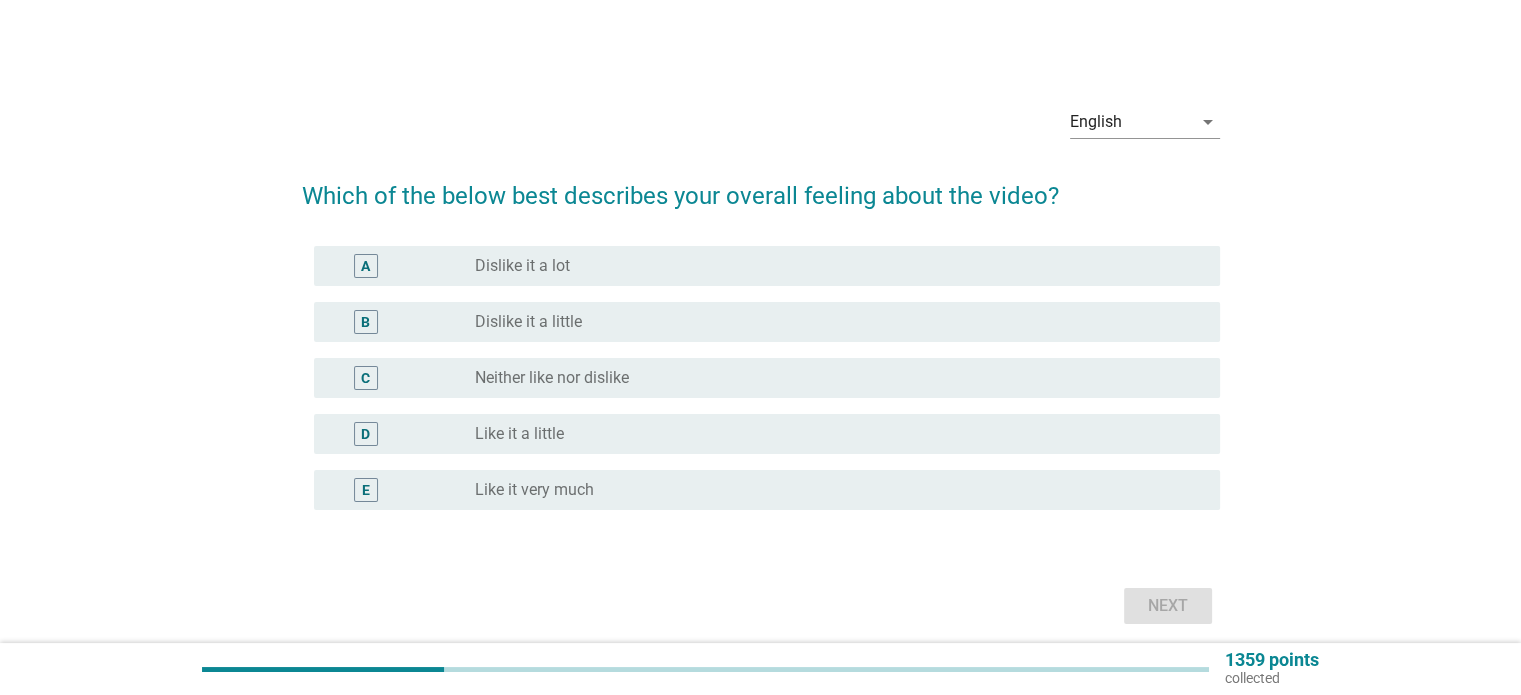 click on "radio_button_unchecked Neither like nor dislike" at bounding box center (831, 378) 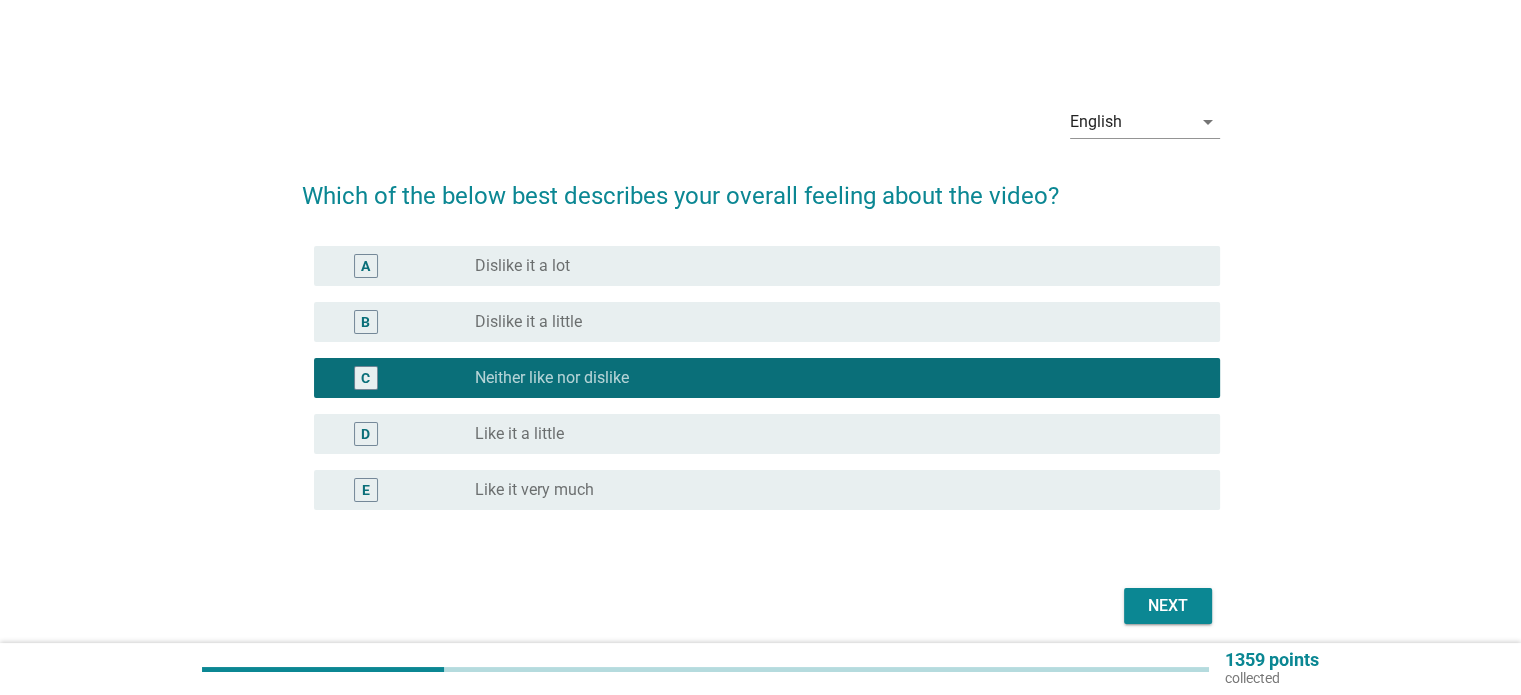 click on "Next" at bounding box center [1168, 606] 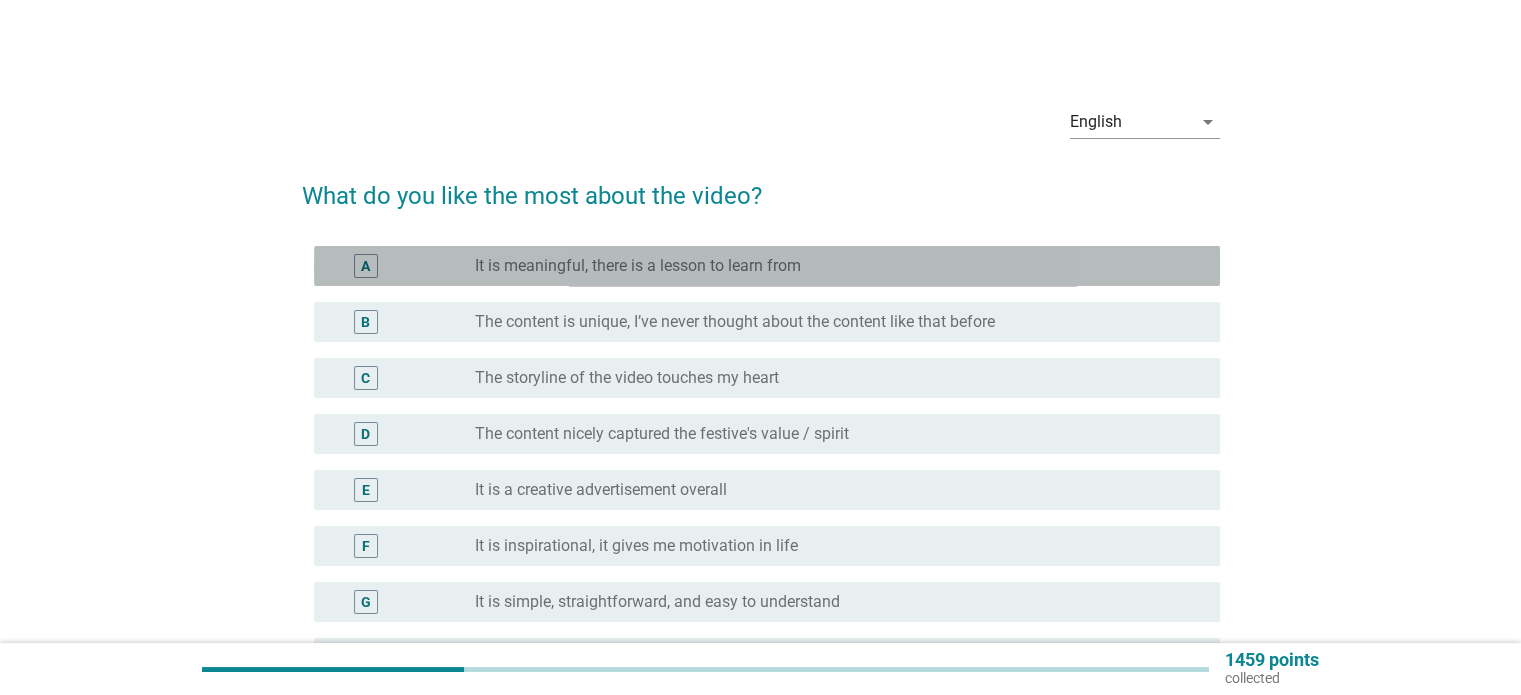 click on "It is meaningful, there is a lesson to learn from" at bounding box center [638, 266] 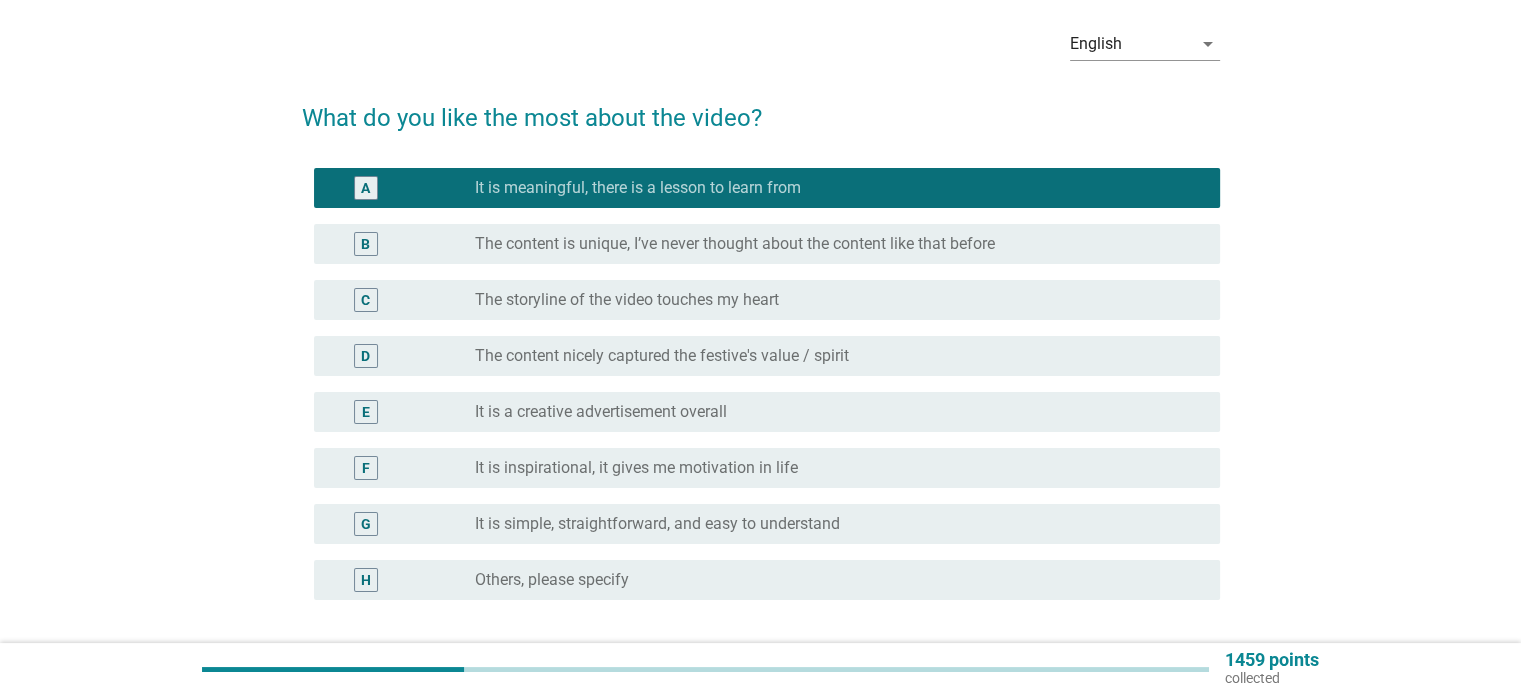 scroll, scrollTop: 200, scrollLeft: 0, axis: vertical 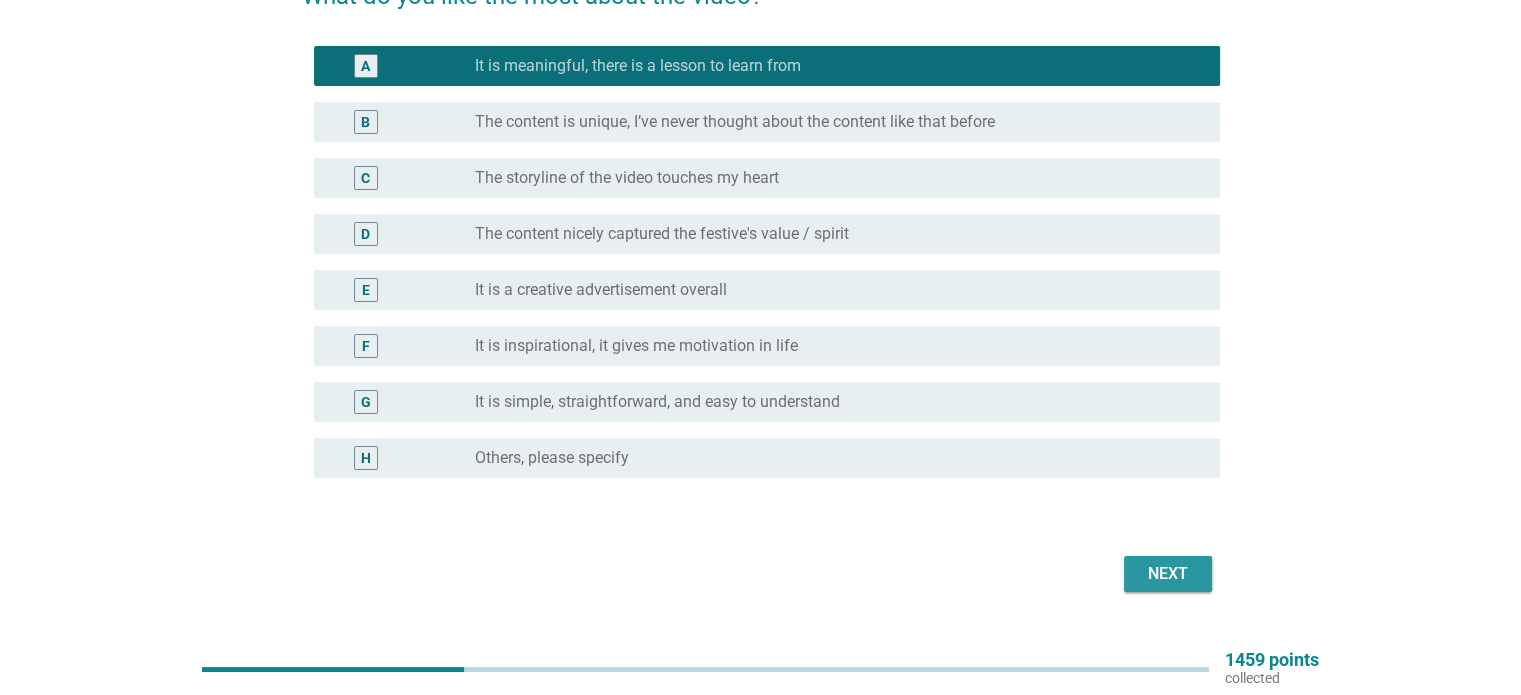 click on "Next" at bounding box center (1168, 574) 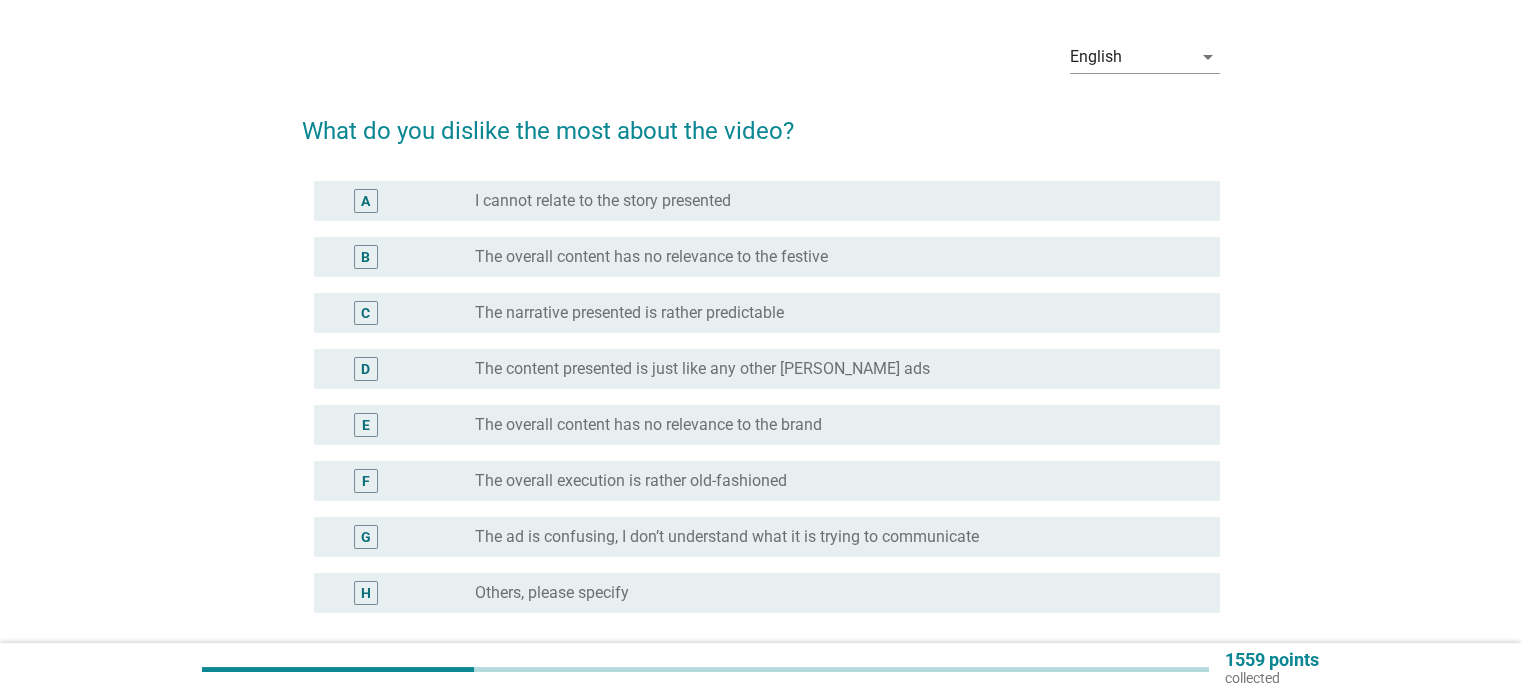 scroll, scrollTop: 100, scrollLeft: 0, axis: vertical 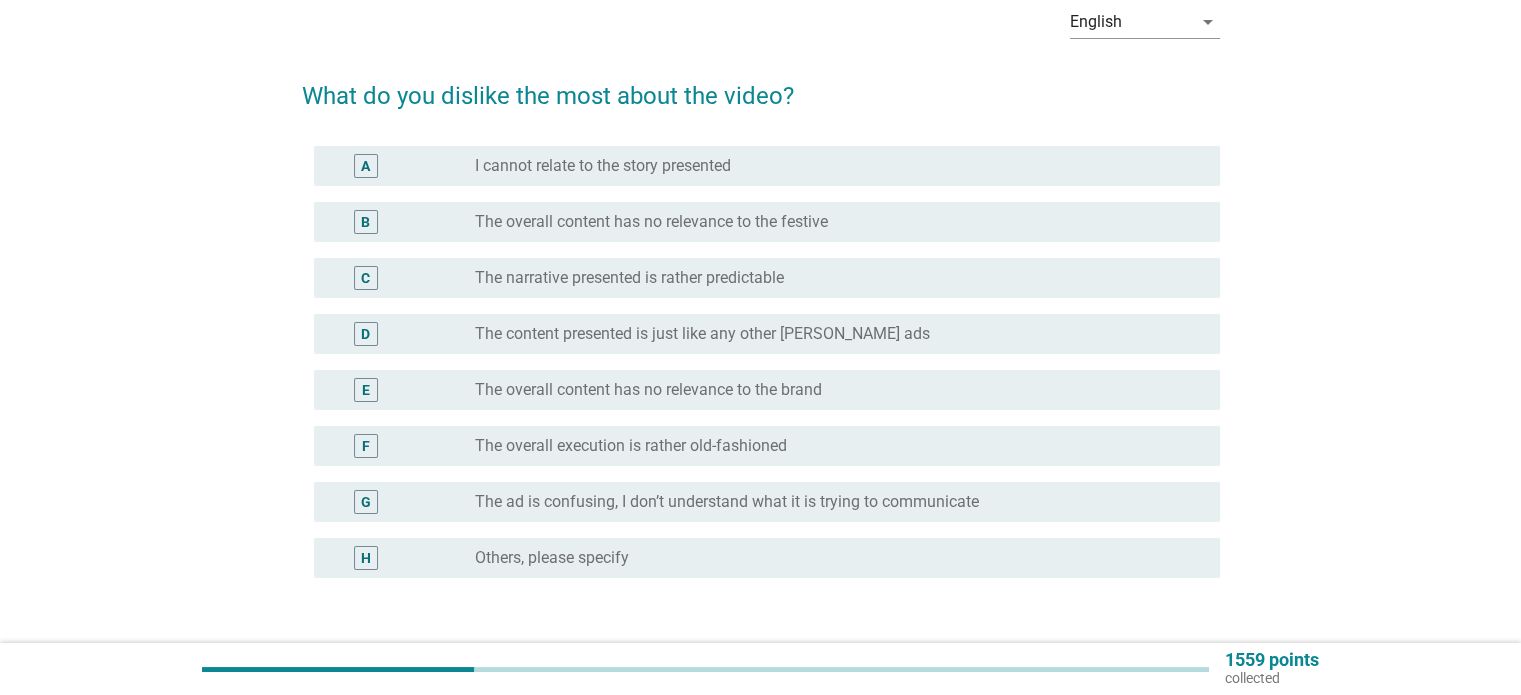 click on "radio_button_unchecked I cannot relate to the story presented" at bounding box center (831, 166) 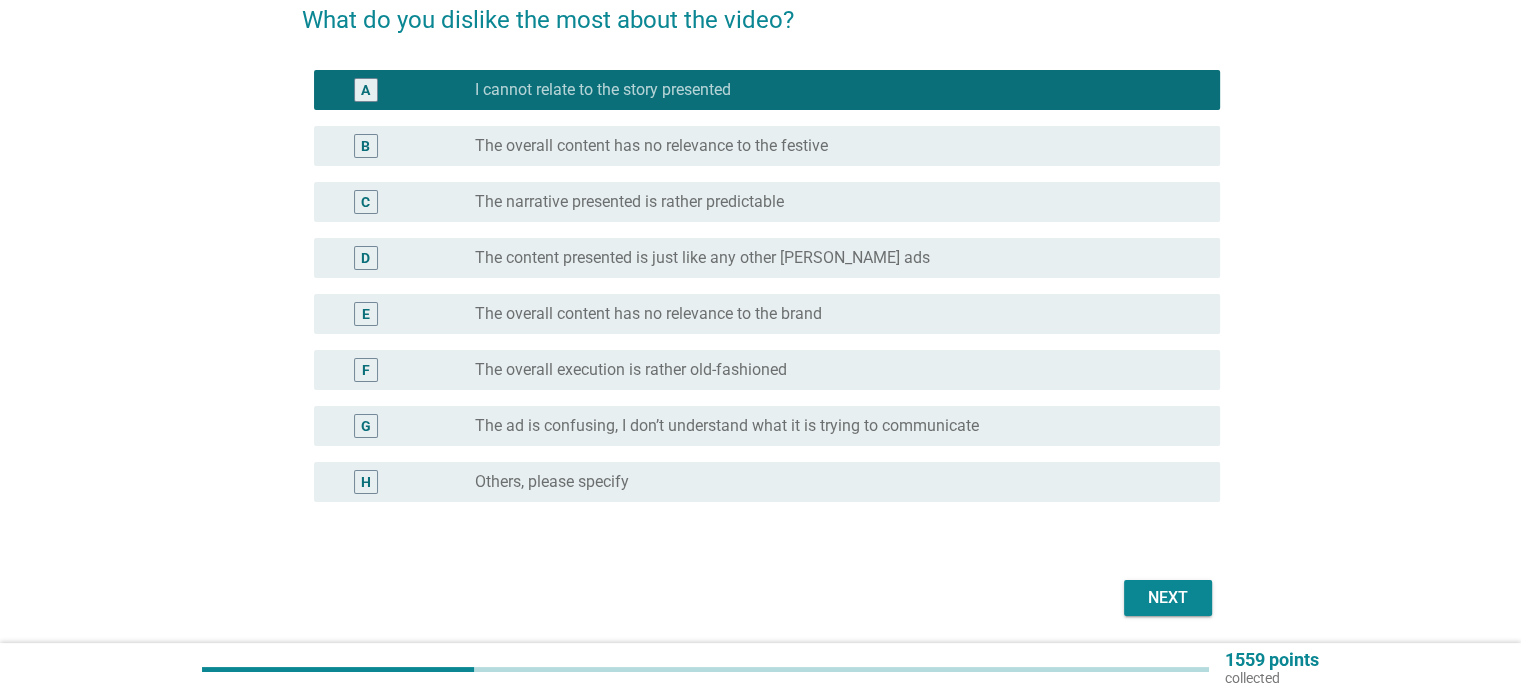 scroll, scrollTop: 244, scrollLeft: 0, axis: vertical 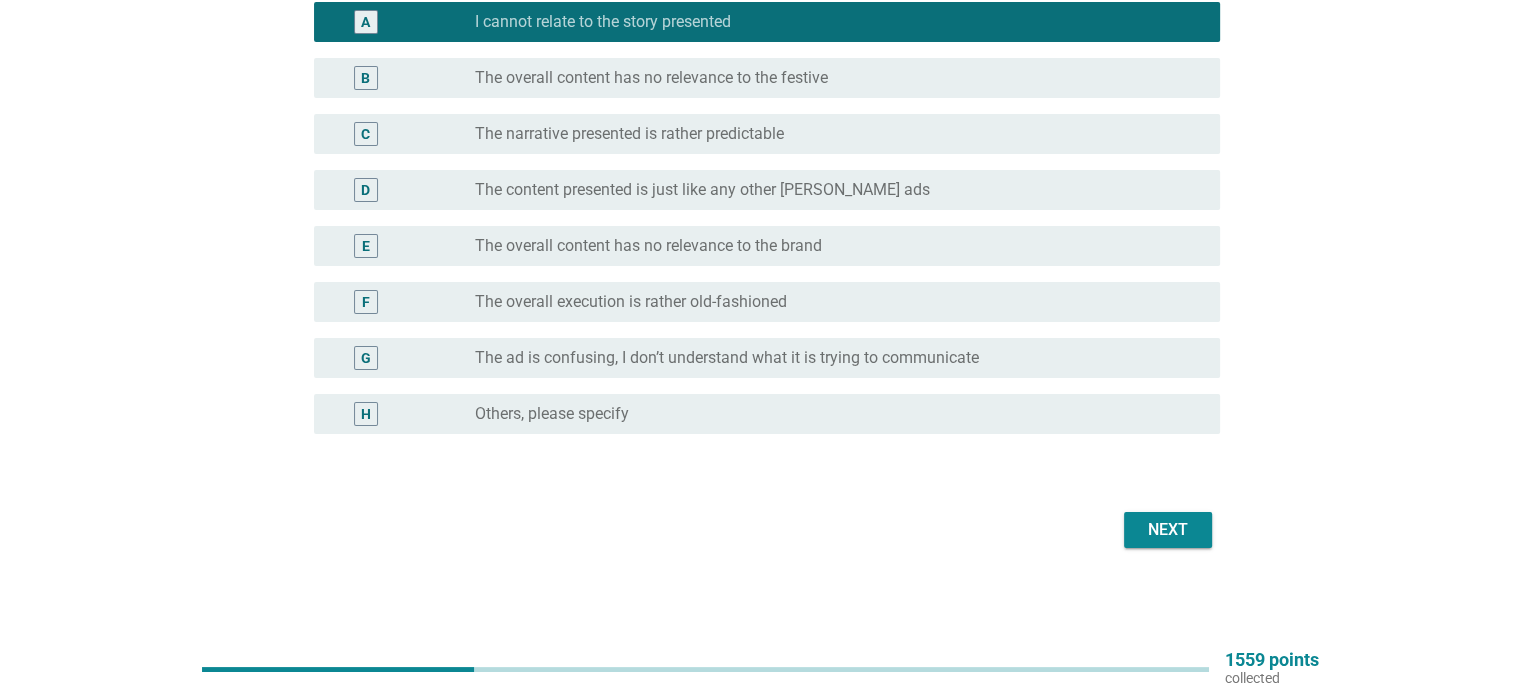click on "Next" at bounding box center (1168, 530) 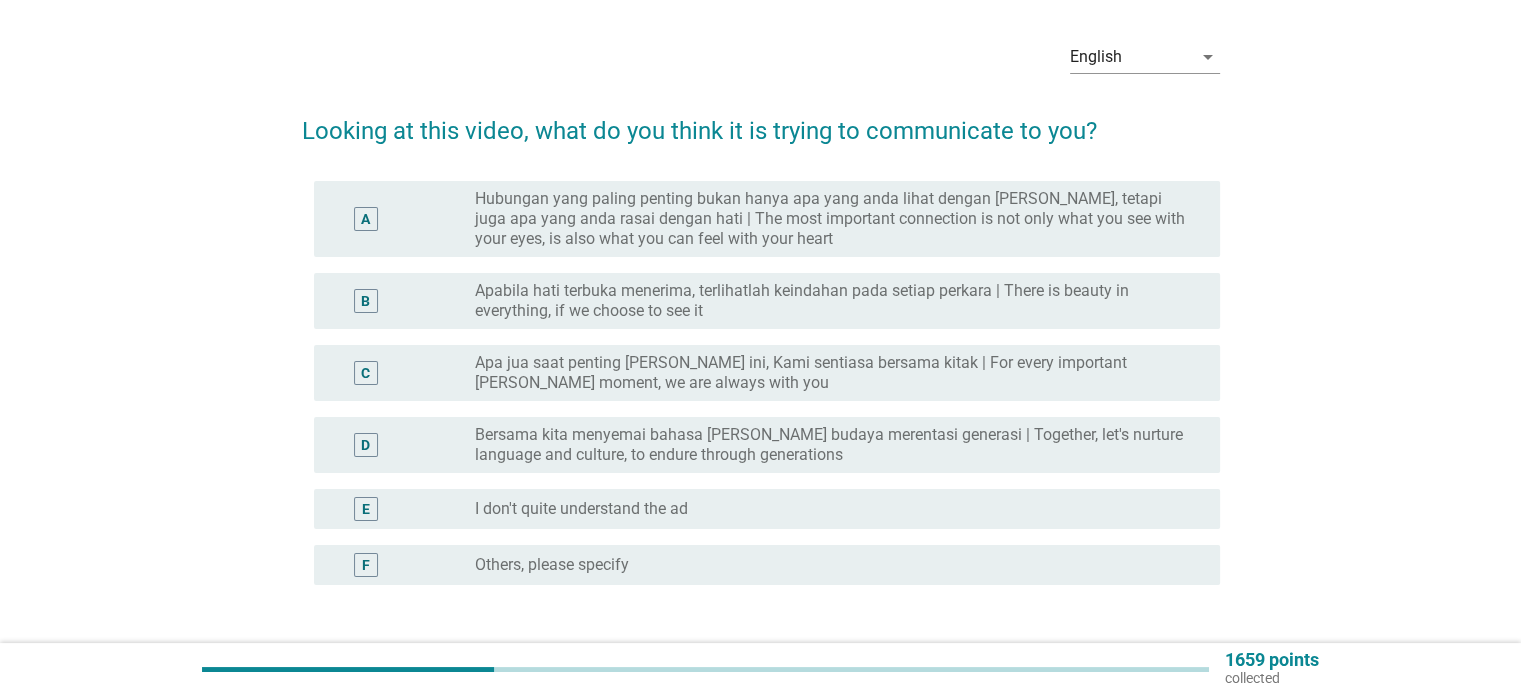 scroll, scrollTop: 100, scrollLeft: 0, axis: vertical 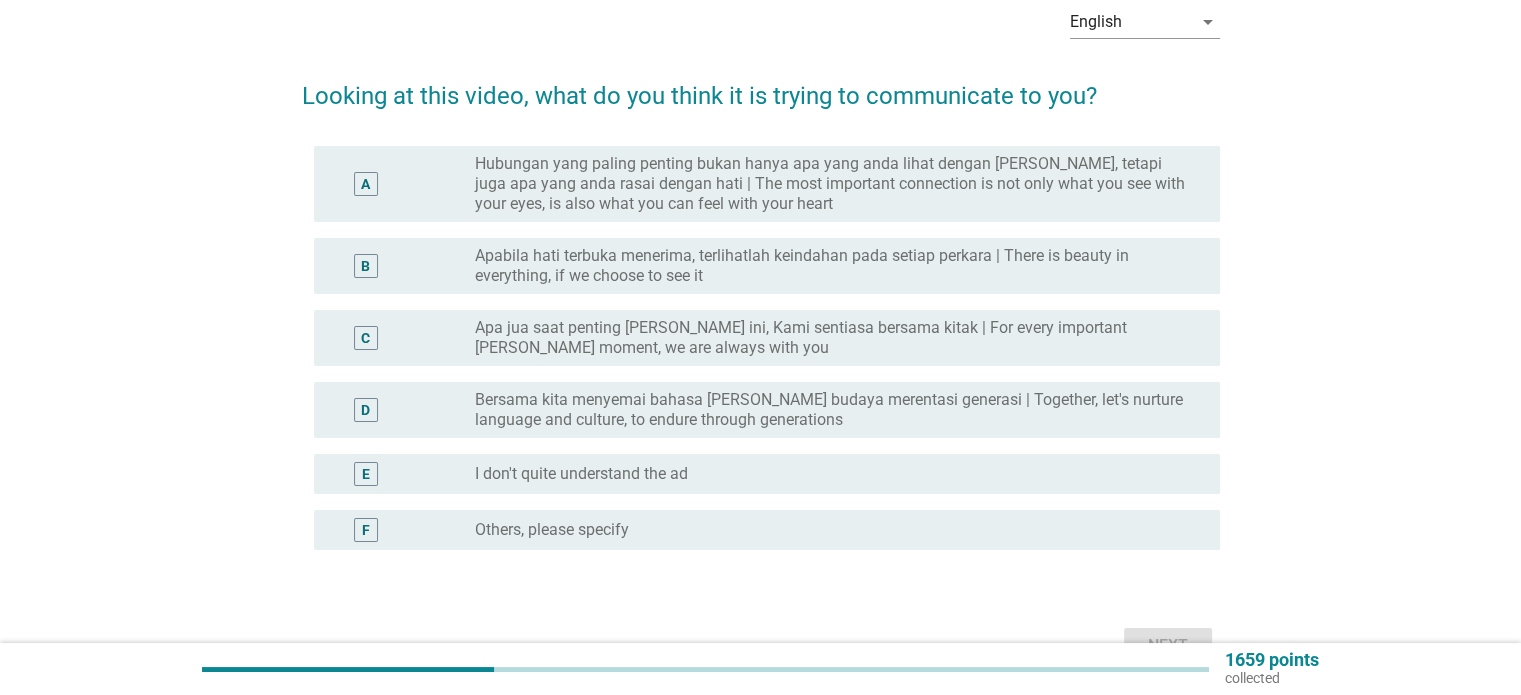 click on "Apa jua saat penting [PERSON_NAME] ini, Kami sentiasa bersama kitak | For every important [PERSON_NAME] moment, we are always with you" at bounding box center (831, 338) 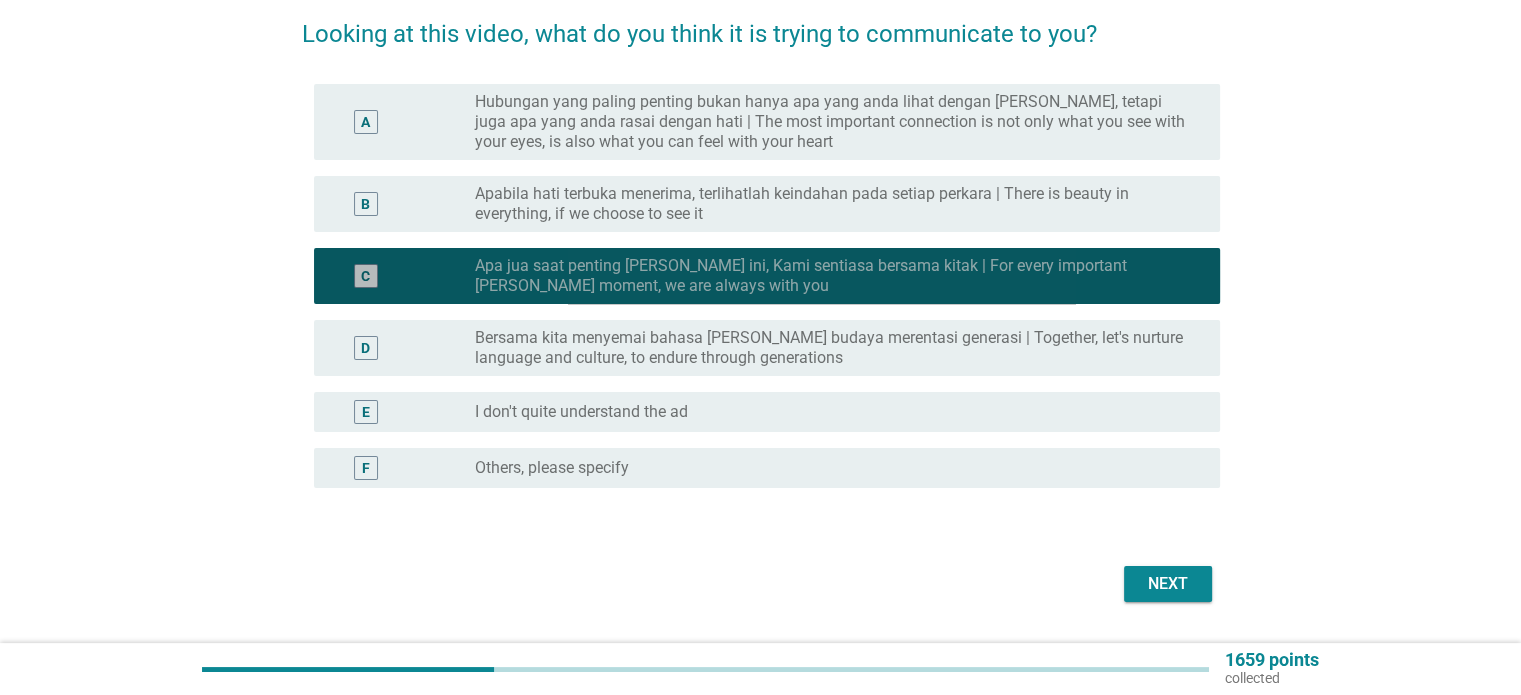 scroll, scrollTop: 216, scrollLeft: 0, axis: vertical 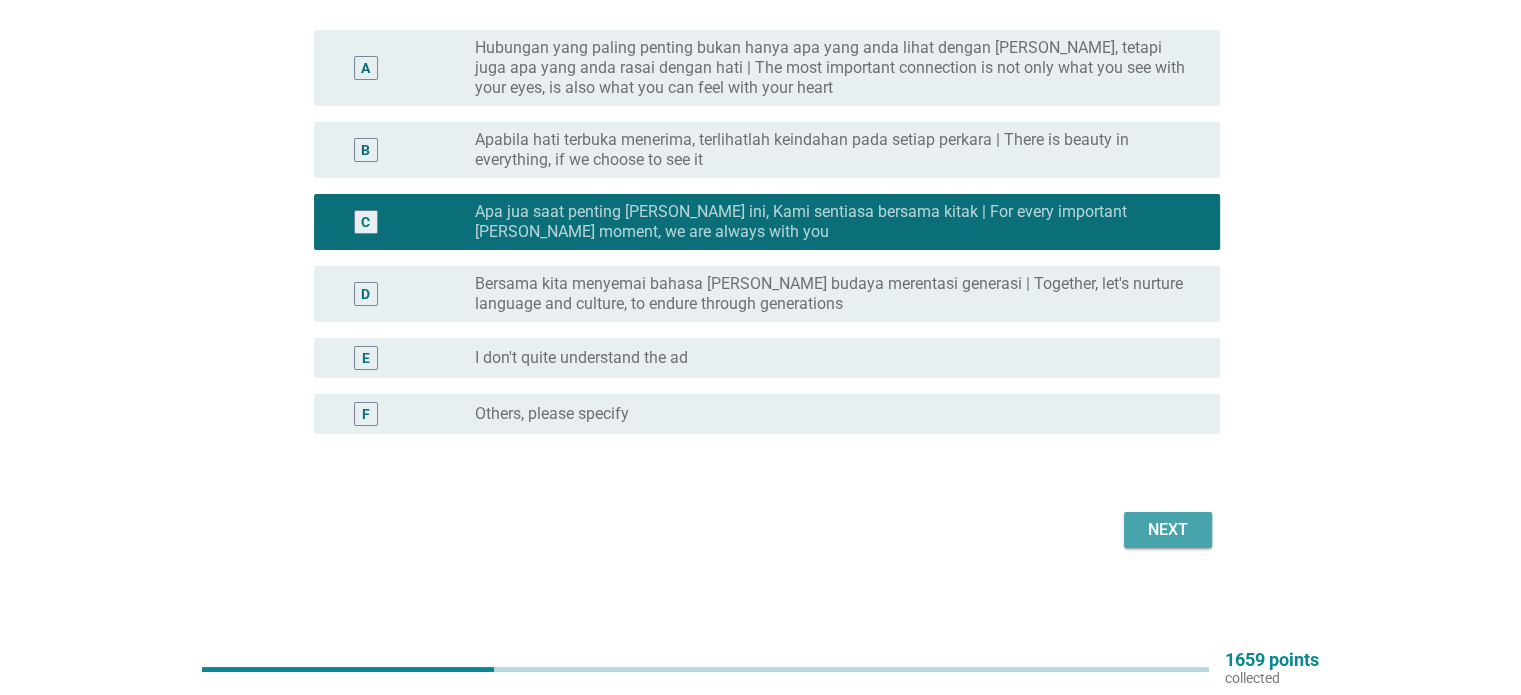 click on "Next" at bounding box center (1168, 530) 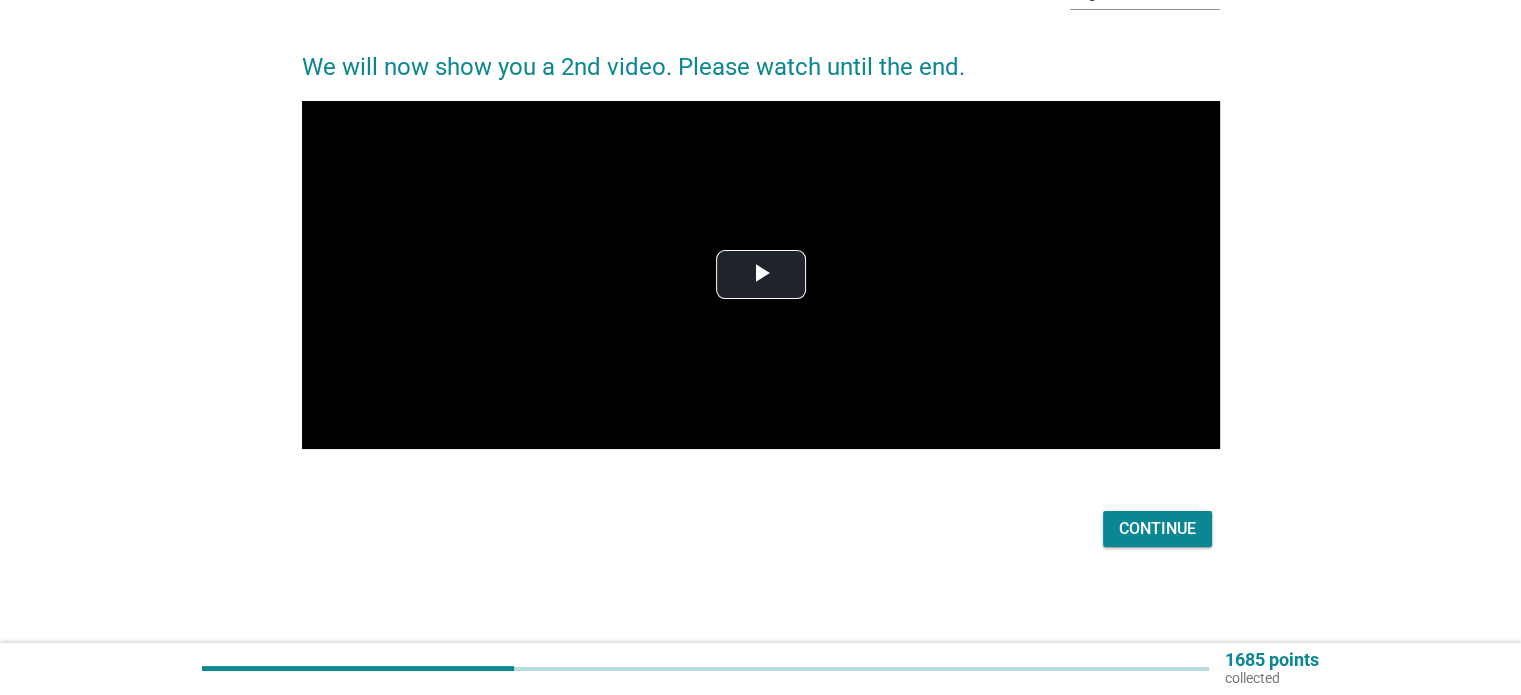 scroll, scrollTop: 0, scrollLeft: 0, axis: both 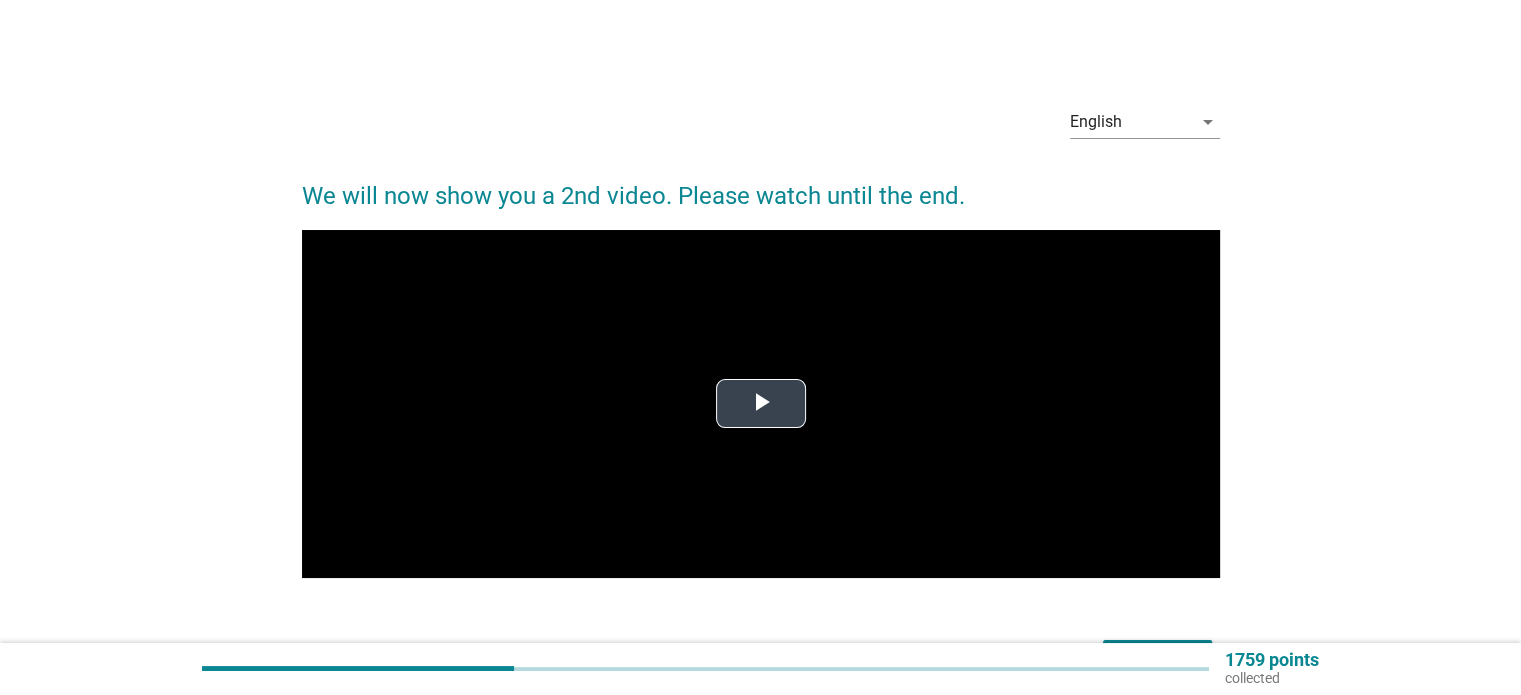 click at bounding box center [761, 404] 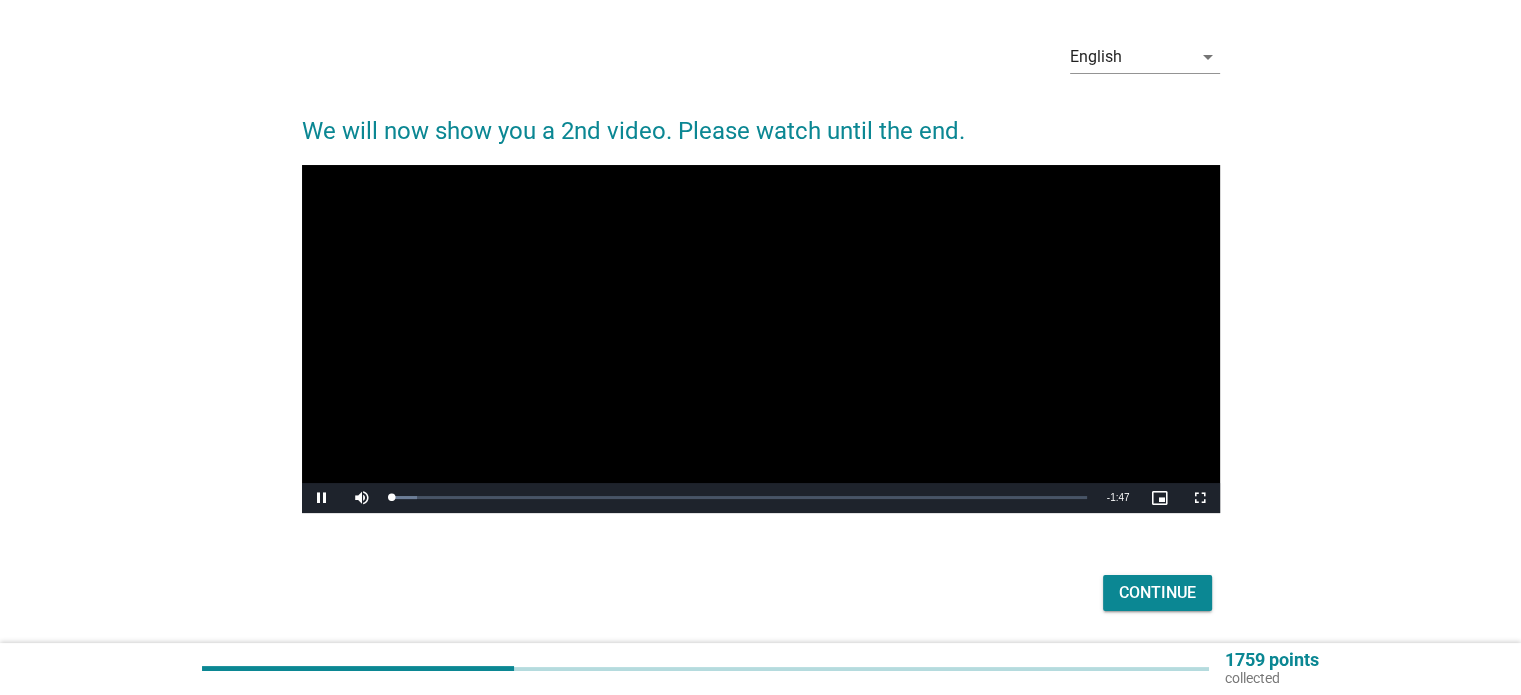 scroll, scrollTop: 100, scrollLeft: 0, axis: vertical 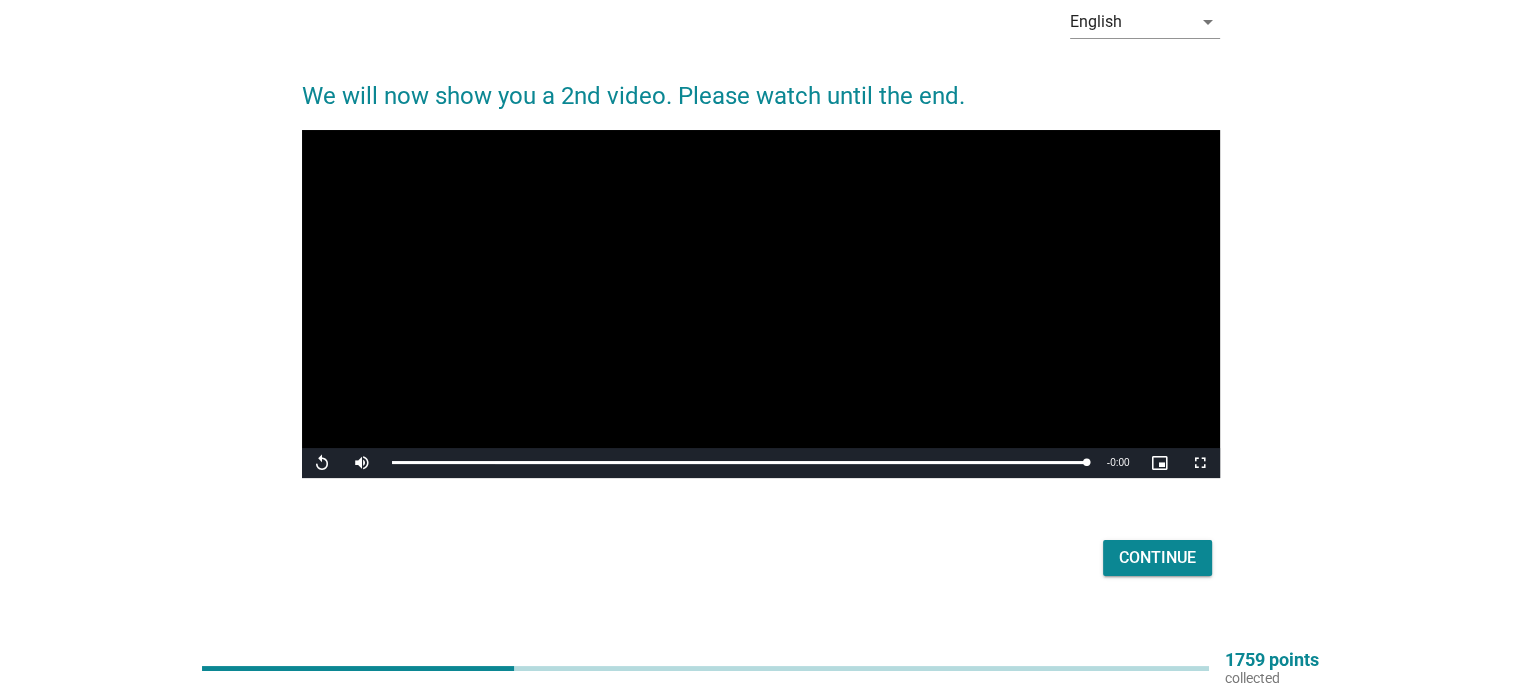 click on "Continue" at bounding box center (1157, 558) 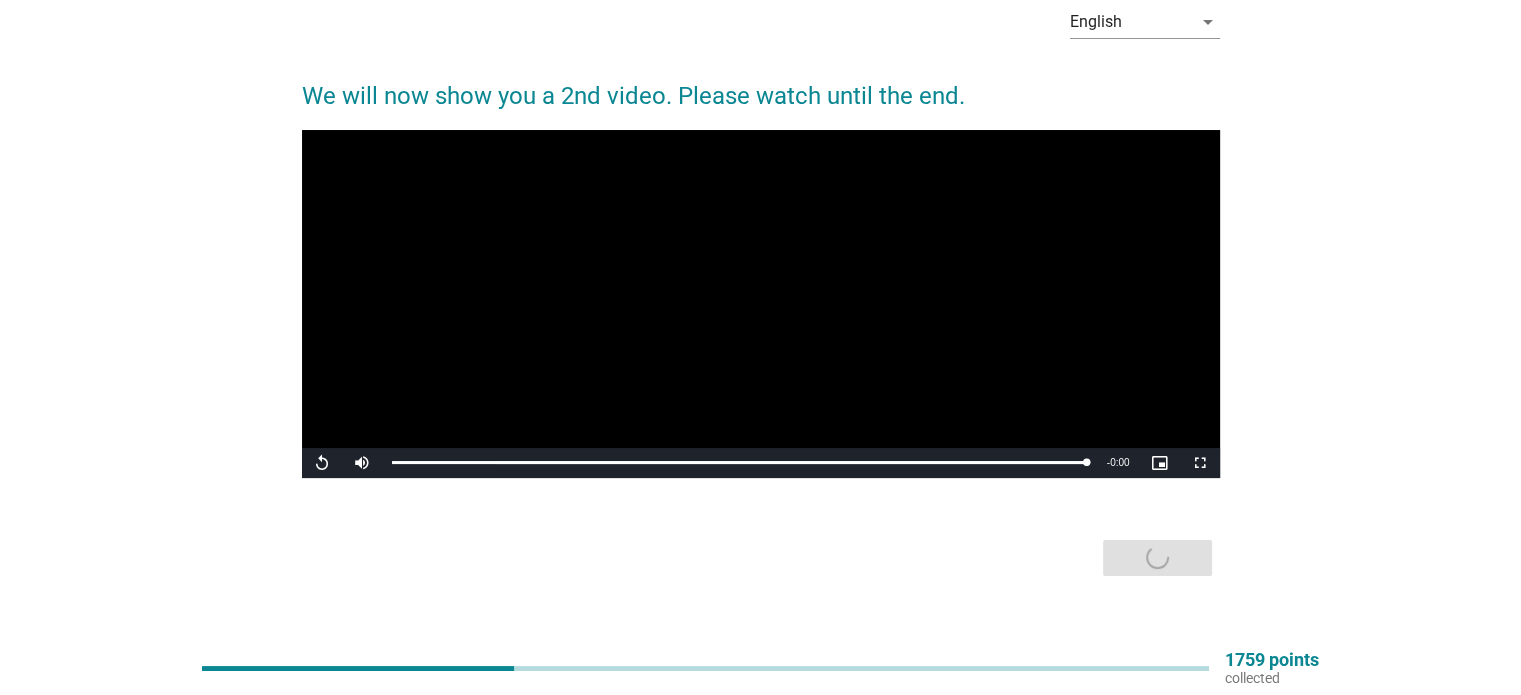 scroll, scrollTop: 0, scrollLeft: 0, axis: both 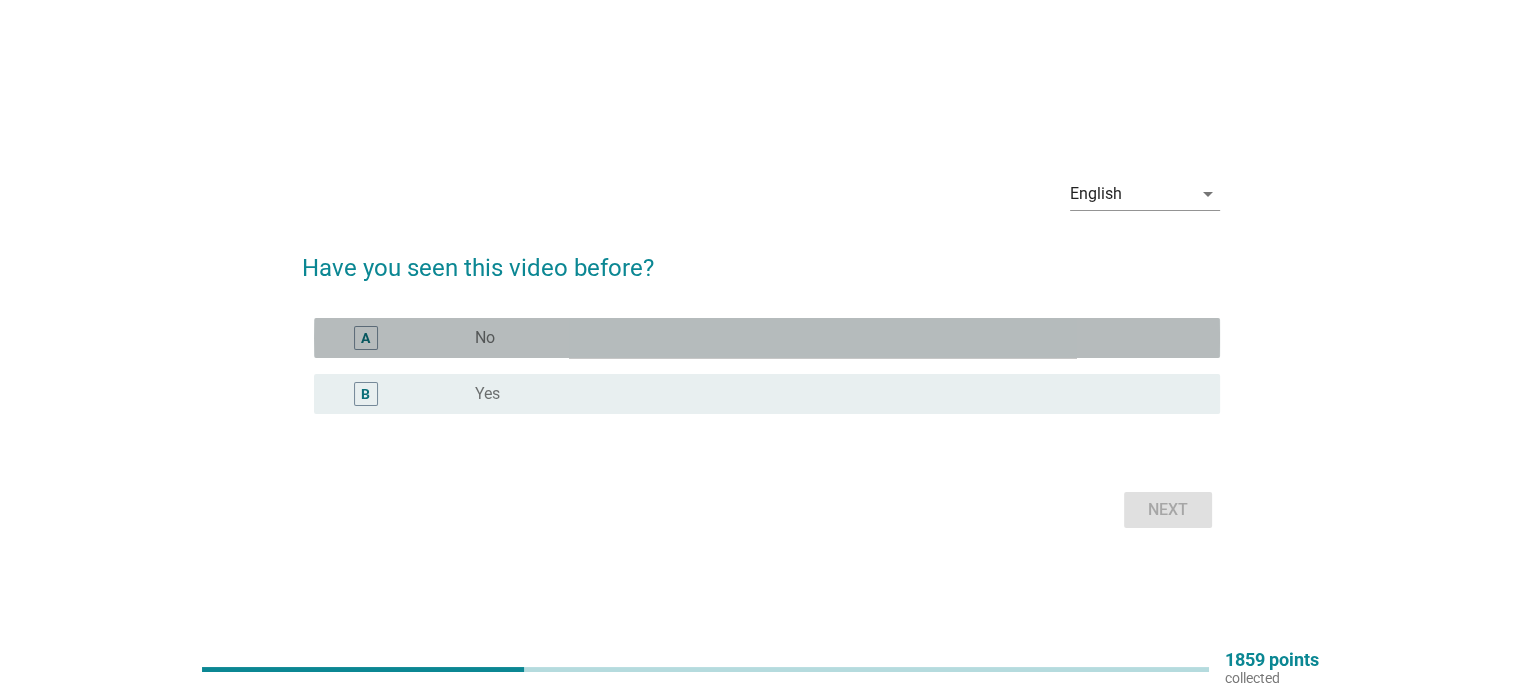 click on "radio_button_unchecked No" at bounding box center (831, 338) 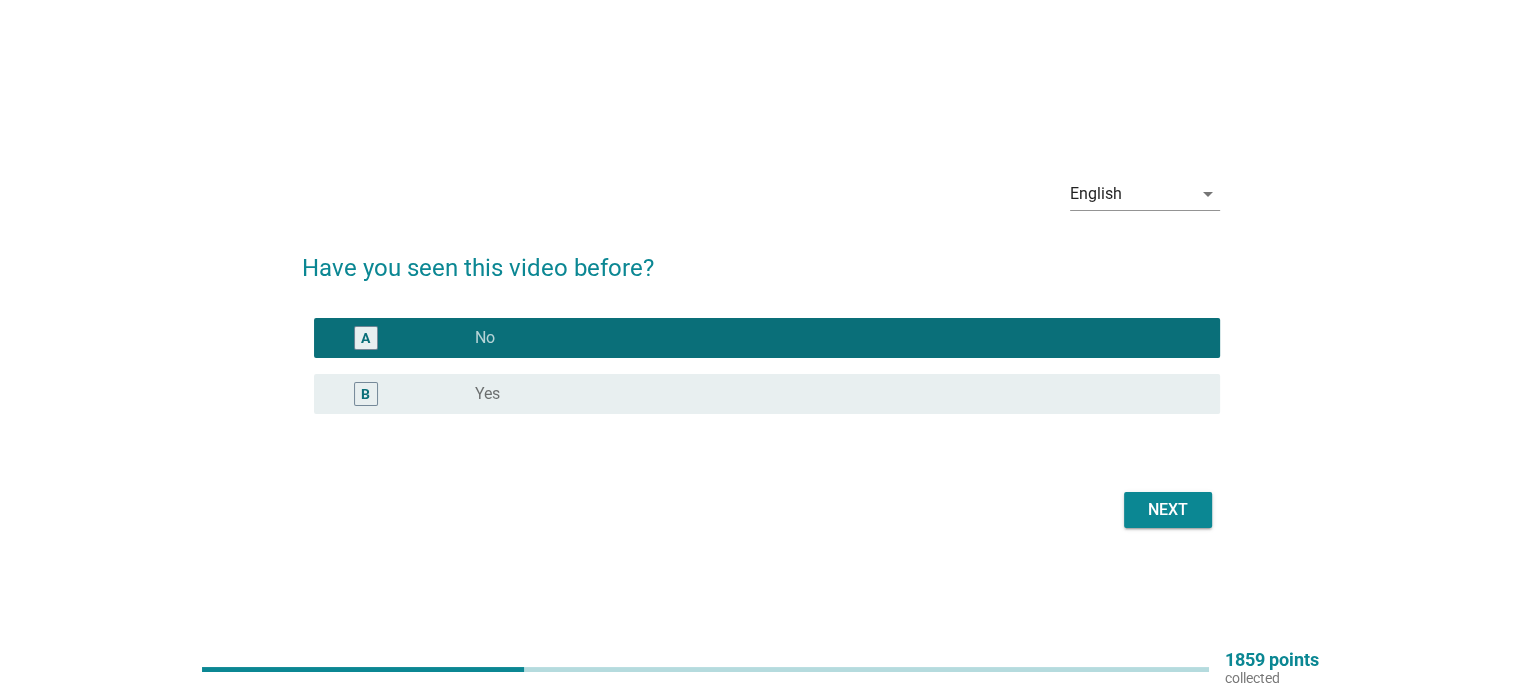 click on "Next" at bounding box center [1168, 510] 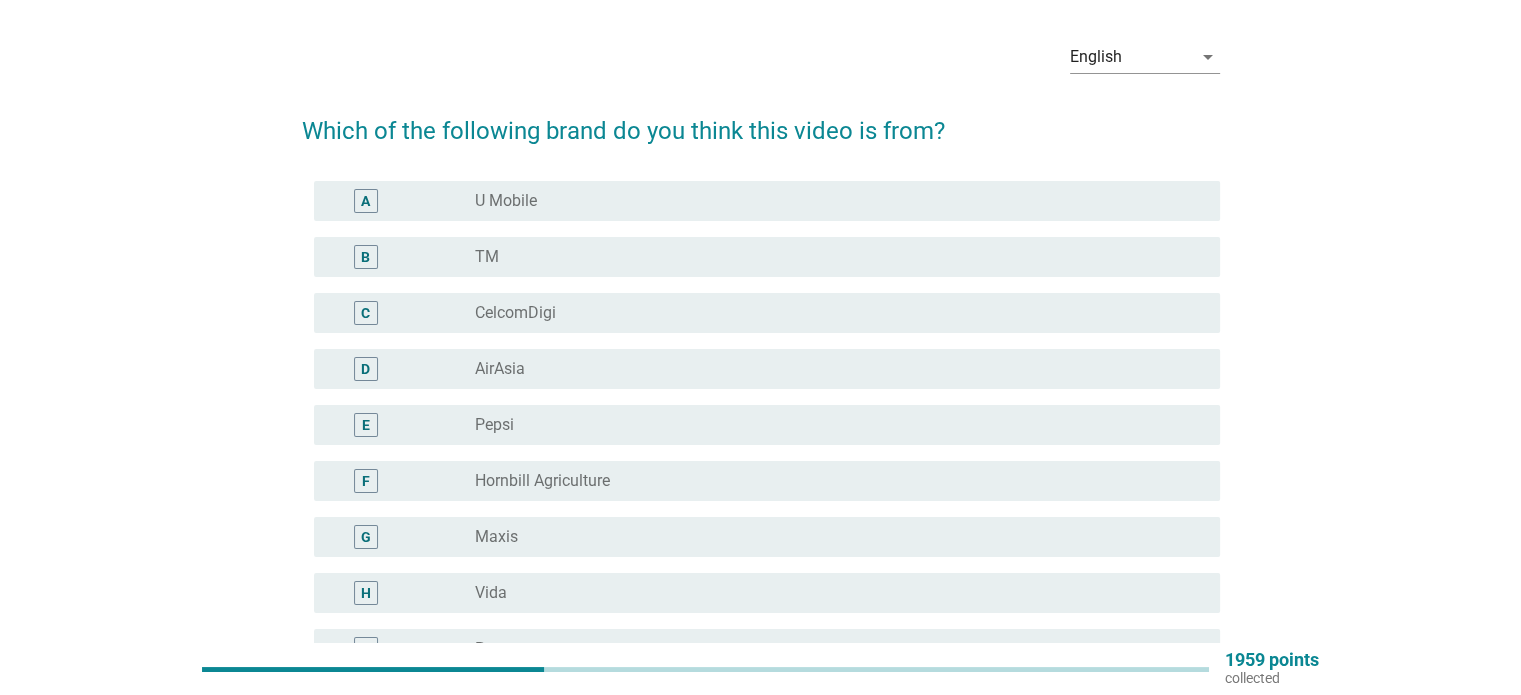 scroll, scrollTop: 100, scrollLeft: 0, axis: vertical 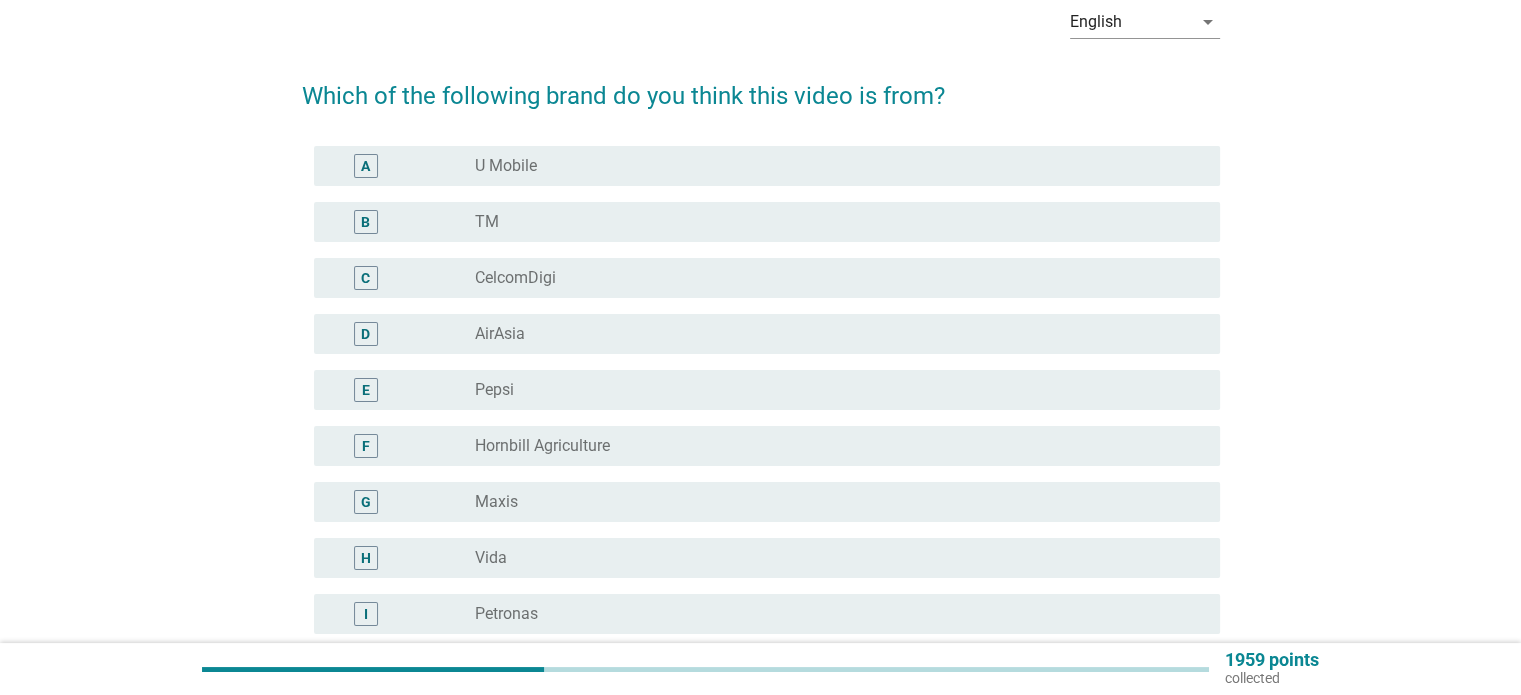 click on "radio_button_unchecked Maxis" at bounding box center (831, 502) 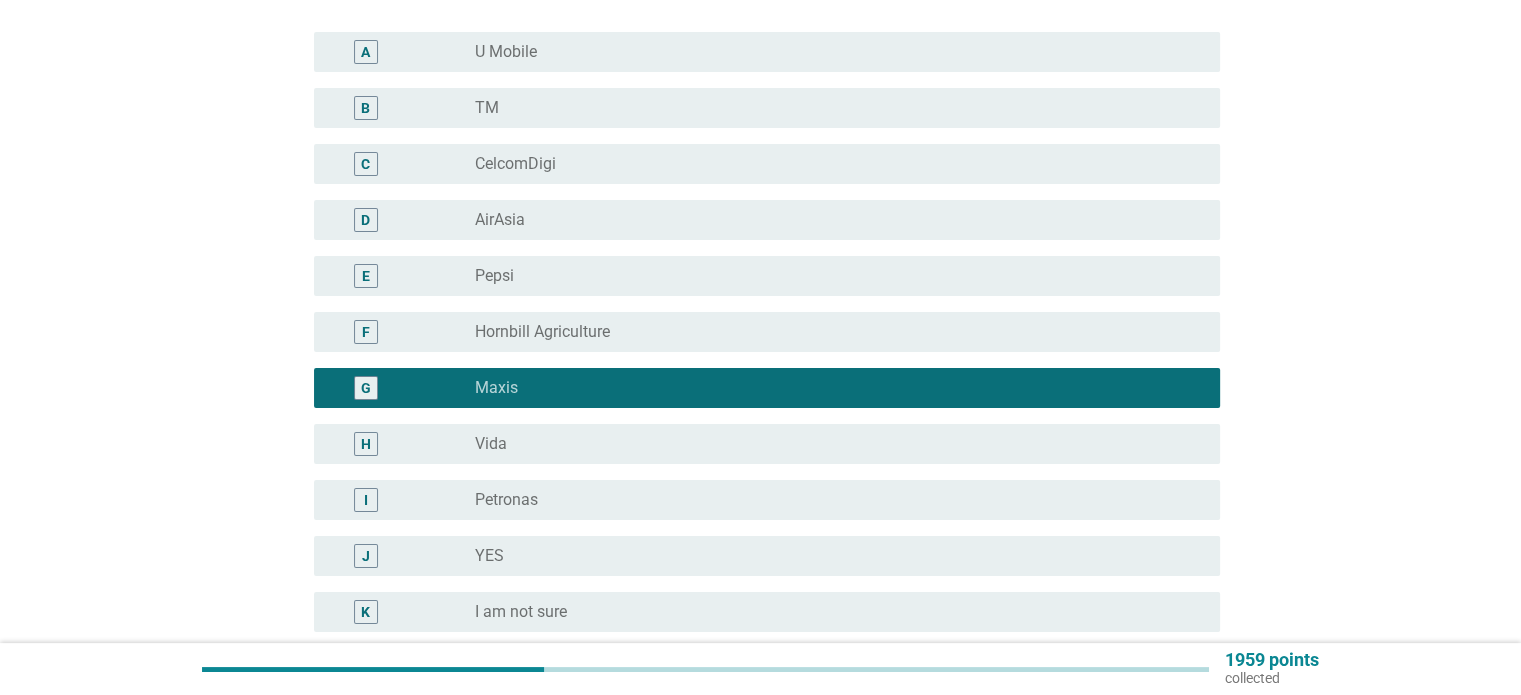 scroll, scrollTop: 468, scrollLeft: 0, axis: vertical 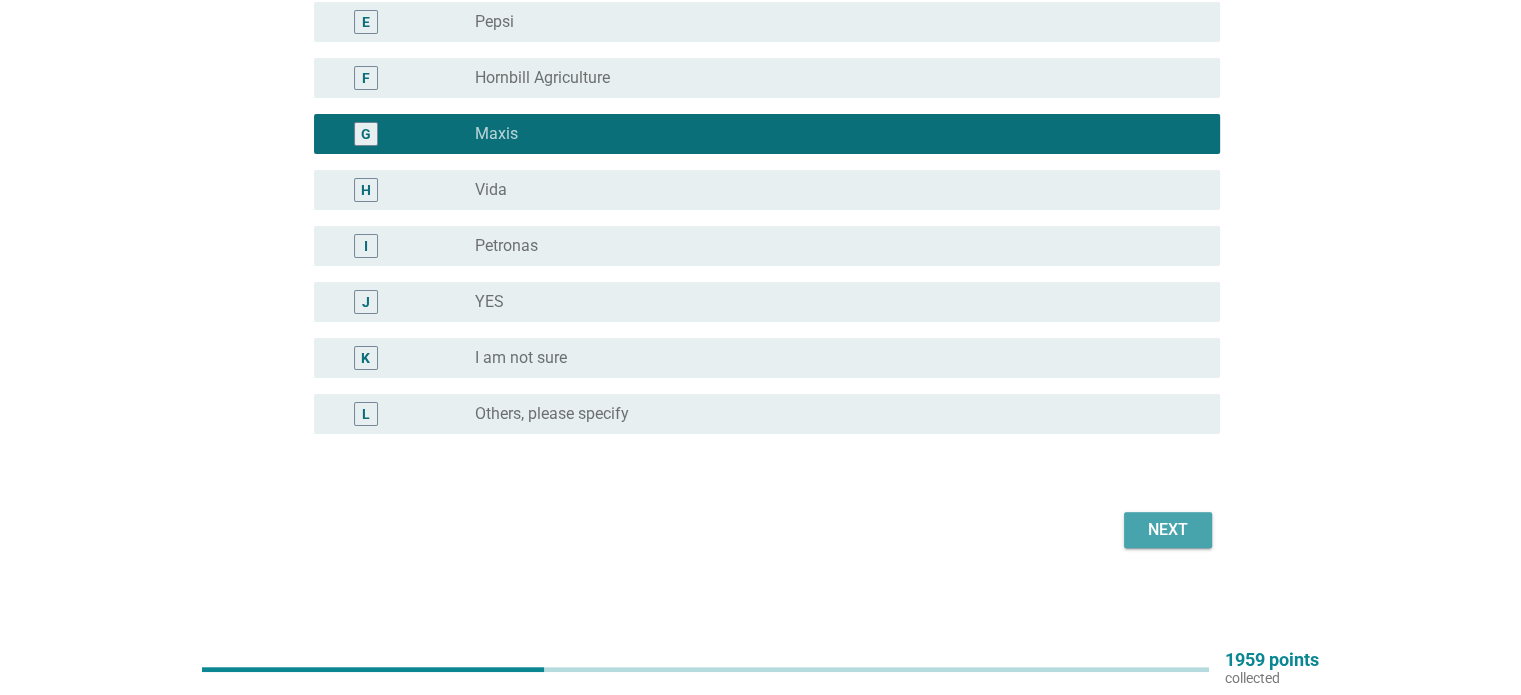 click on "Next" at bounding box center (1168, 530) 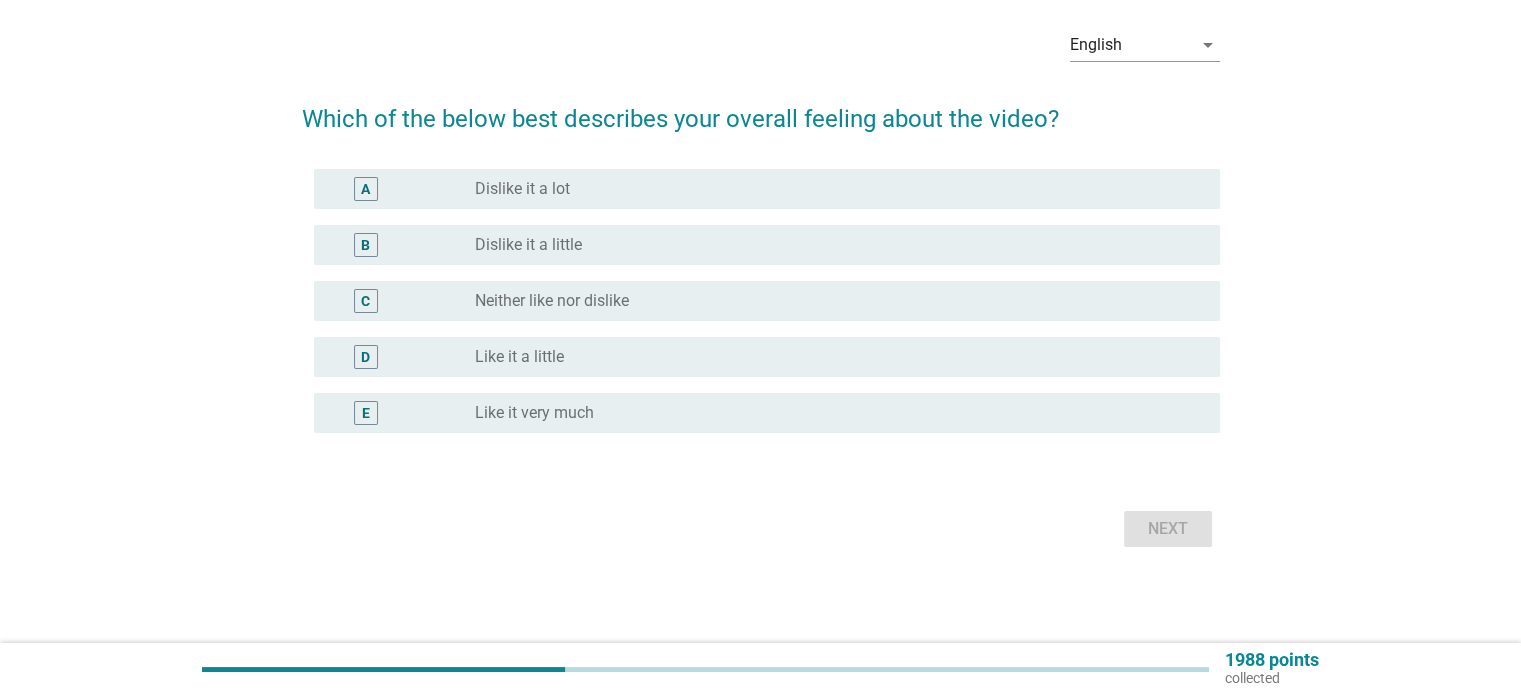 scroll, scrollTop: 0, scrollLeft: 0, axis: both 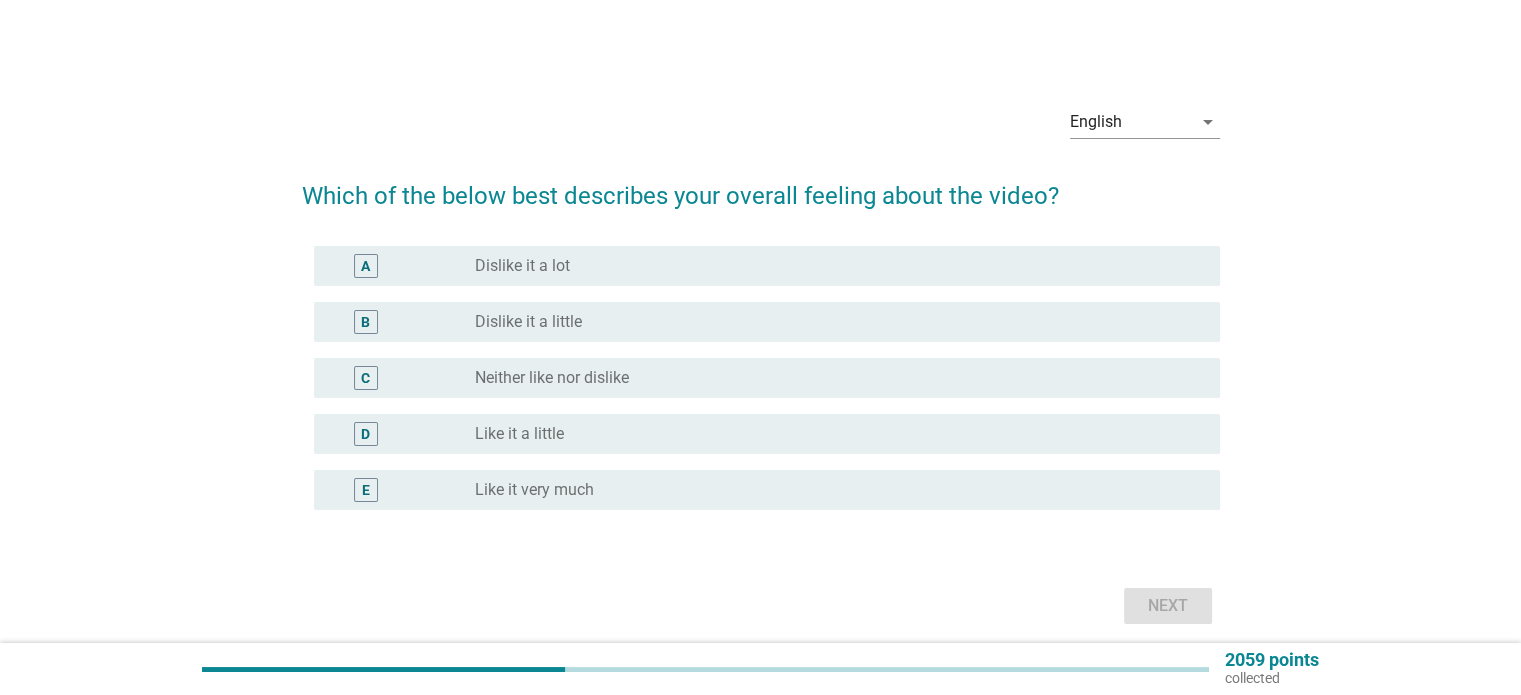 click on "radio_button_unchecked Neither like nor dislike" at bounding box center (831, 378) 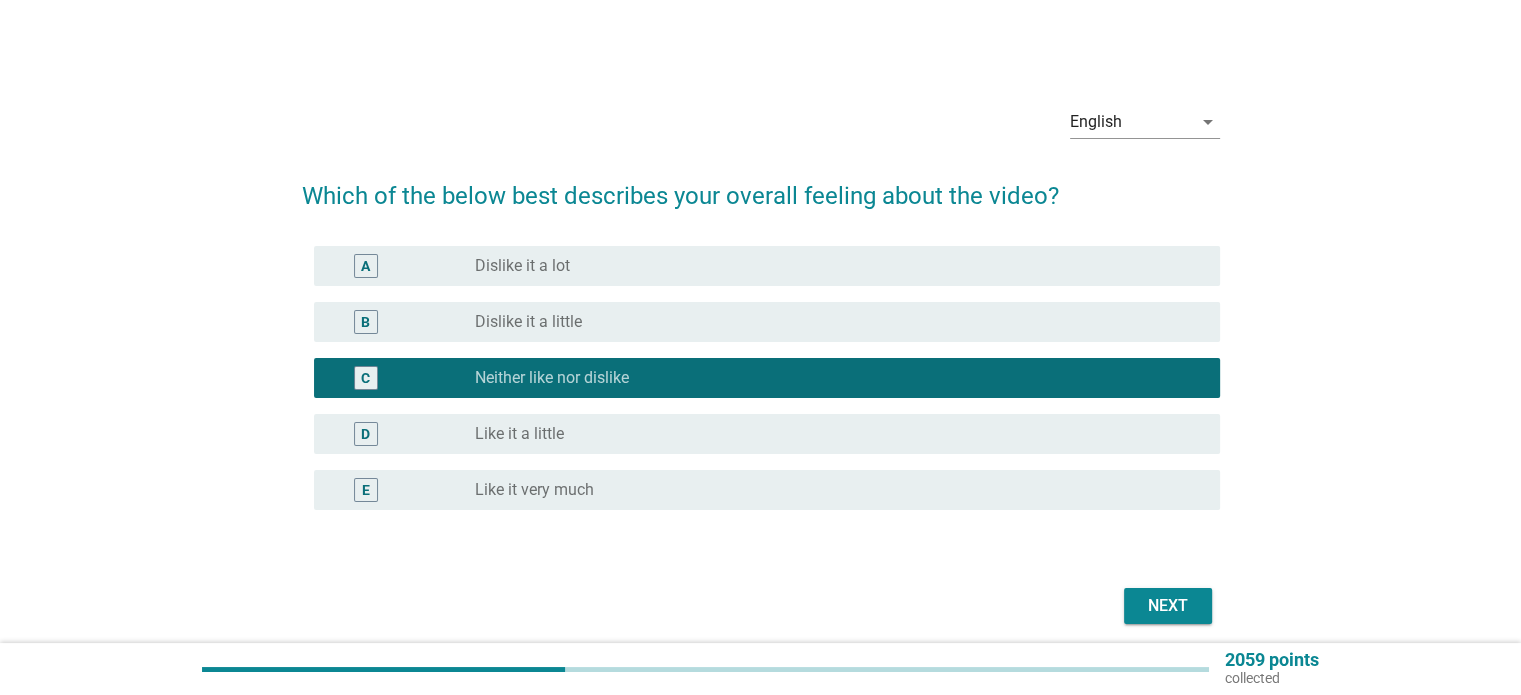 click on "Next" at bounding box center (1168, 606) 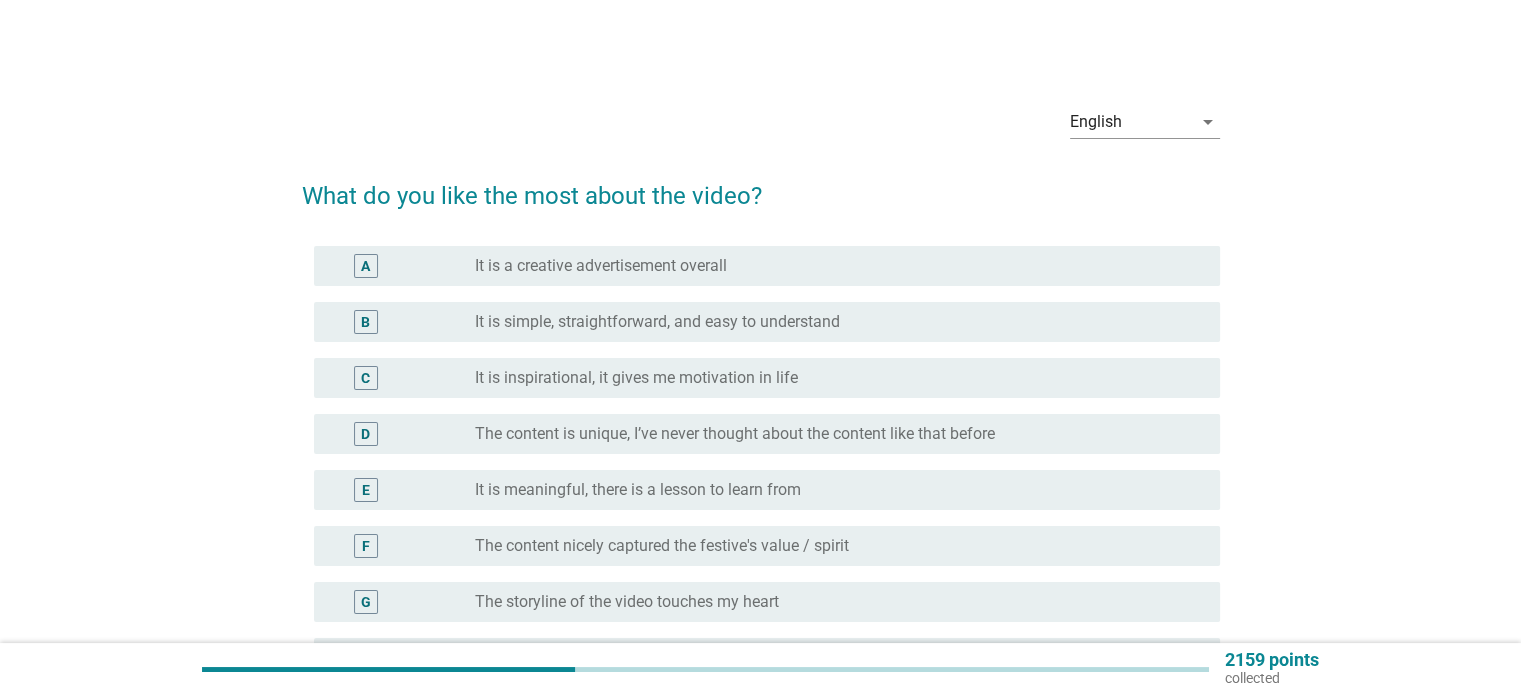 click on "It is simple, straightforward, and easy to understand" at bounding box center (657, 322) 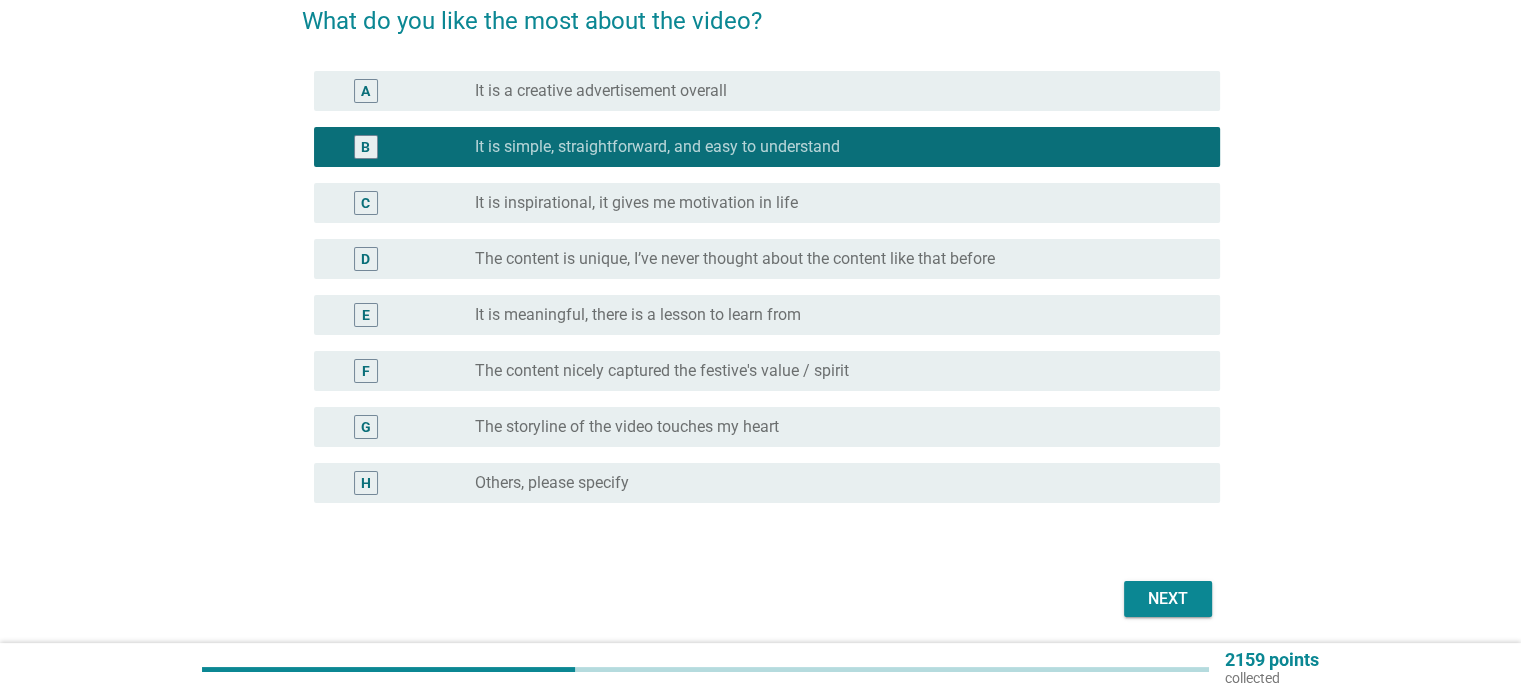 scroll, scrollTop: 244, scrollLeft: 0, axis: vertical 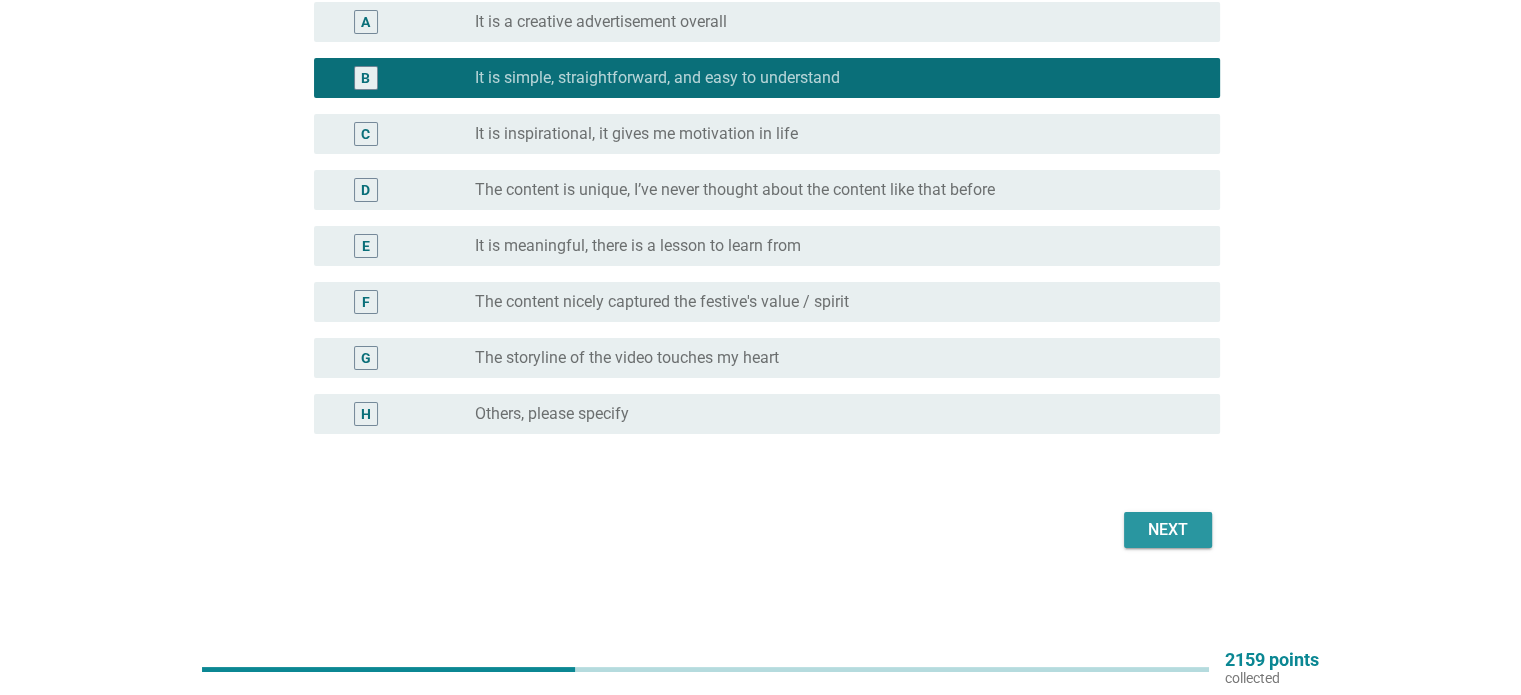click on "Next" at bounding box center (1168, 530) 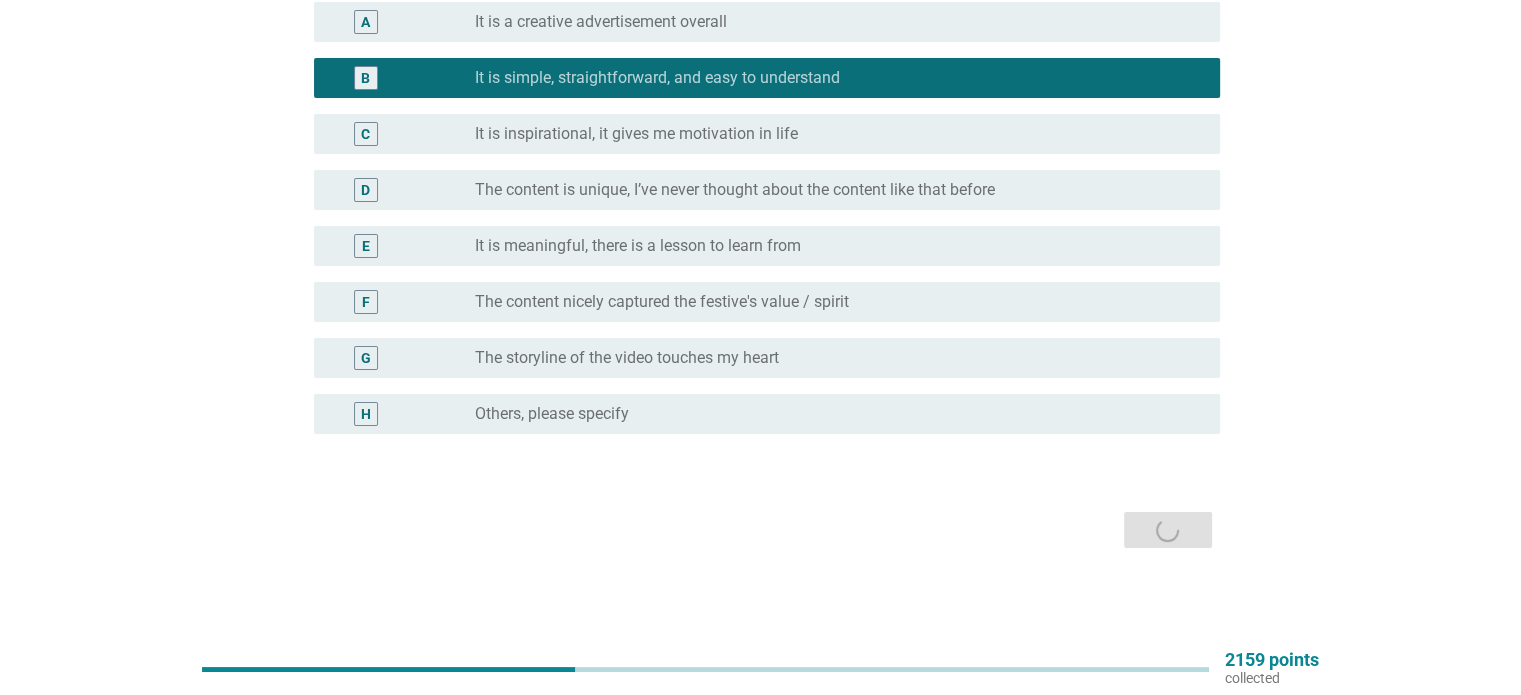 scroll, scrollTop: 0, scrollLeft: 0, axis: both 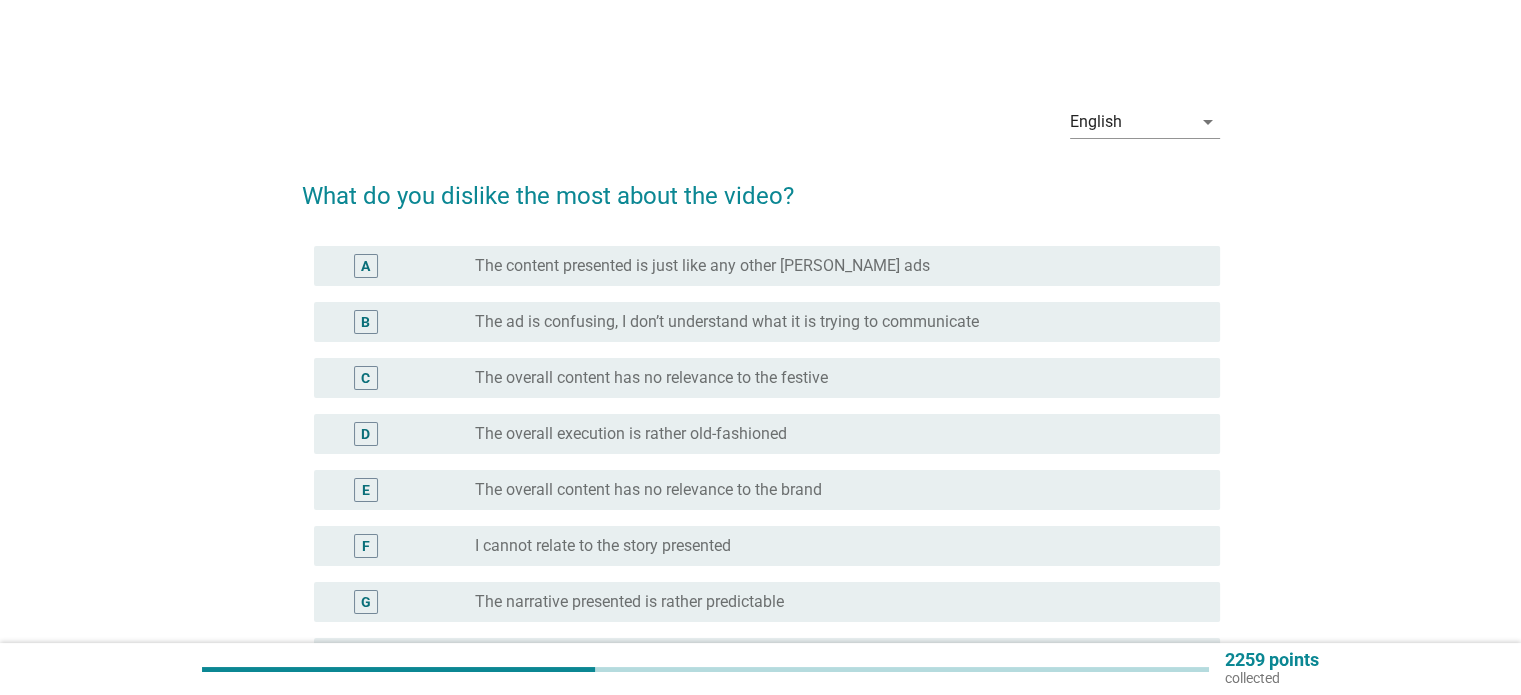 click on "radio_button_unchecked The overall execution is rather old-fashioned" at bounding box center (831, 434) 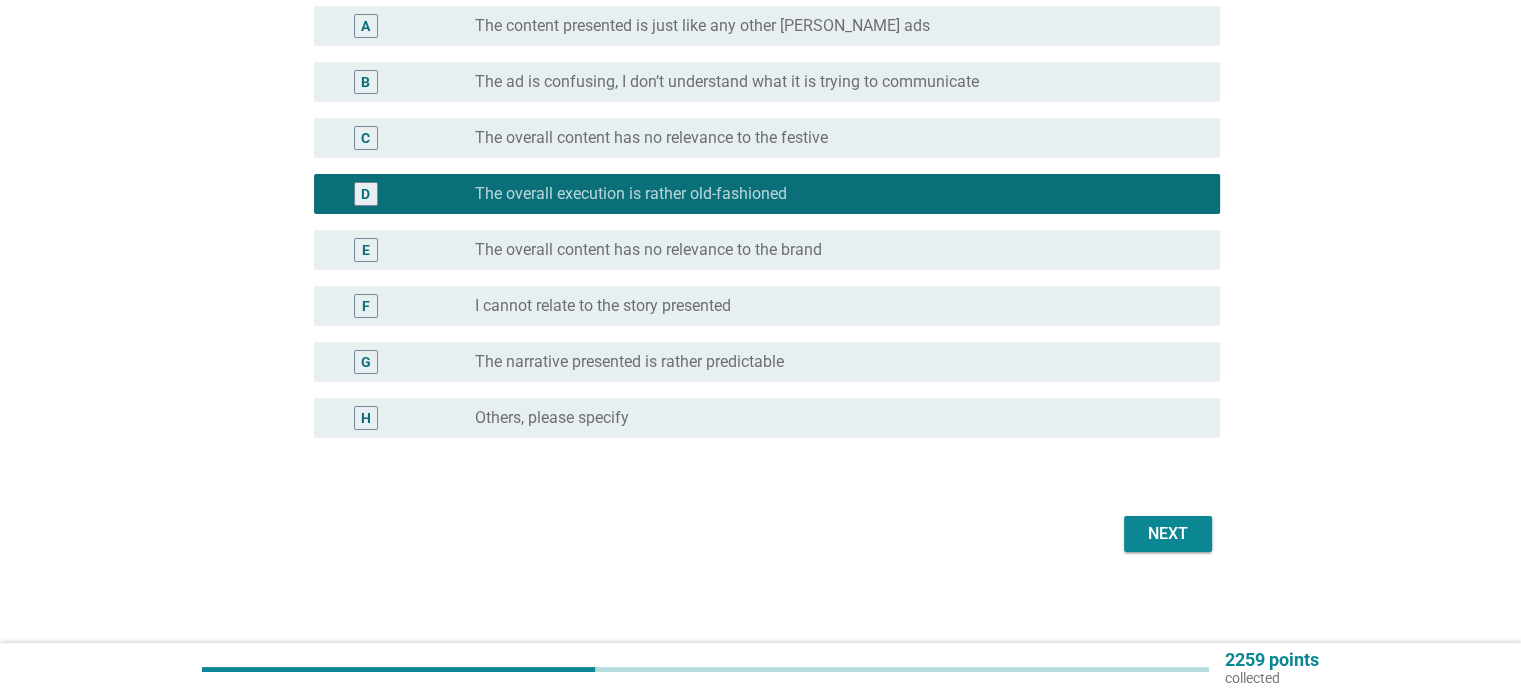 scroll, scrollTop: 244, scrollLeft: 0, axis: vertical 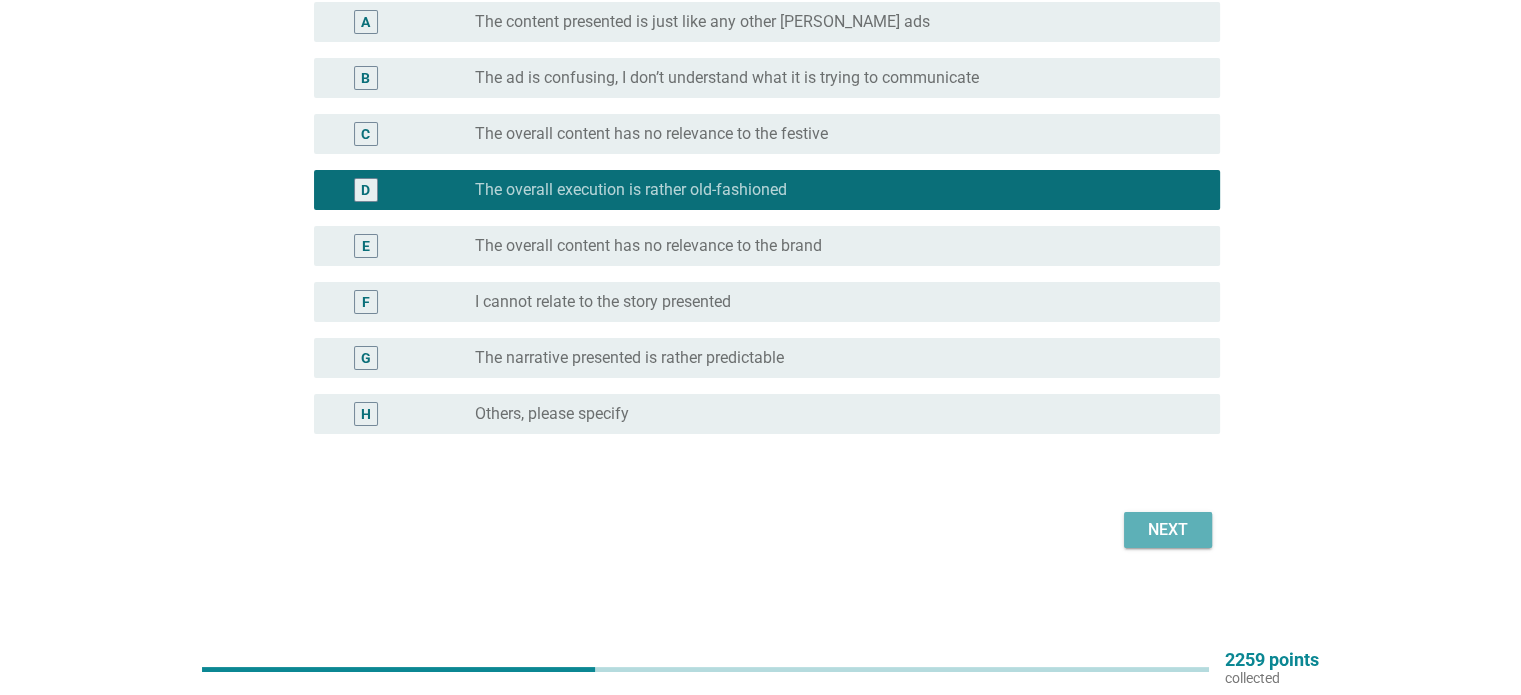 click on "Next" at bounding box center (1168, 530) 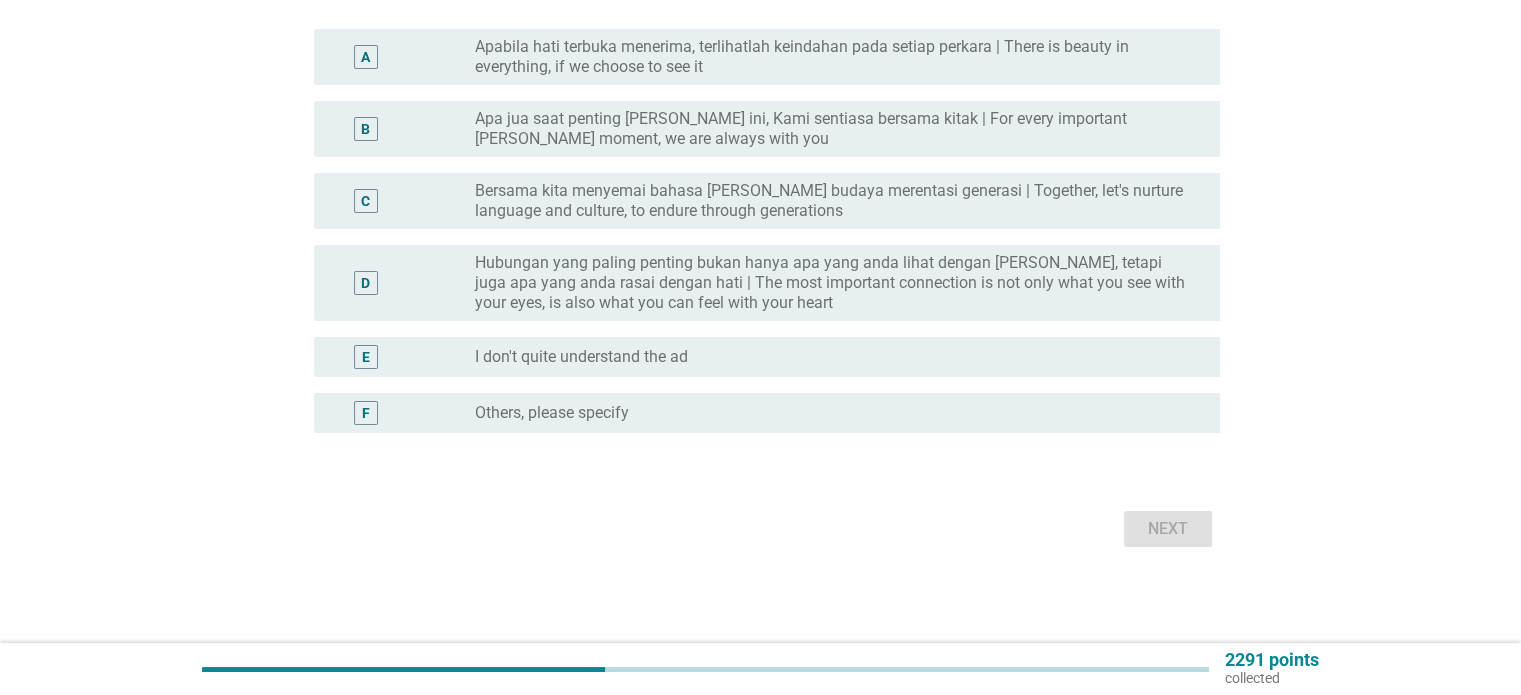 scroll, scrollTop: 0, scrollLeft: 0, axis: both 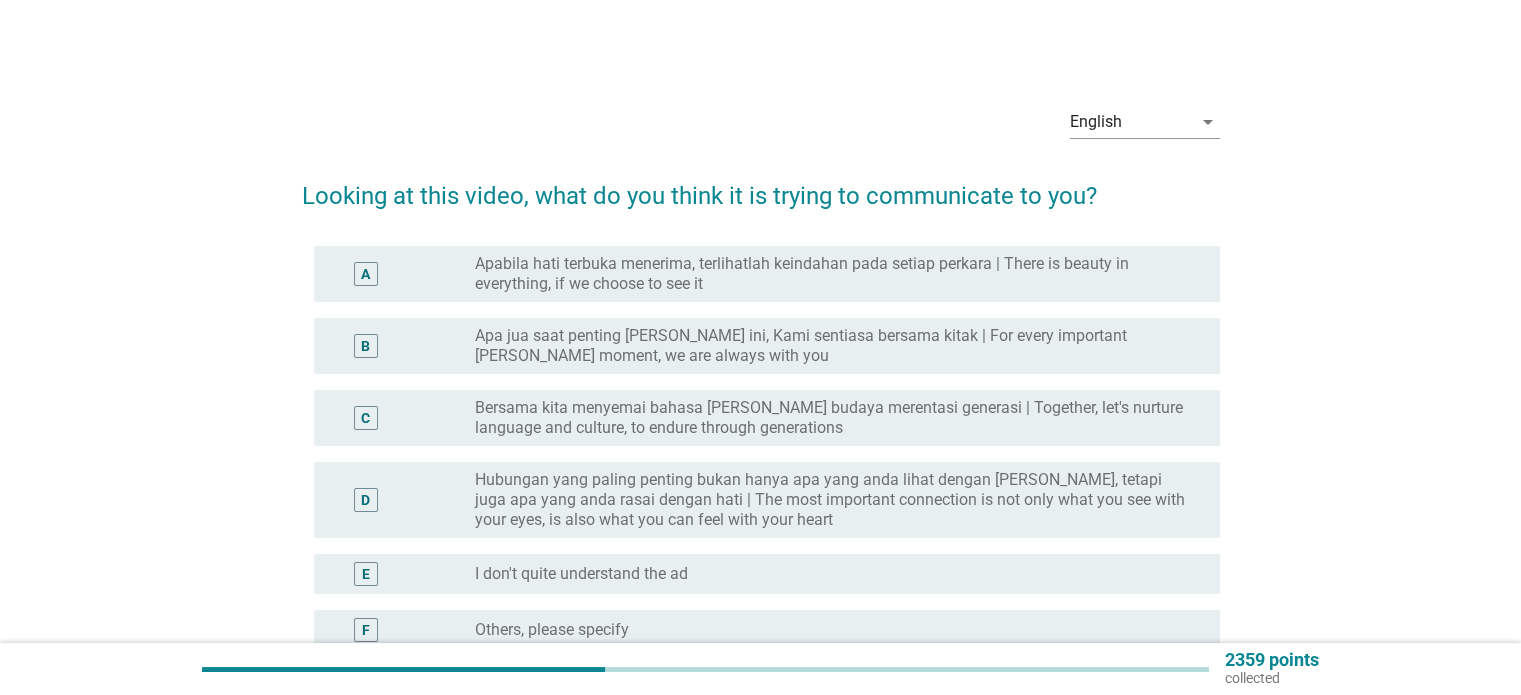 click on "Hubungan yang paling penting bukan hanya apa yang anda lihat dengan [PERSON_NAME], tetapi juga apa yang anda rasai dengan hati | The most important connection is not only what you see with your eyes, is also what you can feel with your heart" at bounding box center [831, 500] 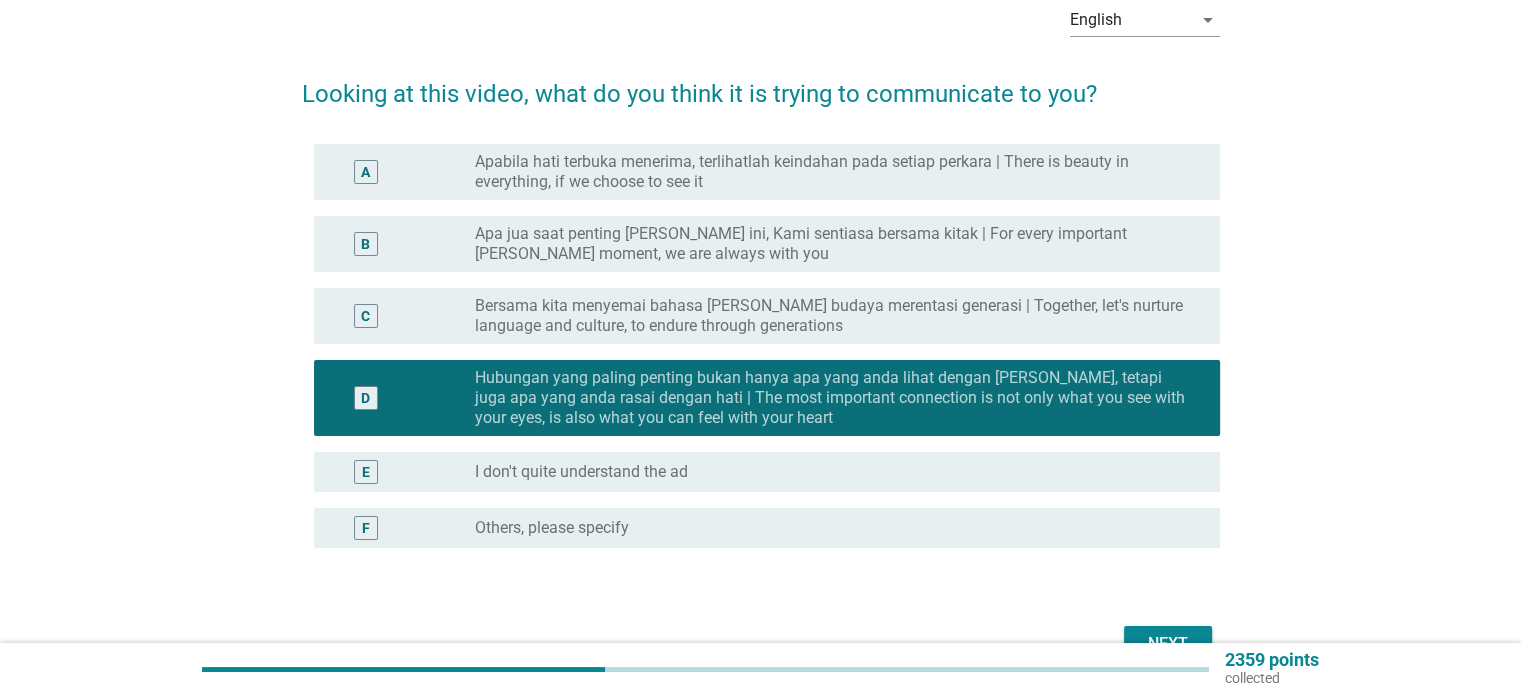 scroll, scrollTop: 216, scrollLeft: 0, axis: vertical 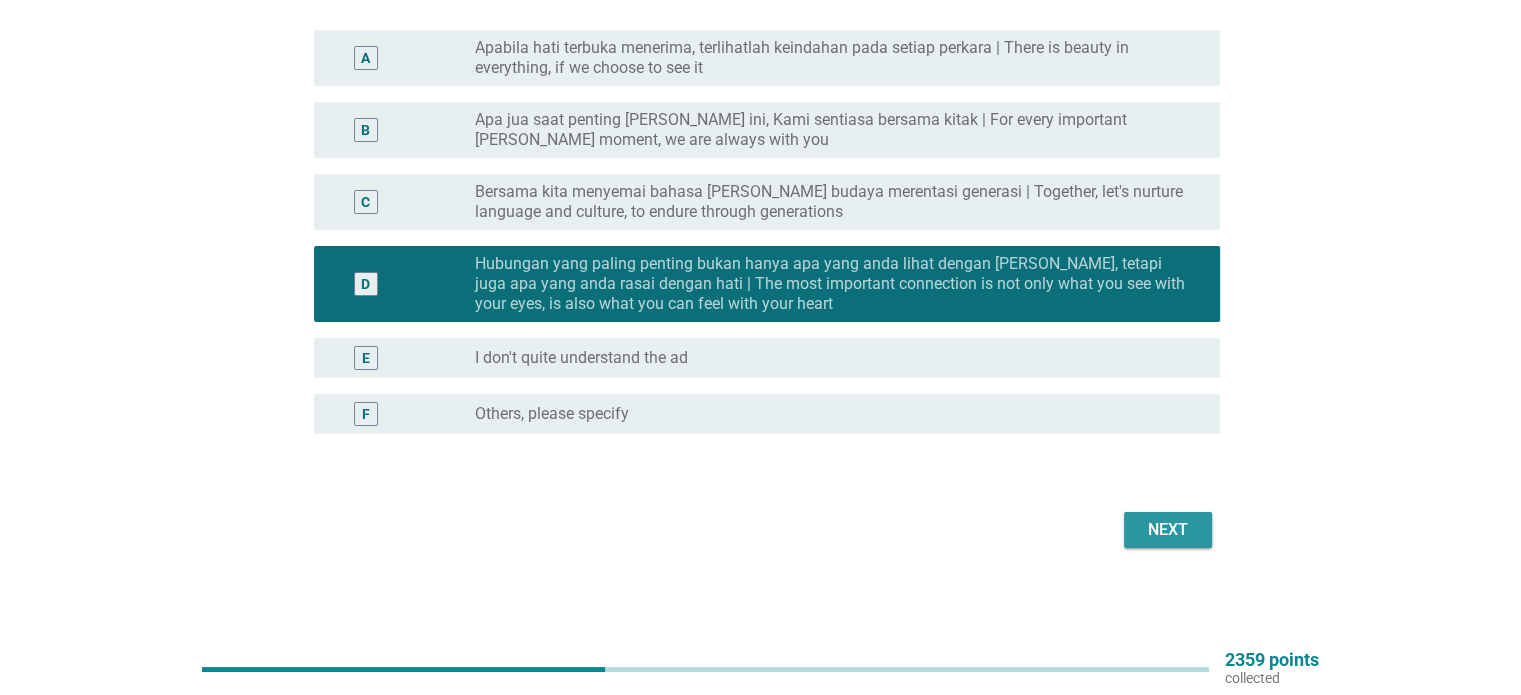 click on "Next" at bounding box center [1168, 530] 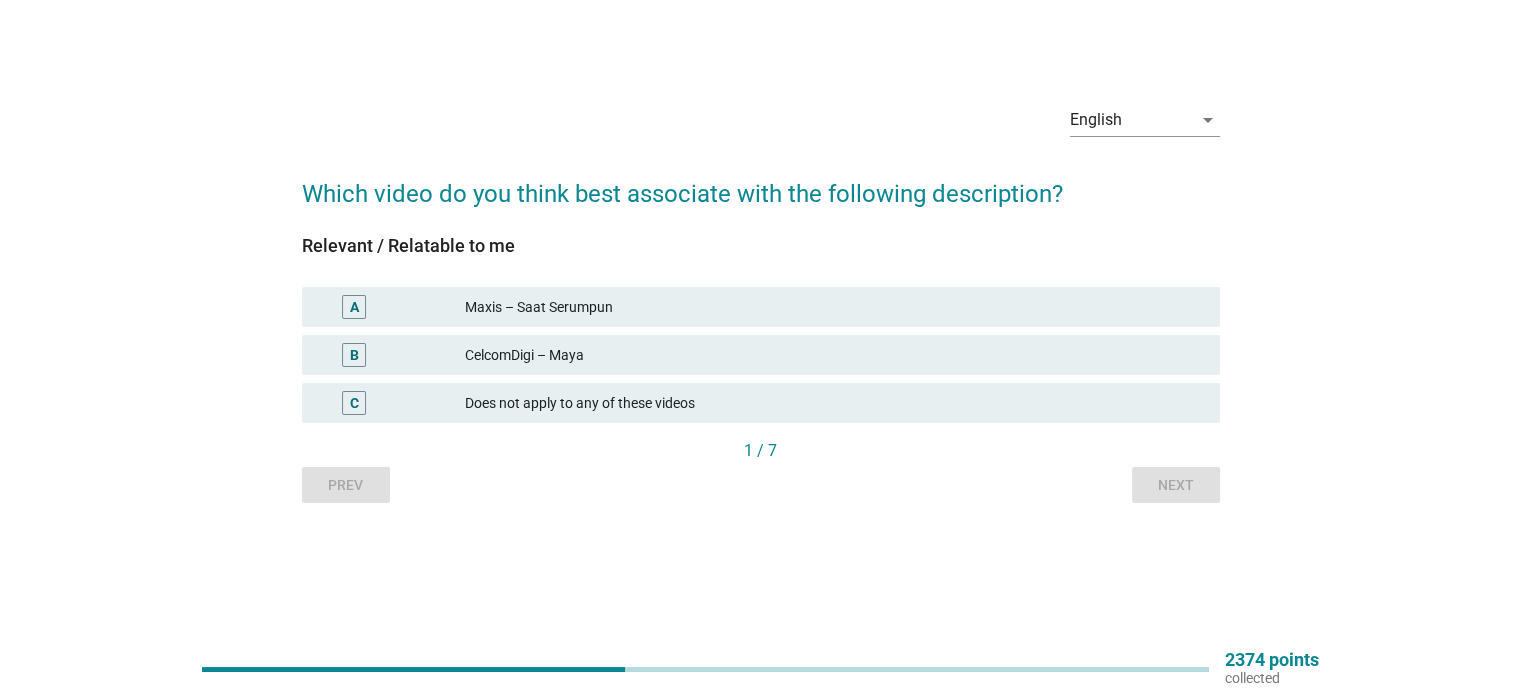 scroll, scrollTop: 0, scrollLeft: 0, axis: both 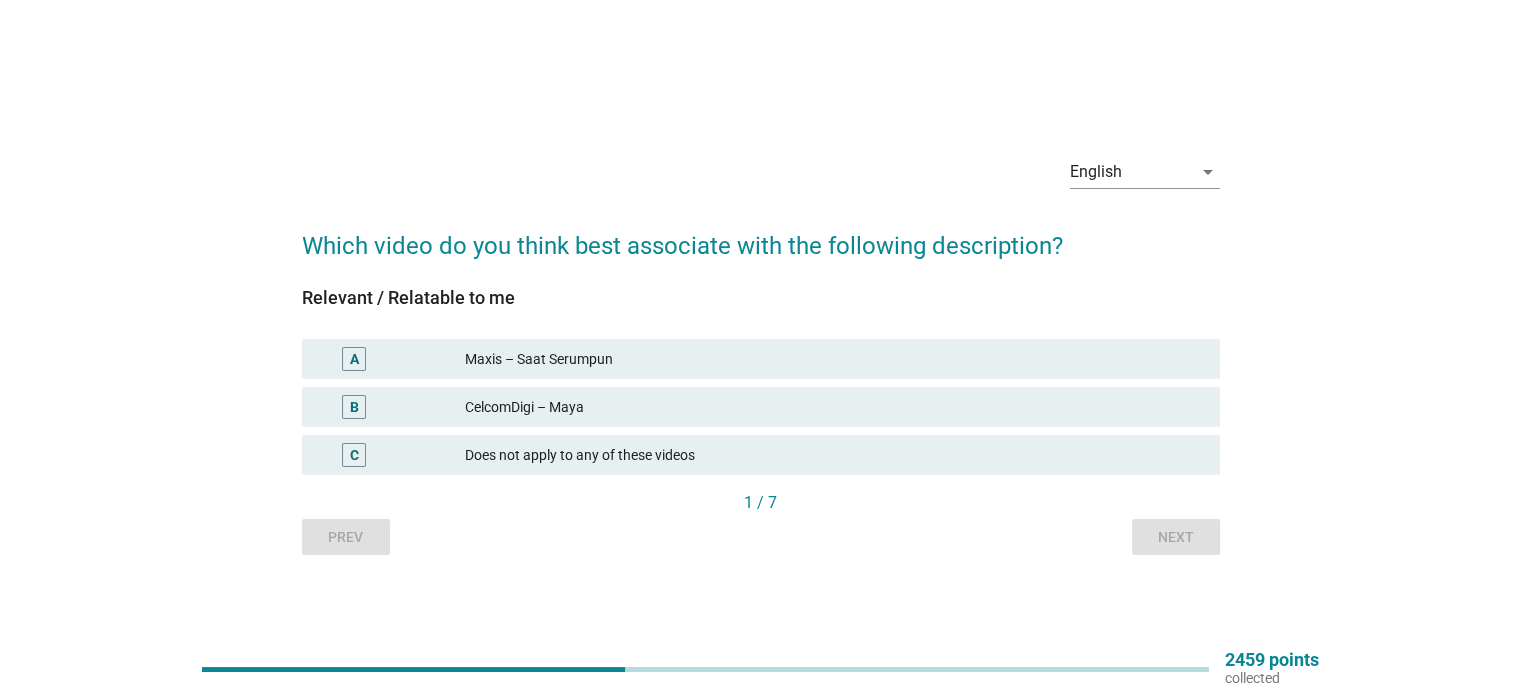 click on "CelcomDigi – Maya" at bounding box center [834, 407] 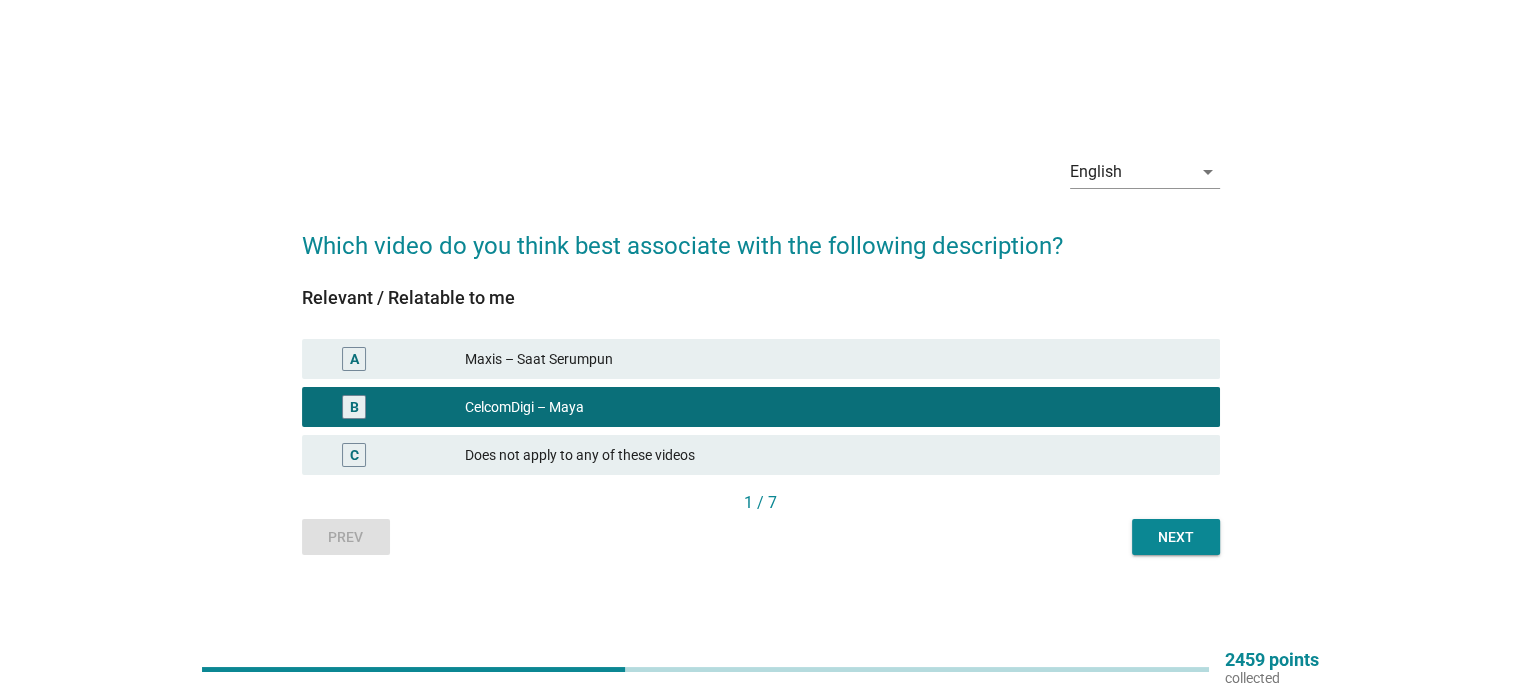click on "A   Maxis – Saat Serumpun" at bounding box center (761, 359) 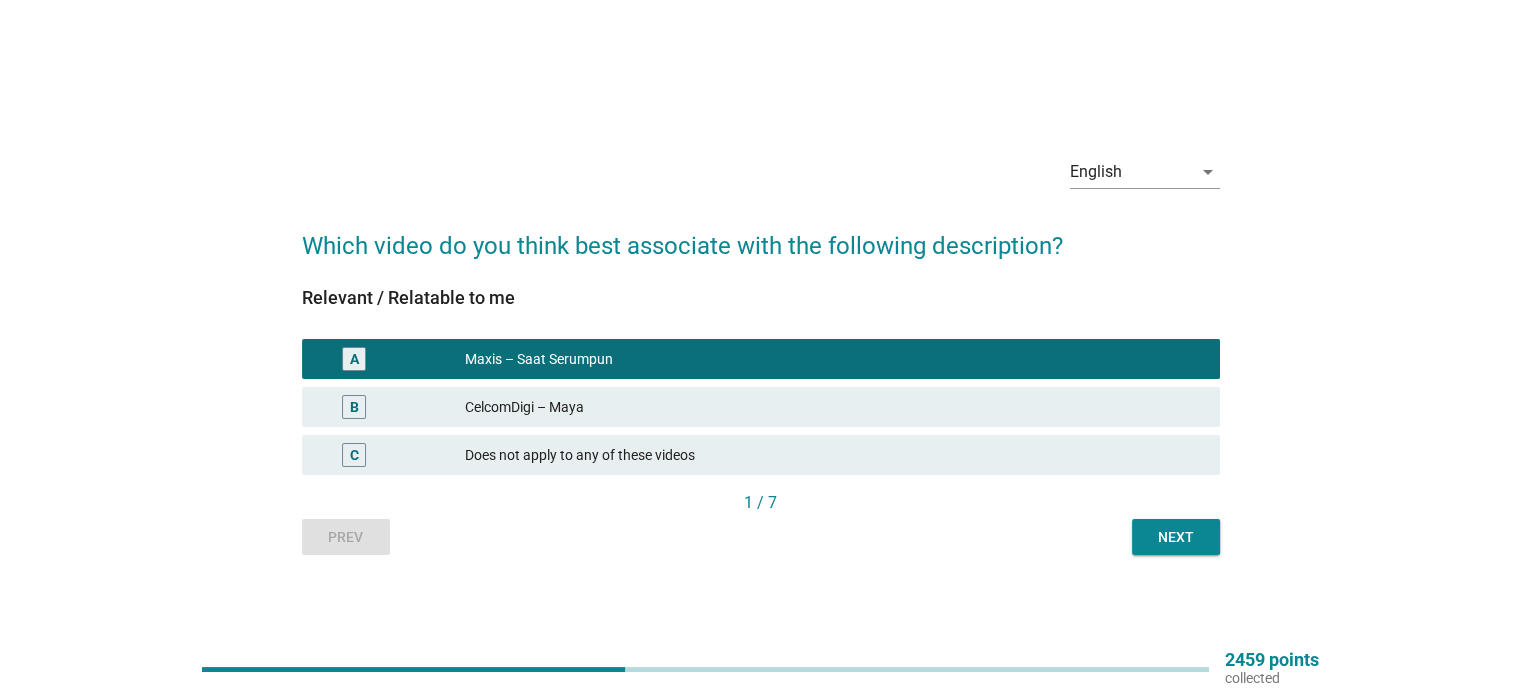 click on "Next" at bounding box center (1176, 537) 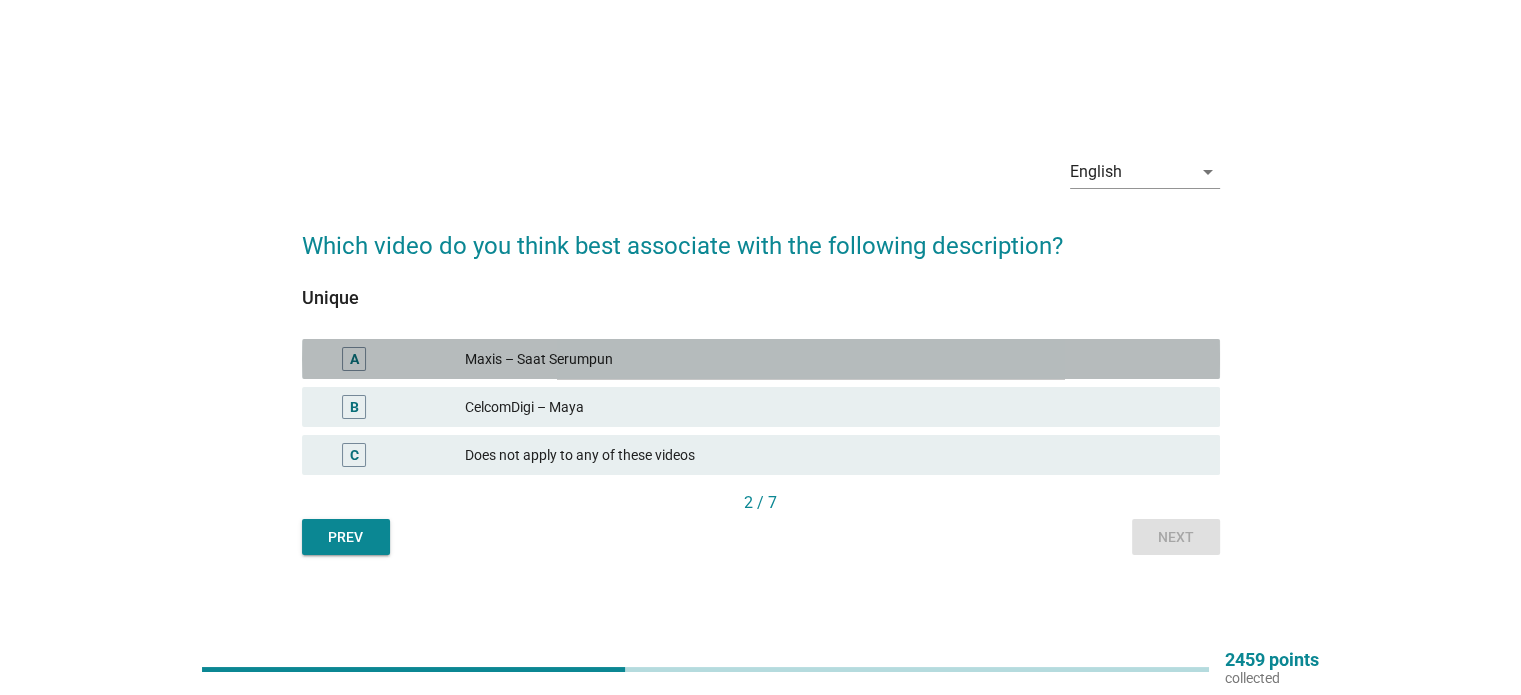 click on "Maxis – Saat Serumpun" at bounding box center (834, 359) 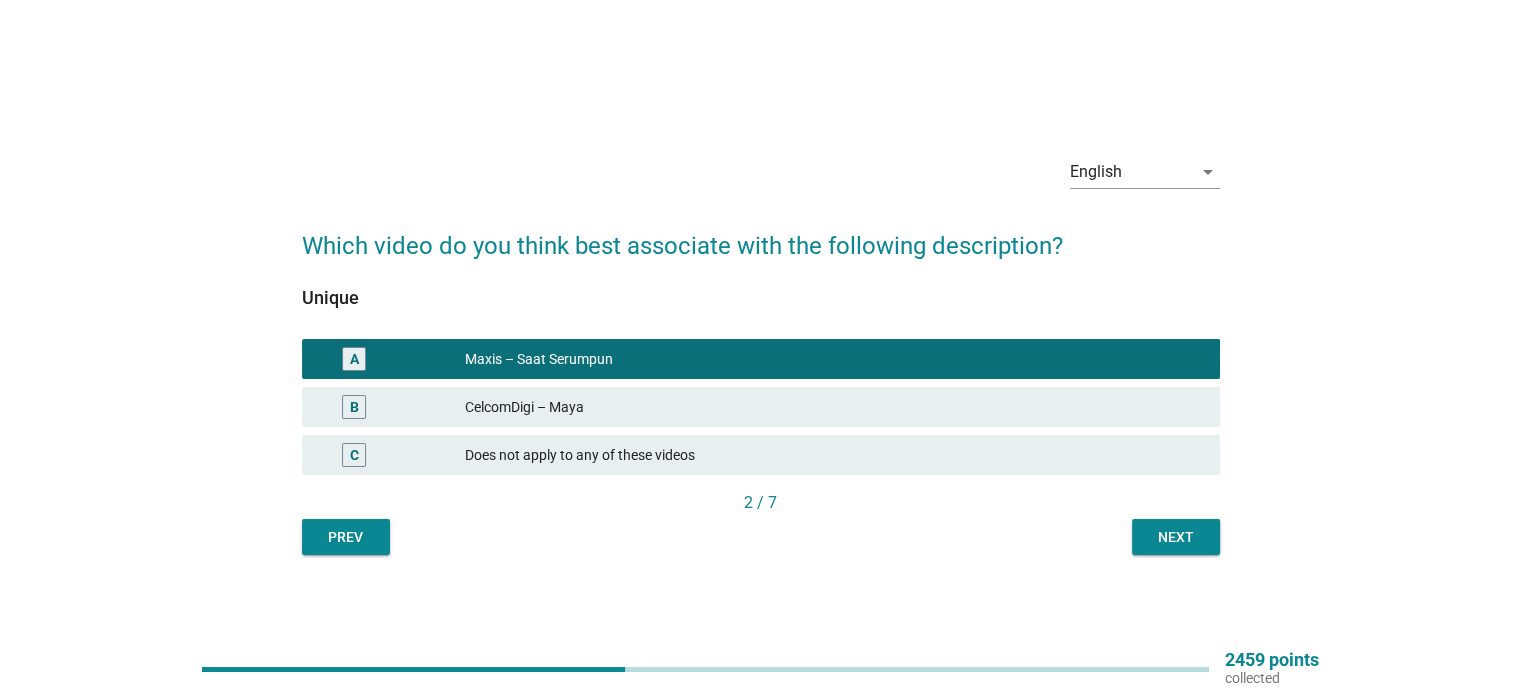 click on "Next" at bounding box center [1176, 537] 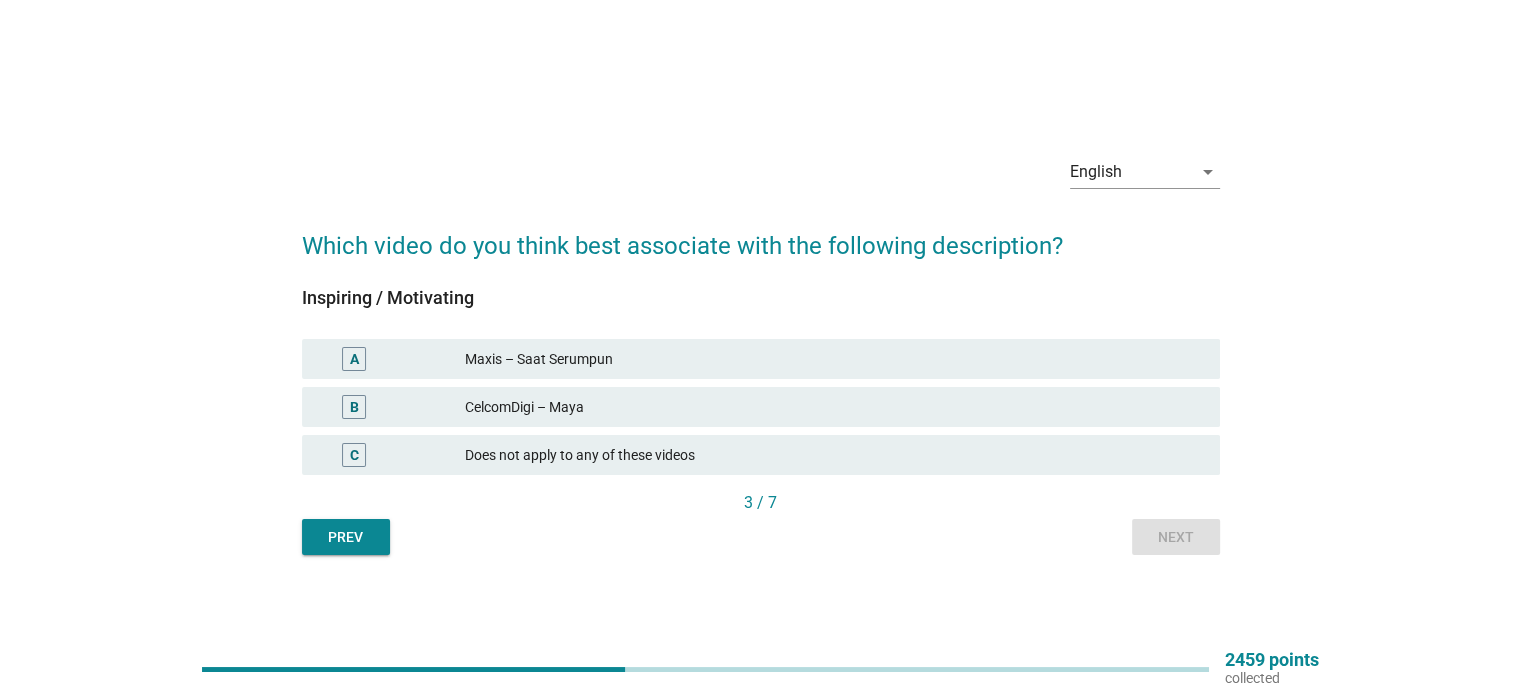 click on "Maxis – Saat Serumpun" at bounding box center (834, 359) 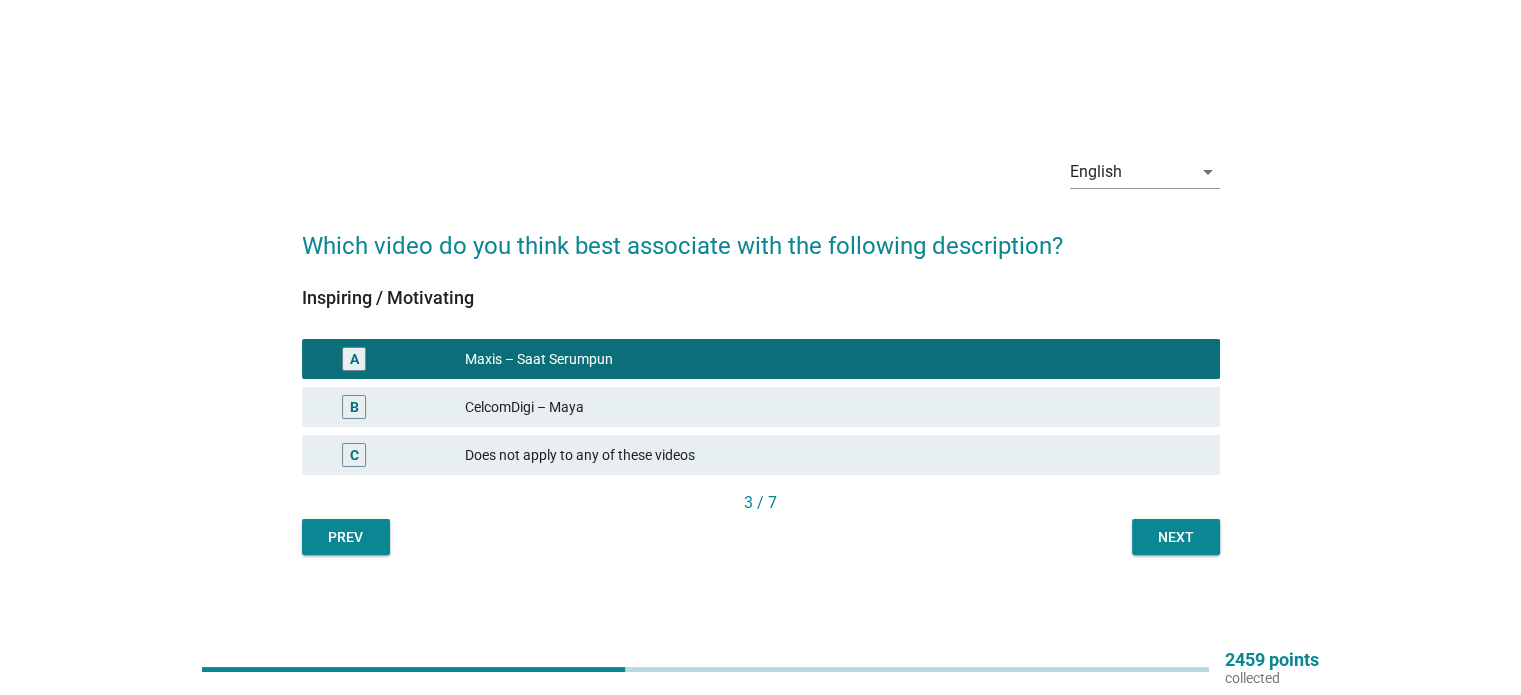 click on "Next" at bounding box center [1176, 537] 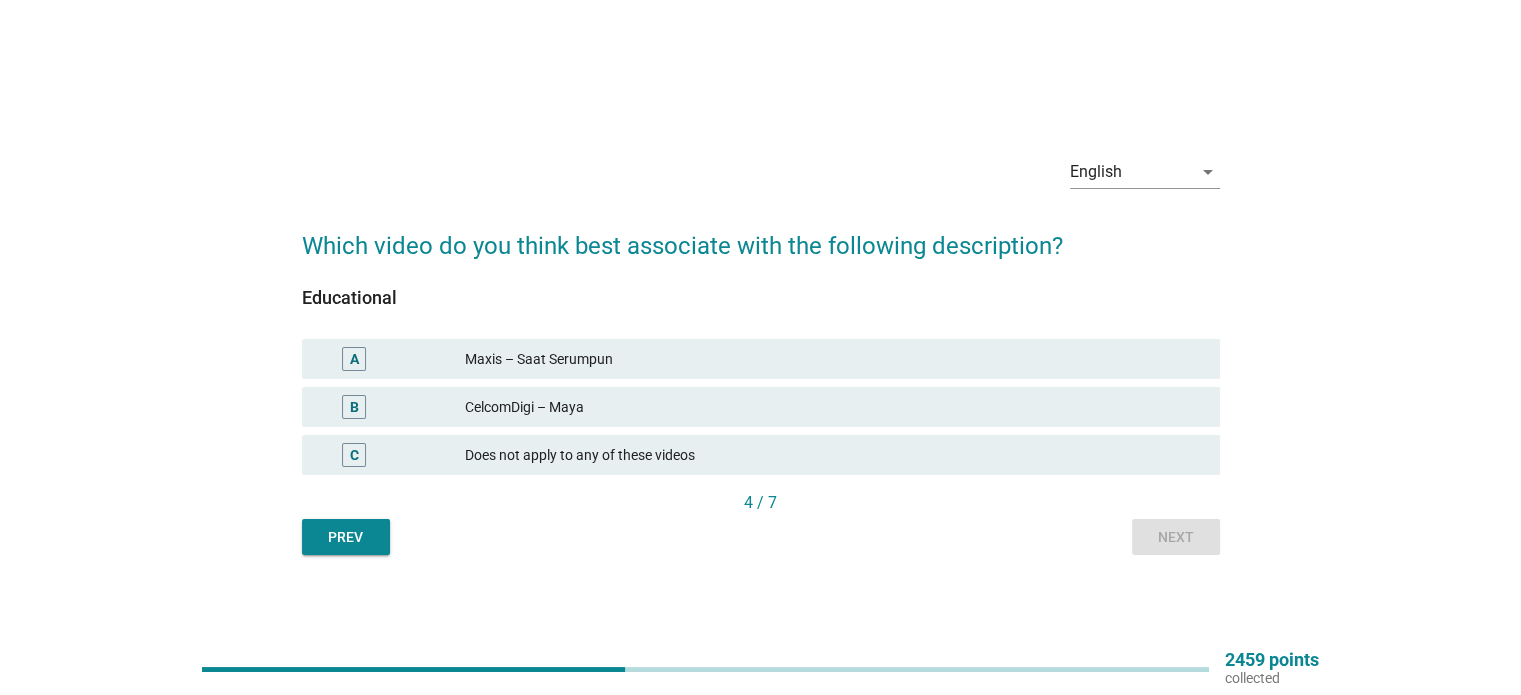 click on "Maxis – Saat Serumpun" at bounding box center [834, 359] 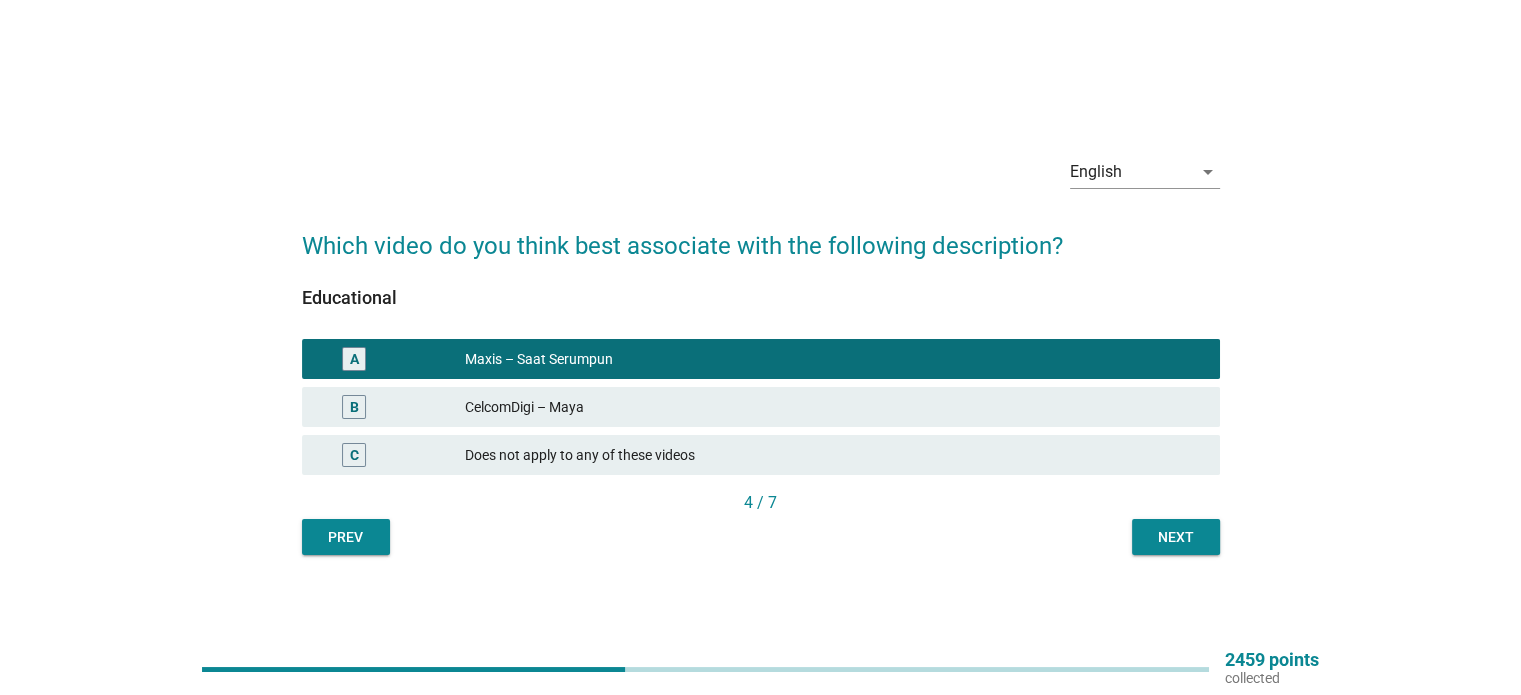 click on "Next" at bounding box center (1176, 537) 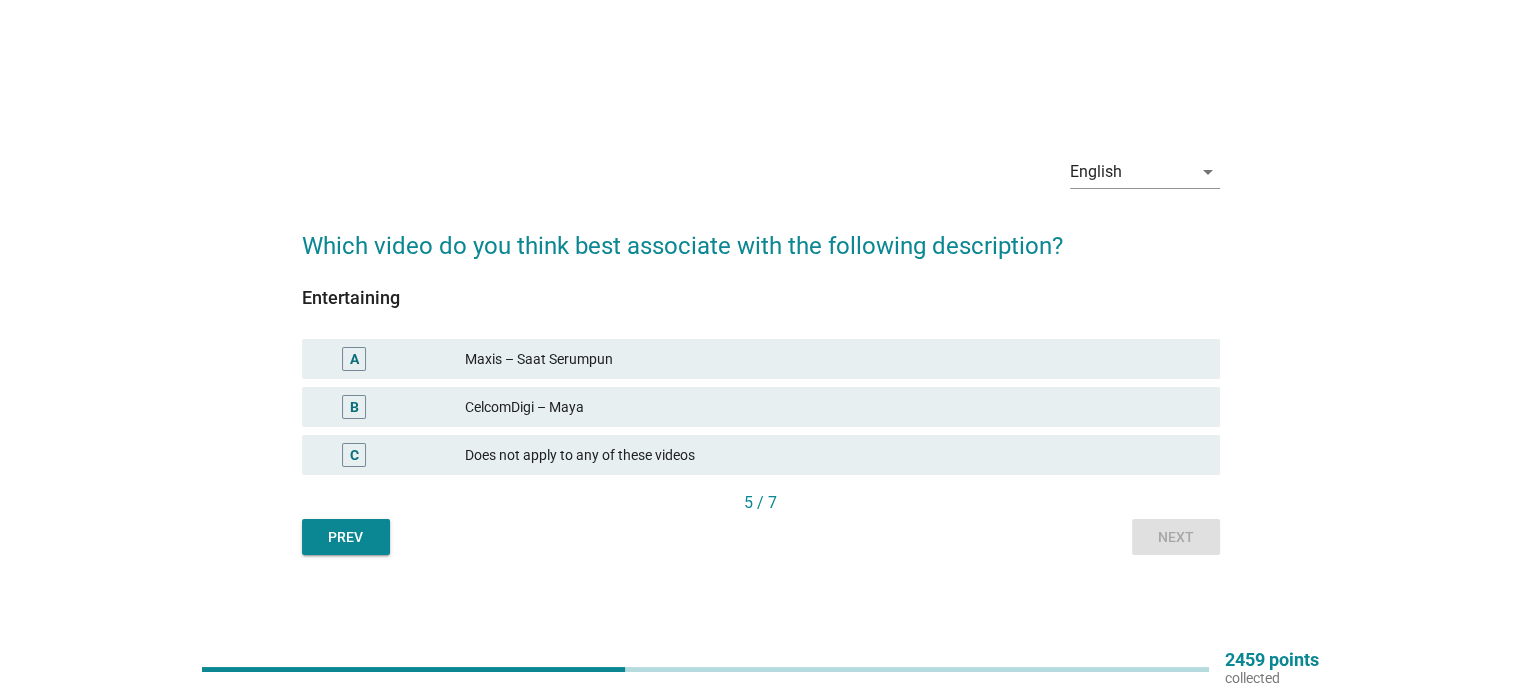 click on "Maxis – Saat Serumpun" at bounding box center [834, 359] 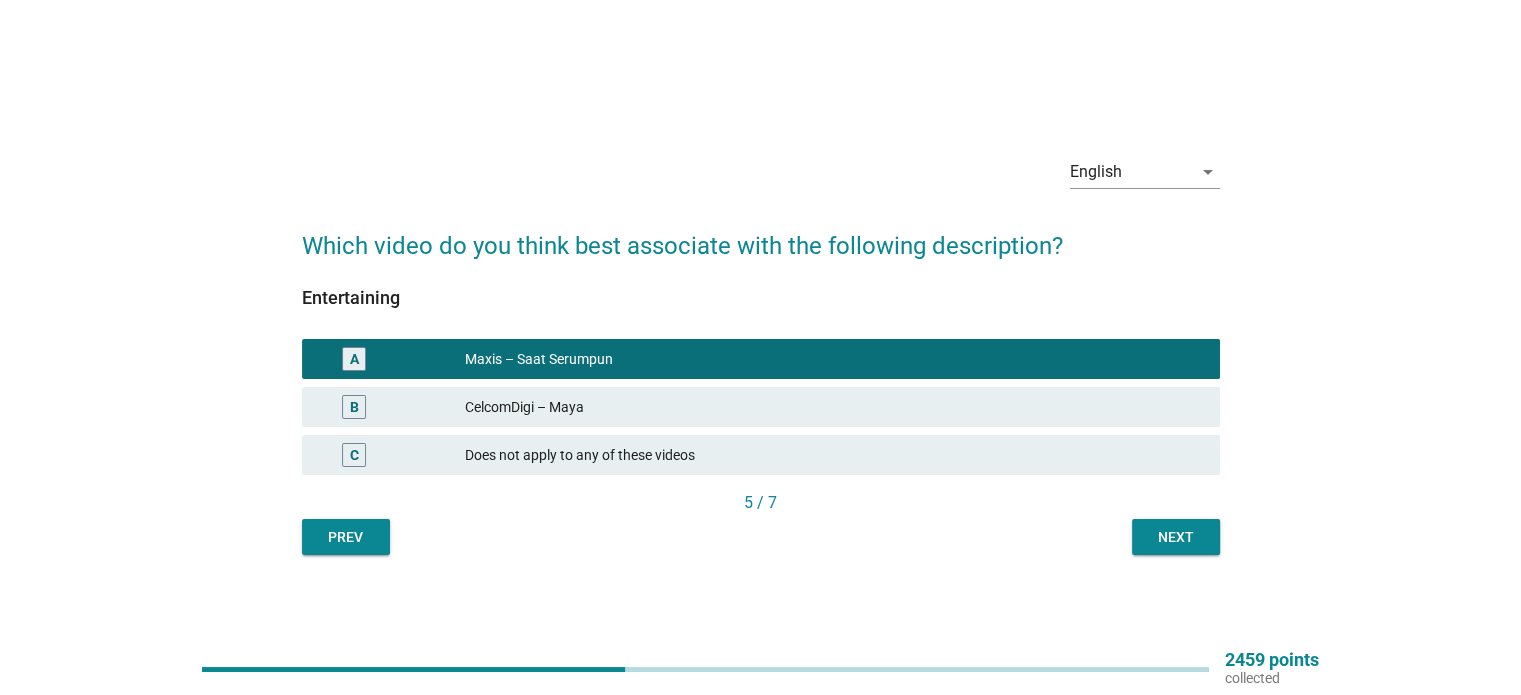 click on "Next" at bounding box center (1176, 537) 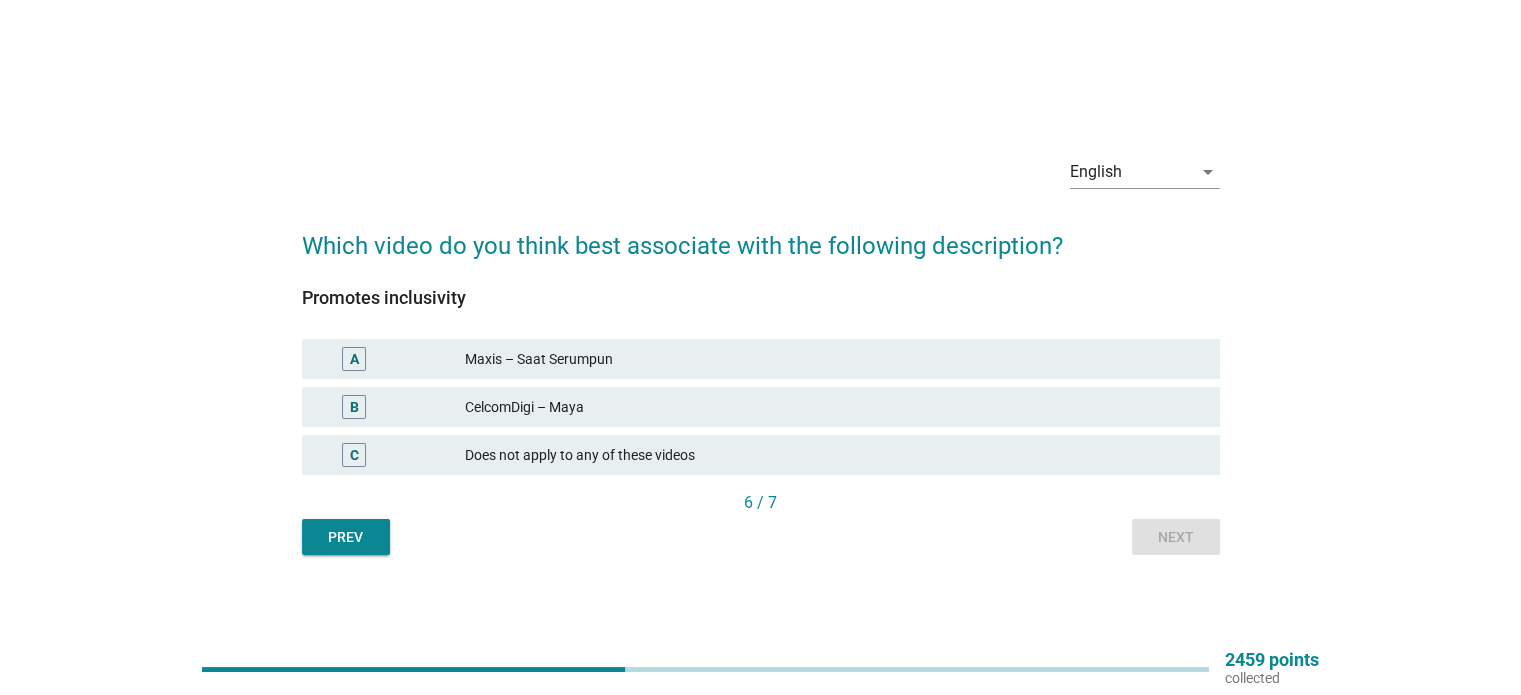 click on "Maxis – Saat Serumpun" at bounding box center (834, 359) 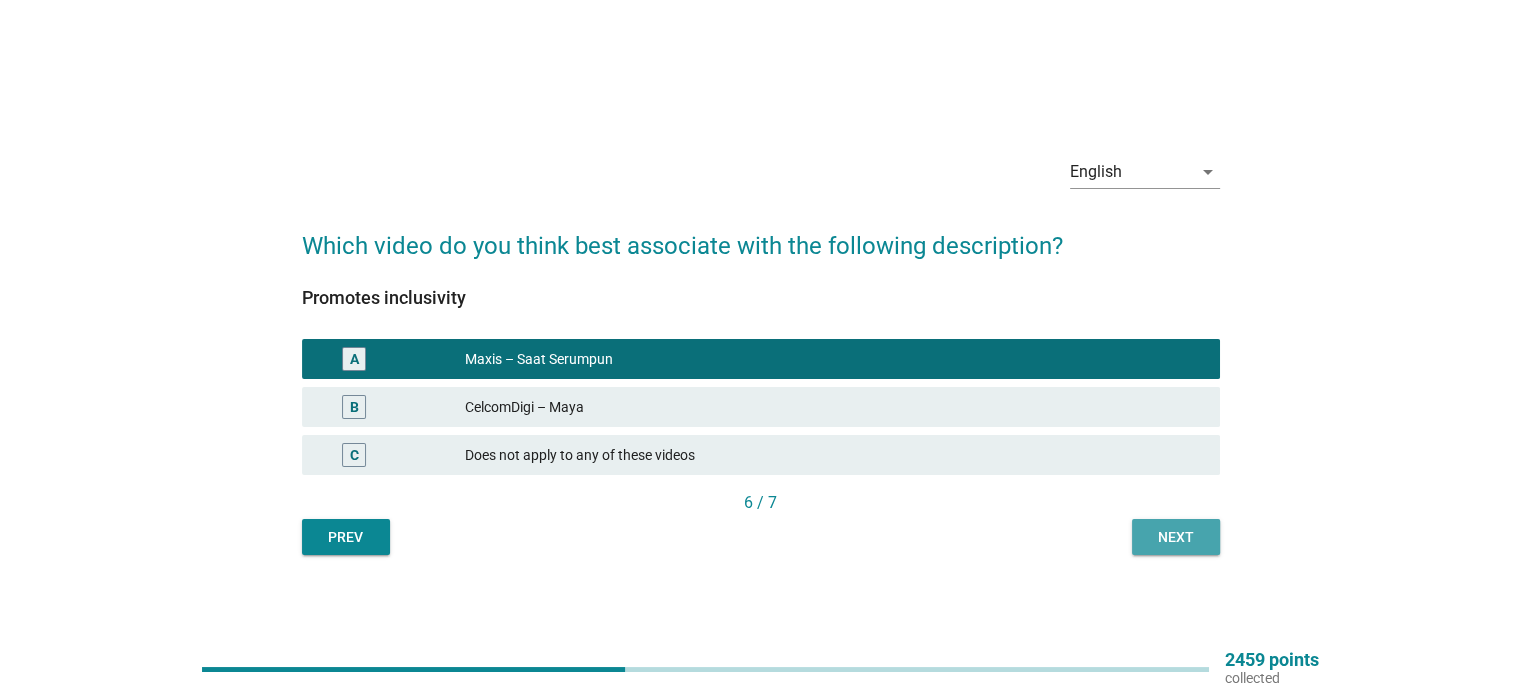 click on "Next" at bounding box center [1176, 537] 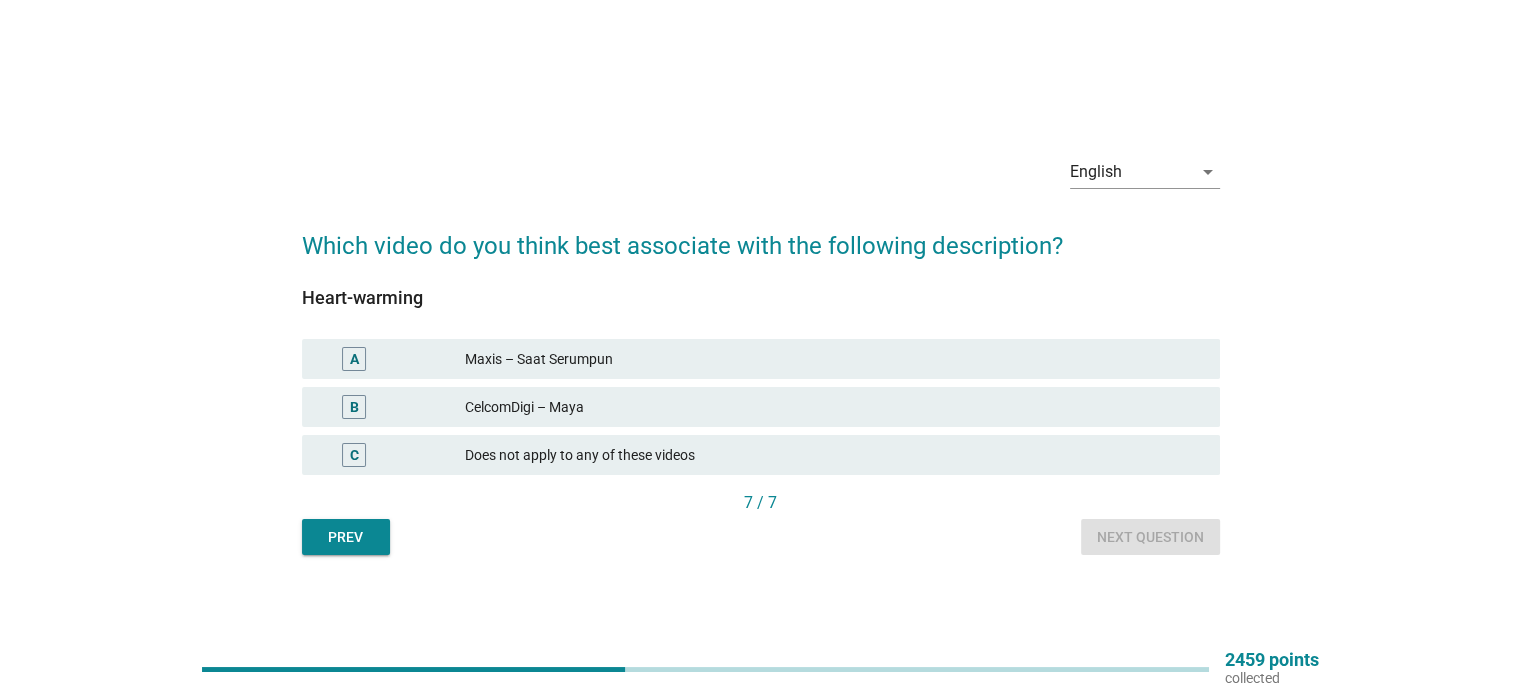 click on "Maxis – Saat Serumpun" at bounding box center (834, 359) 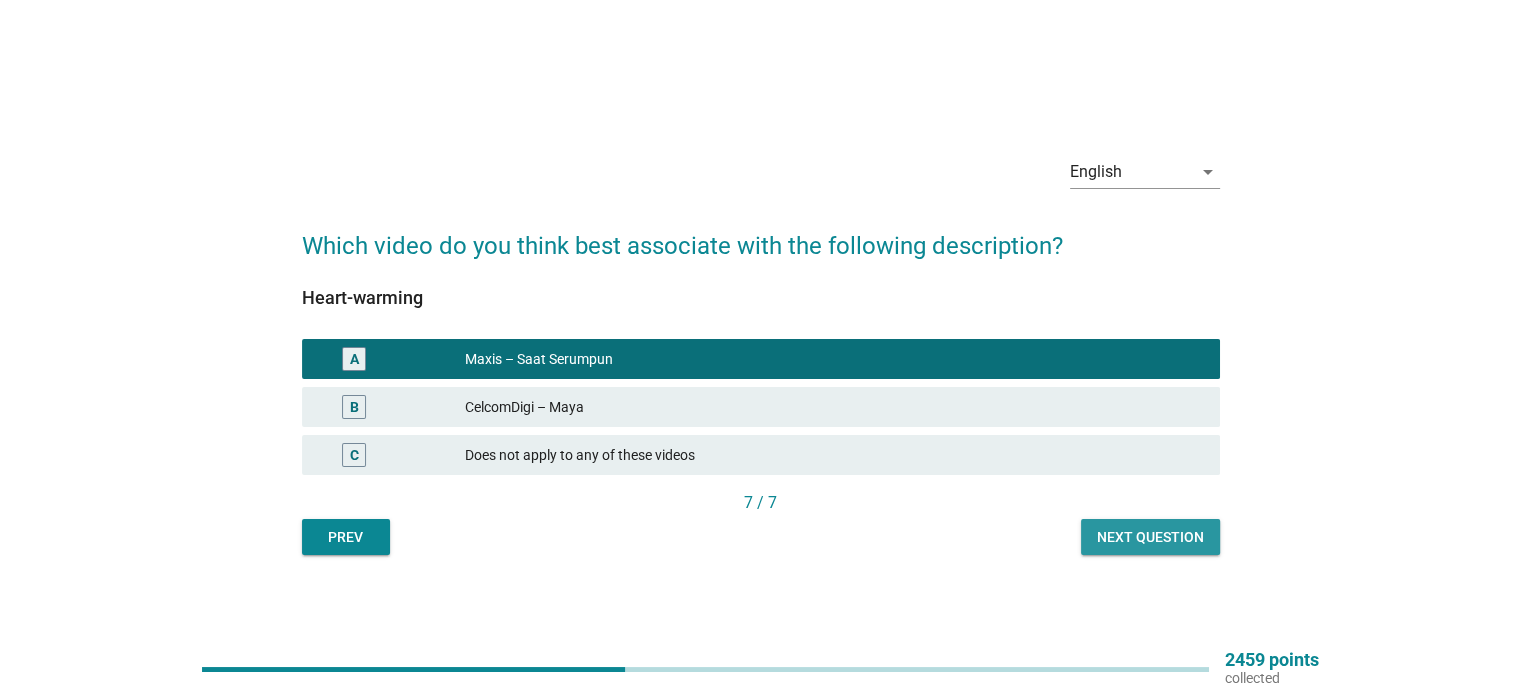 click on "Next question" at bounding box center (1150, 537) 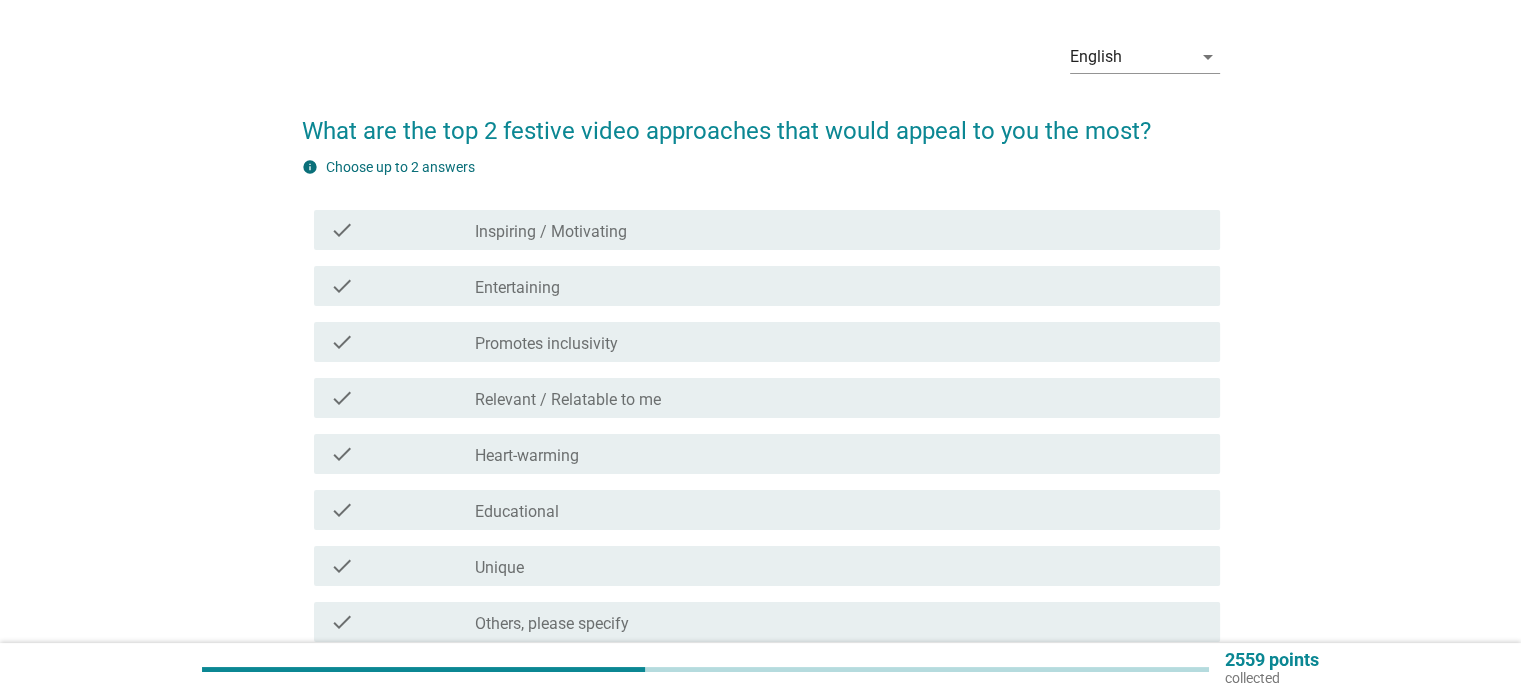 scroll, scrollTop: 100, scrollLeft: 0, axis: vertical 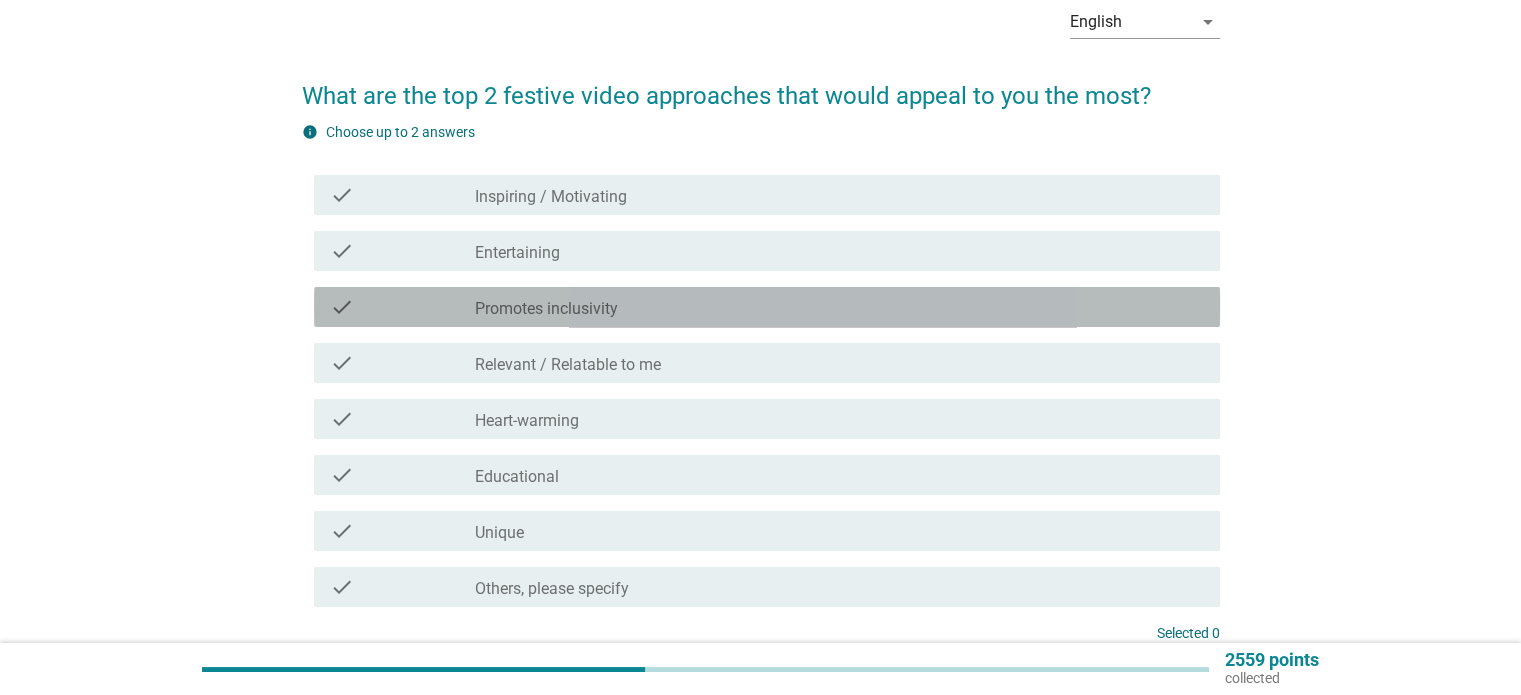 click on "check_box_outline_blank Promotes inclusivity" at bounding box center (839, 307) 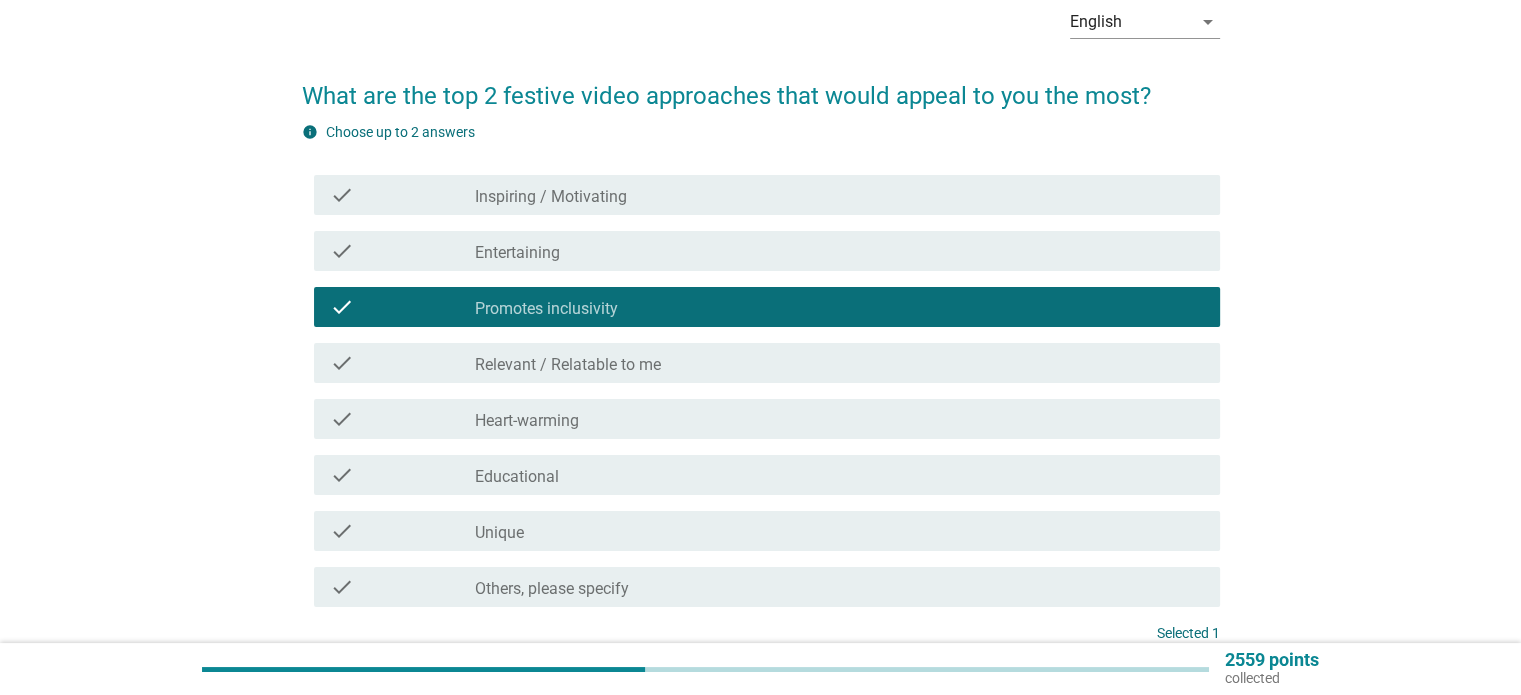 click on "check_box_outline_blank Relevant / Relatable to me" at bounding box center [839, 363] 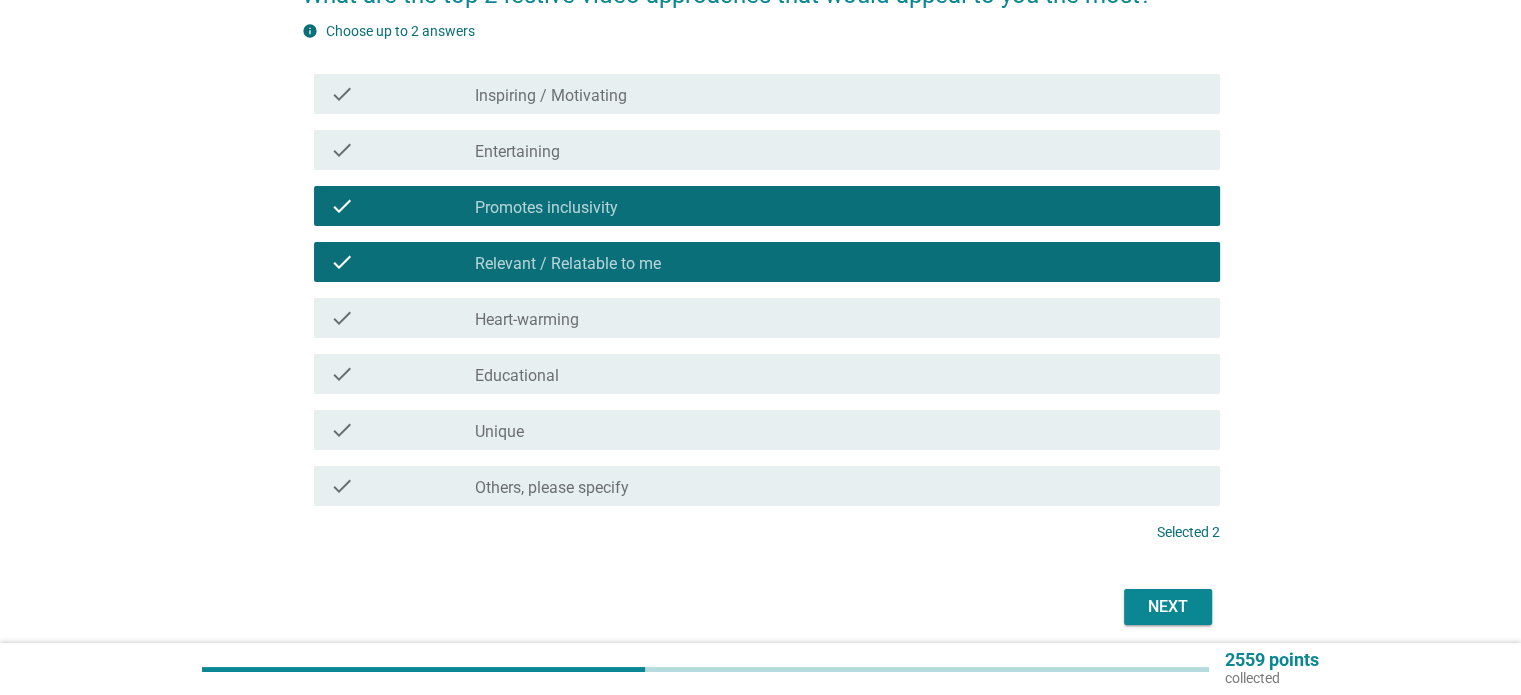 scroll, scrollTop: 279, scrollLeft: 0, axis: vertical 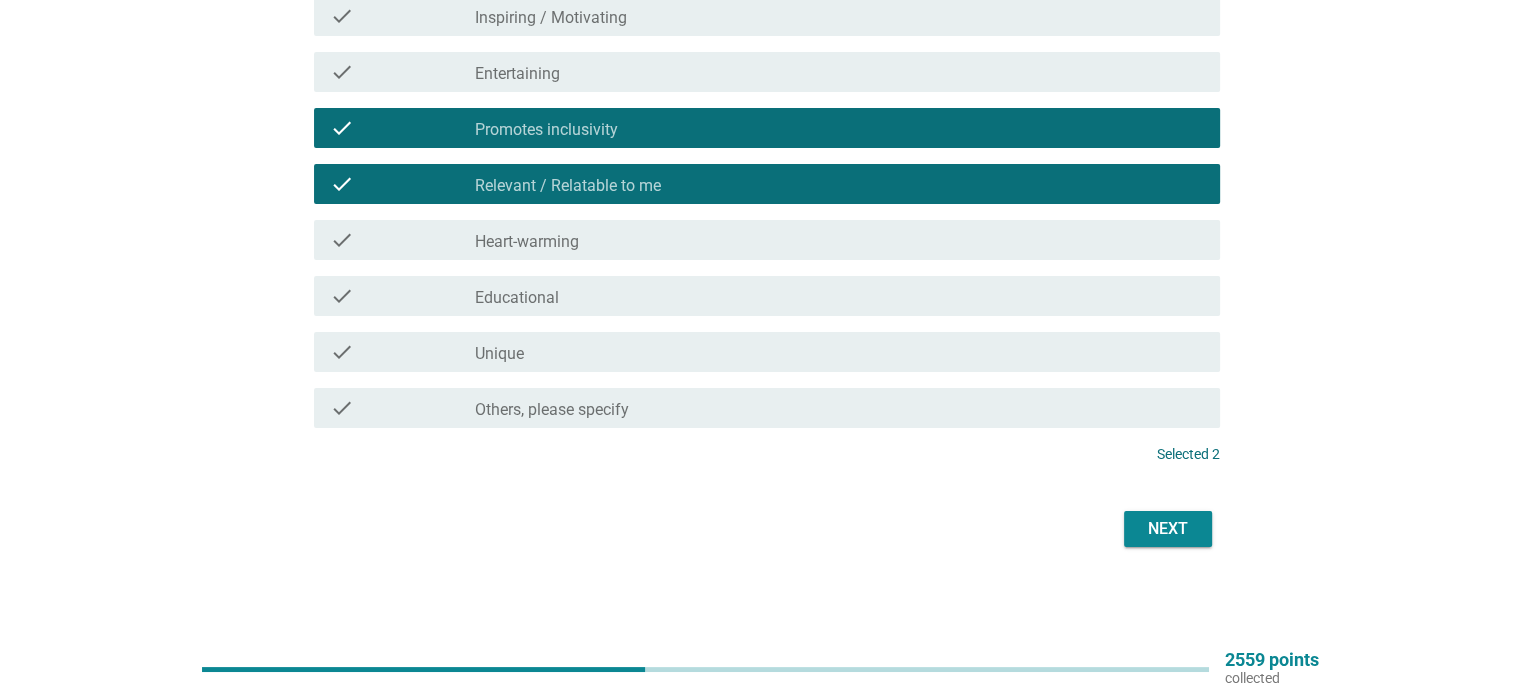 click on "Next" at bounding box center (1168, 529) 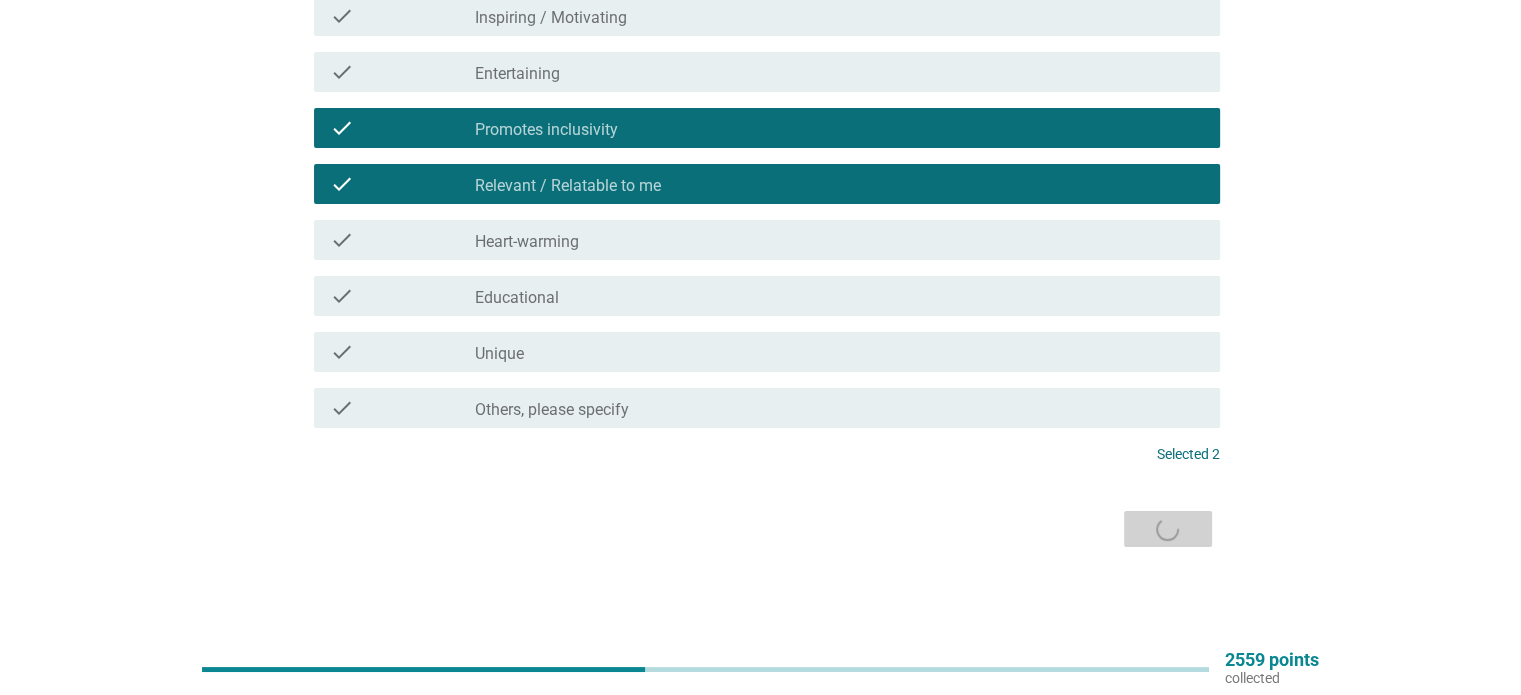 scroll, scrollTop: 0, scrollLeft: 0, axis: both 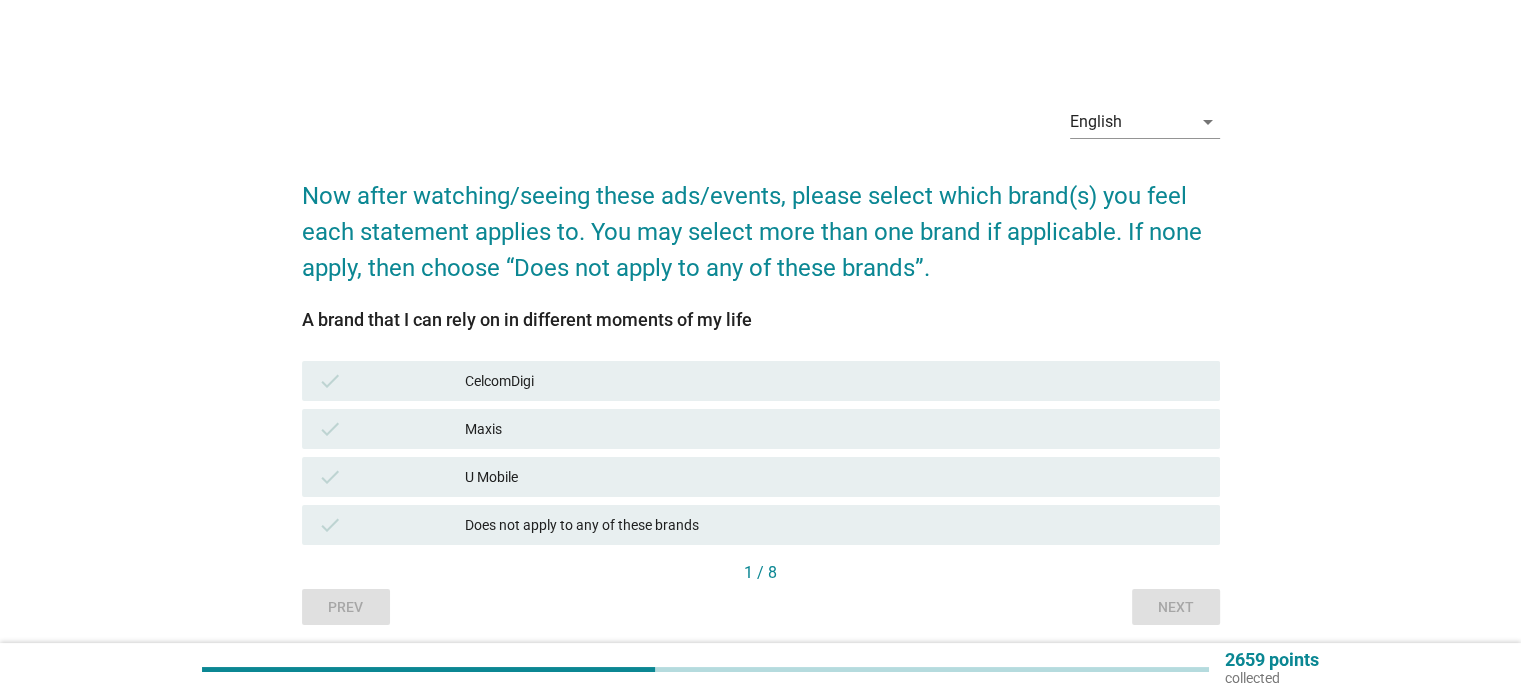 click on "Maxis" at bounding box center [834, 429] 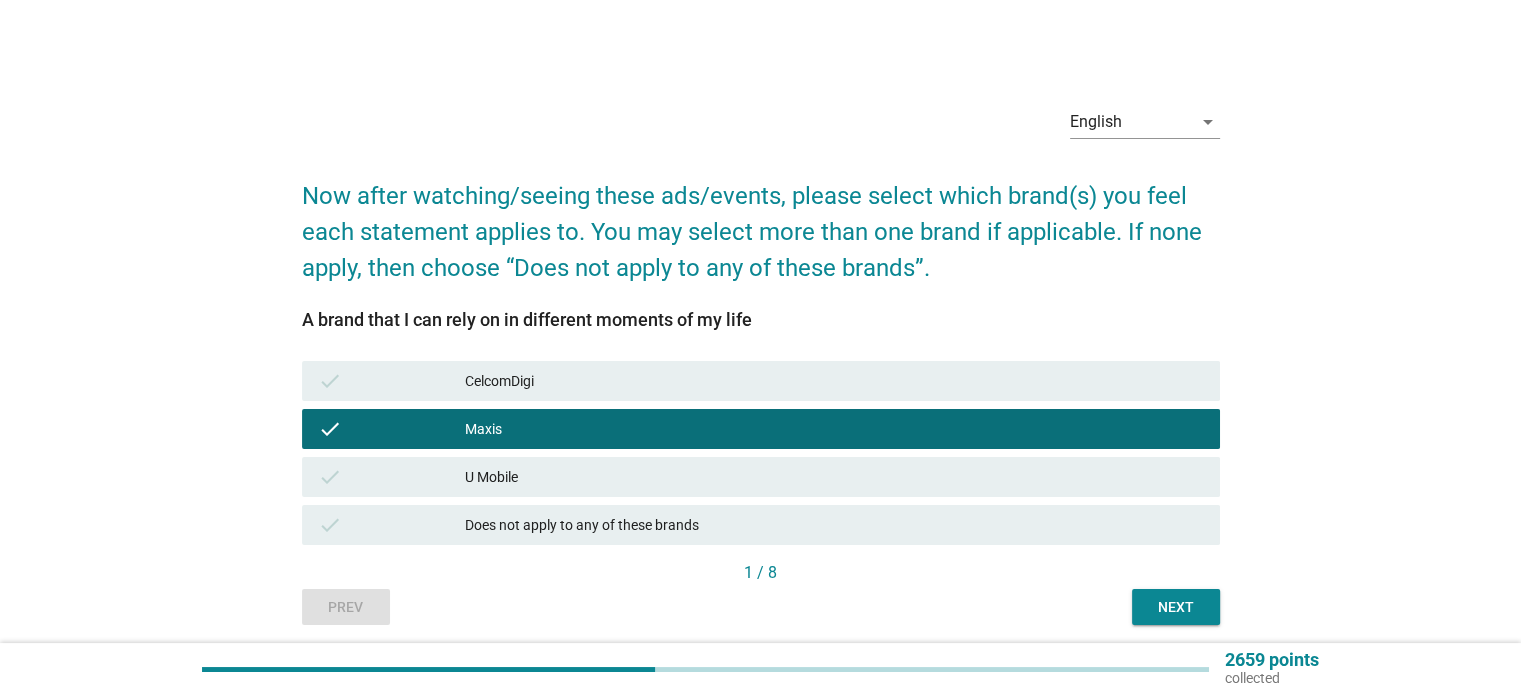 click on "Next" at bounding box center (1176, 607) 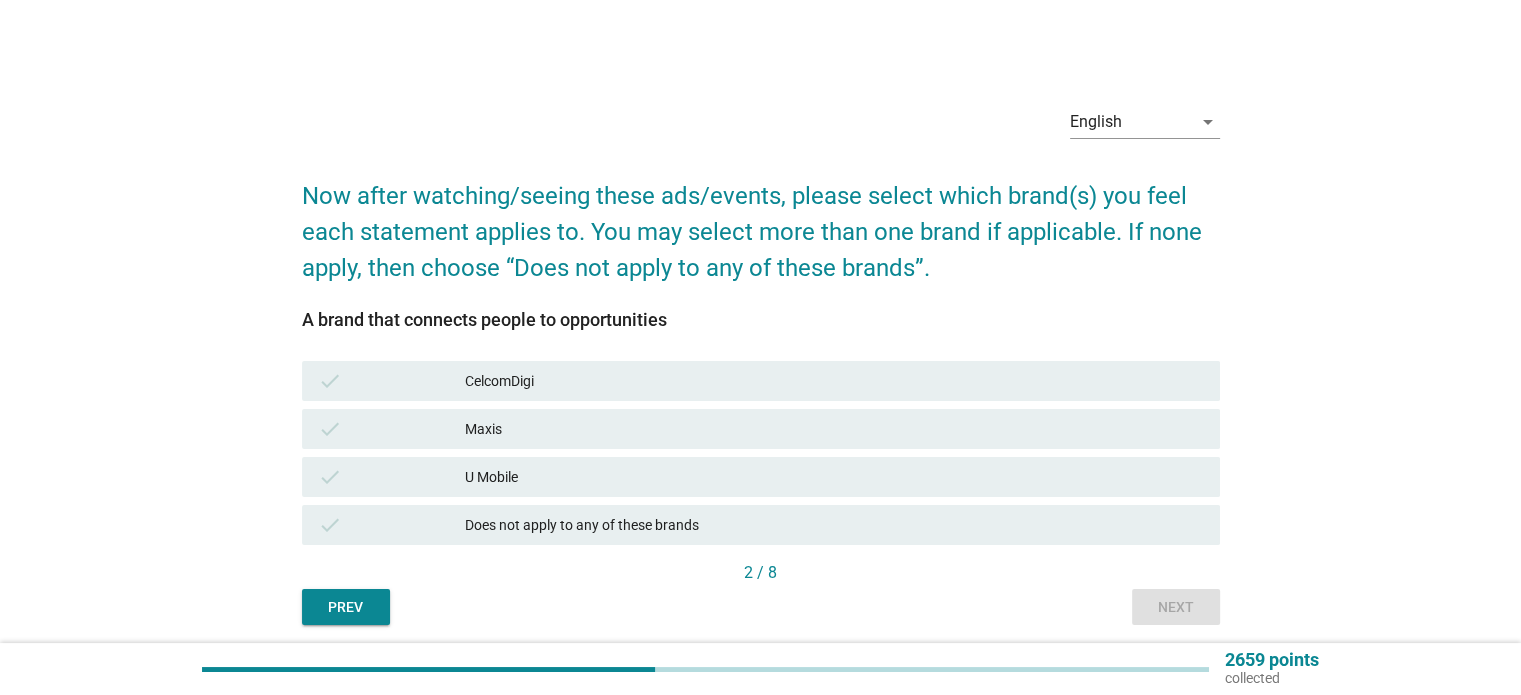 click on "Maxis" at bounding box center [834, 429] 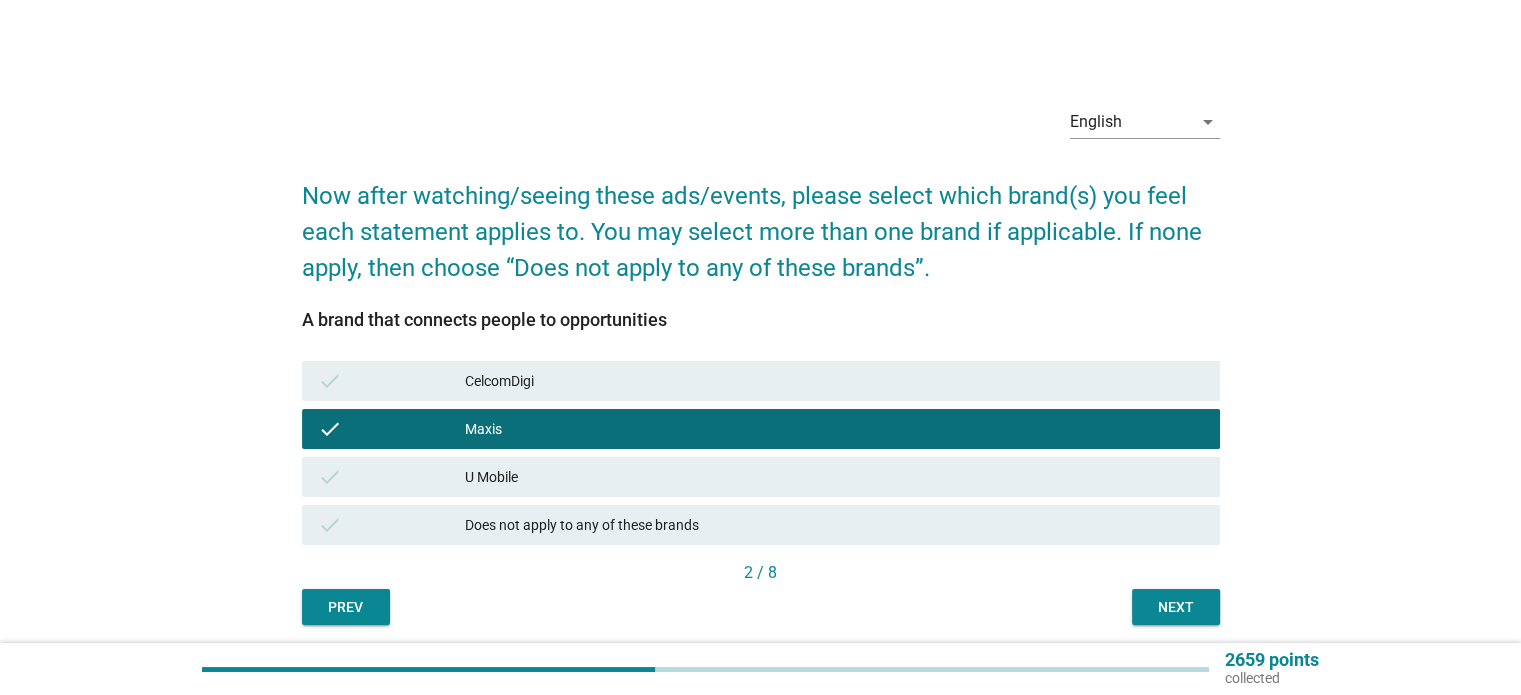 click on "Next" at bounding box center (1176, 607) 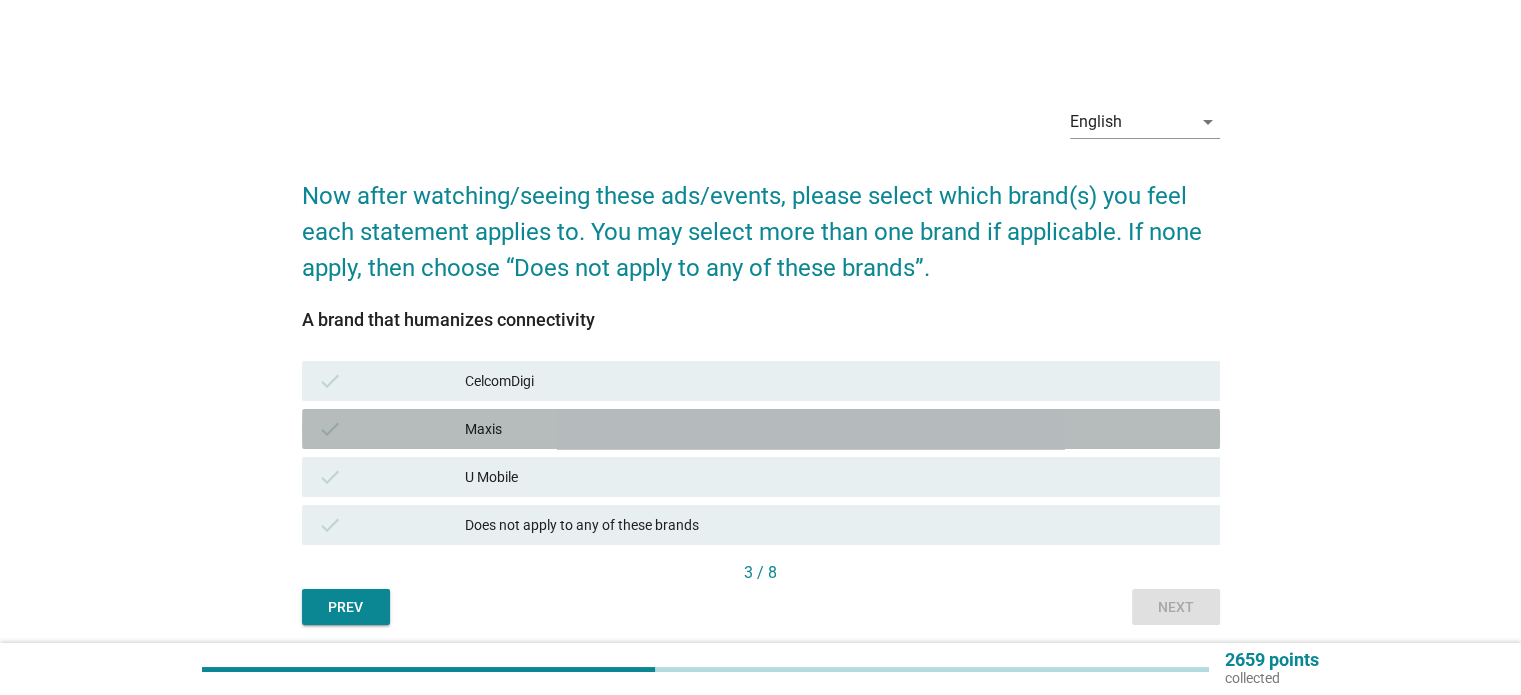 click on "Maxis" at bounding box center [834, 429] 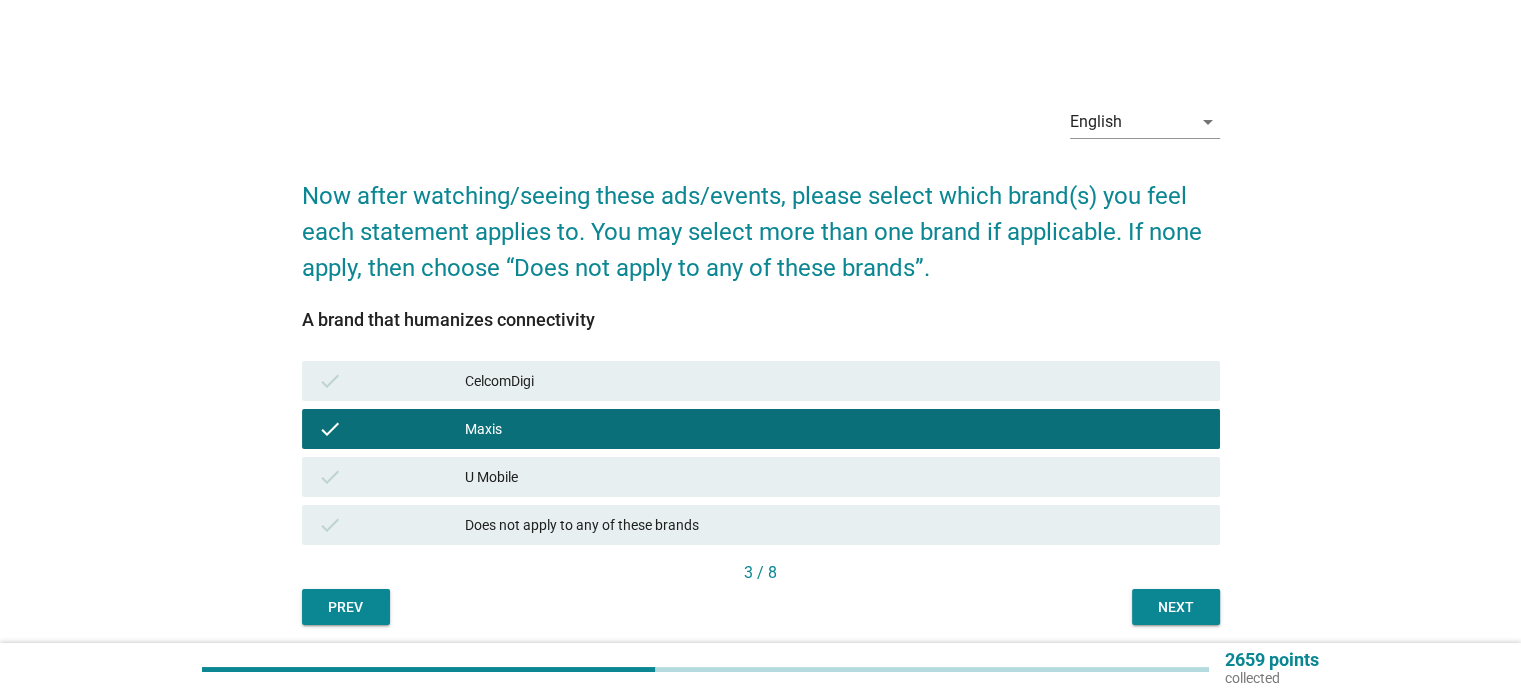click on "Next" at bounding box center (1176, 607) 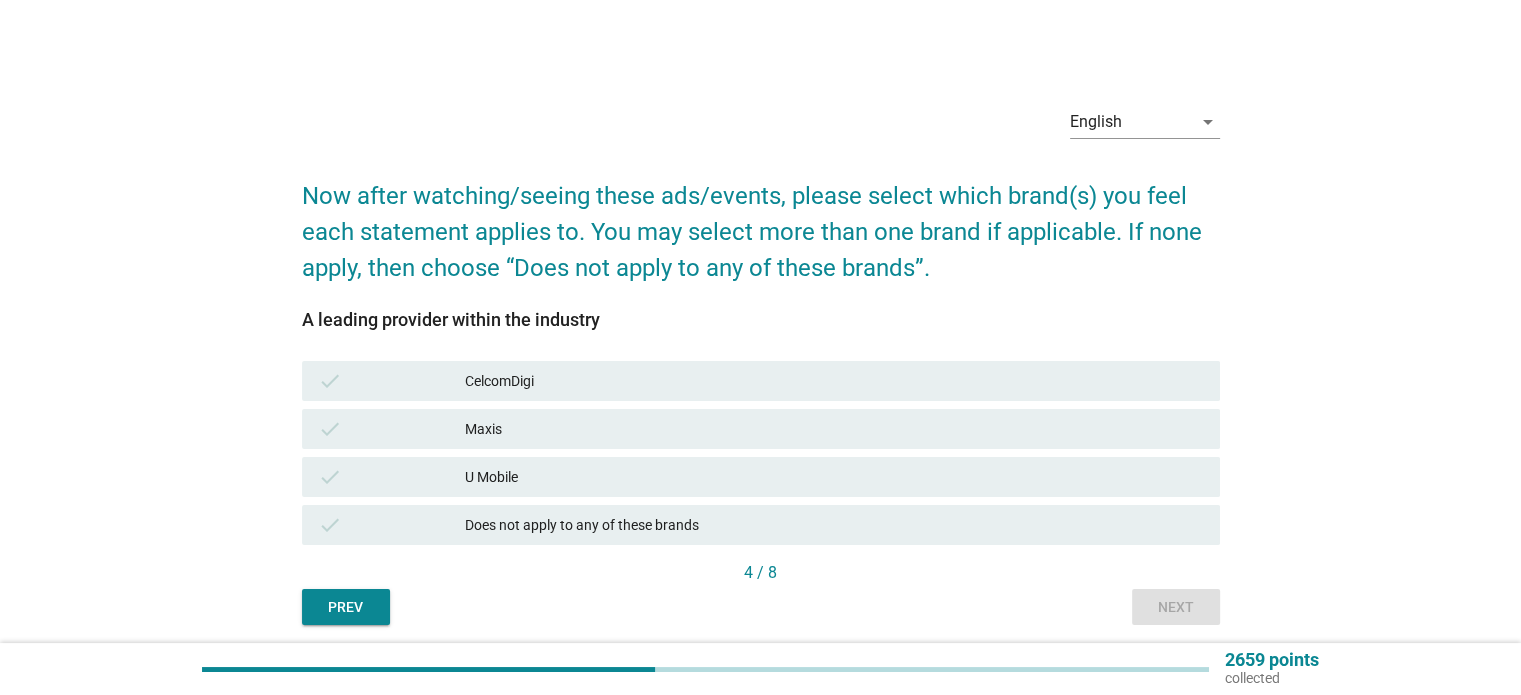 click on "Maxis" at bounding box center (834, 429) 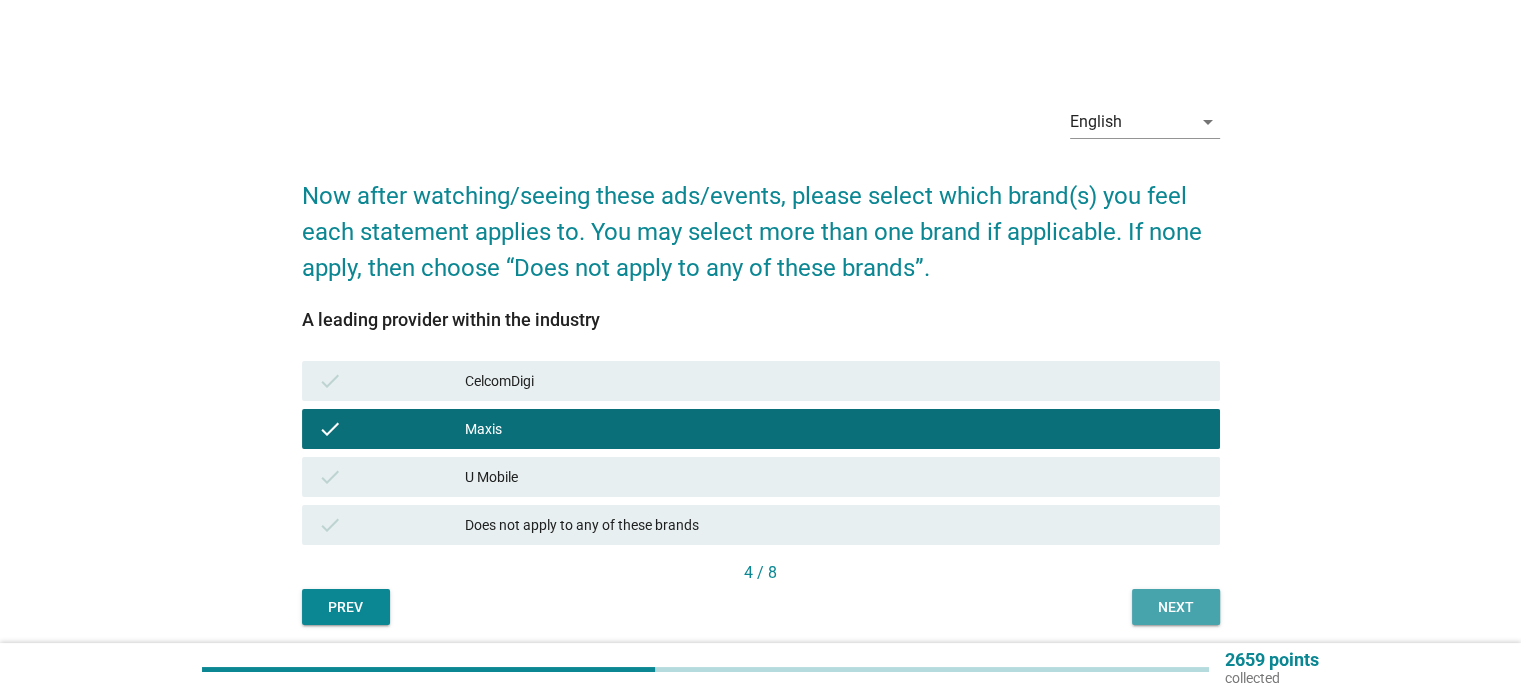 click on "Next" at bounding box center (1176, 607) 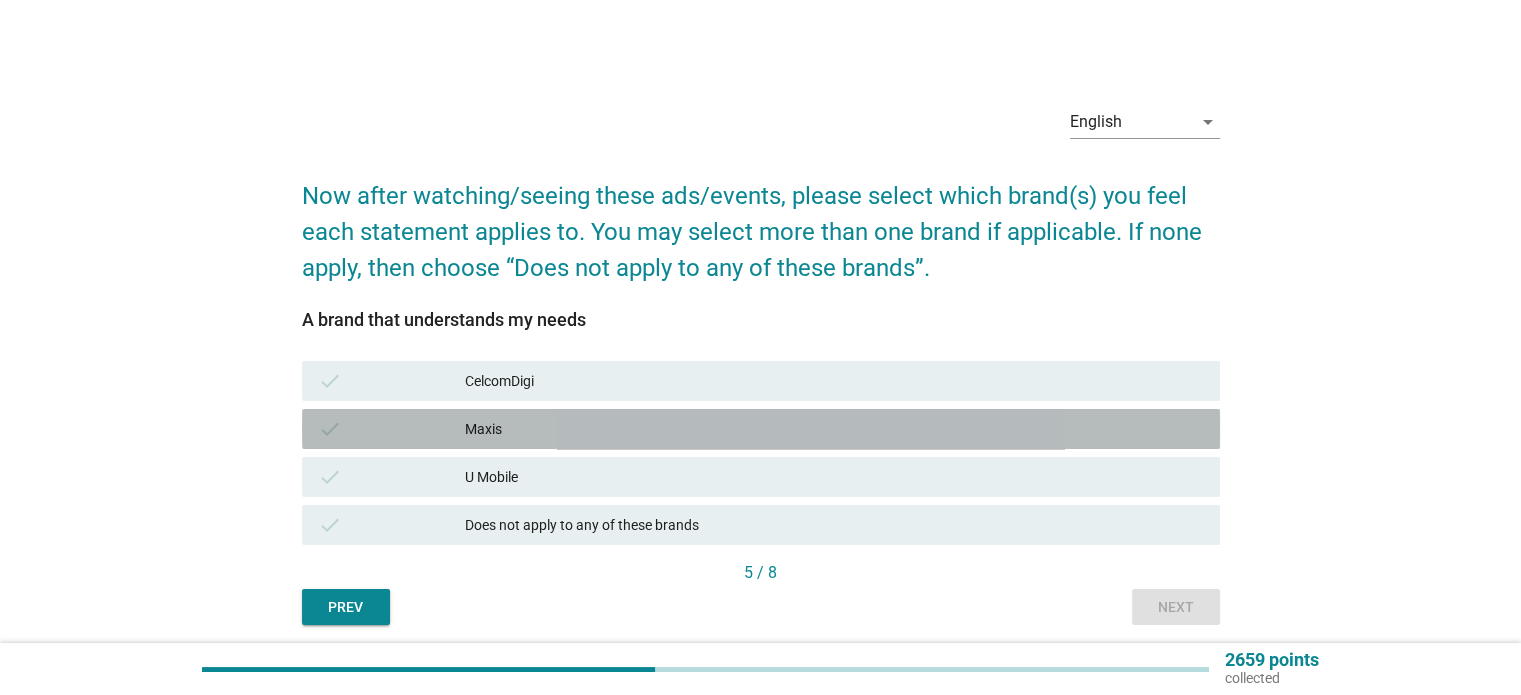 click on "Maxis" at bounding box center (834, 429) 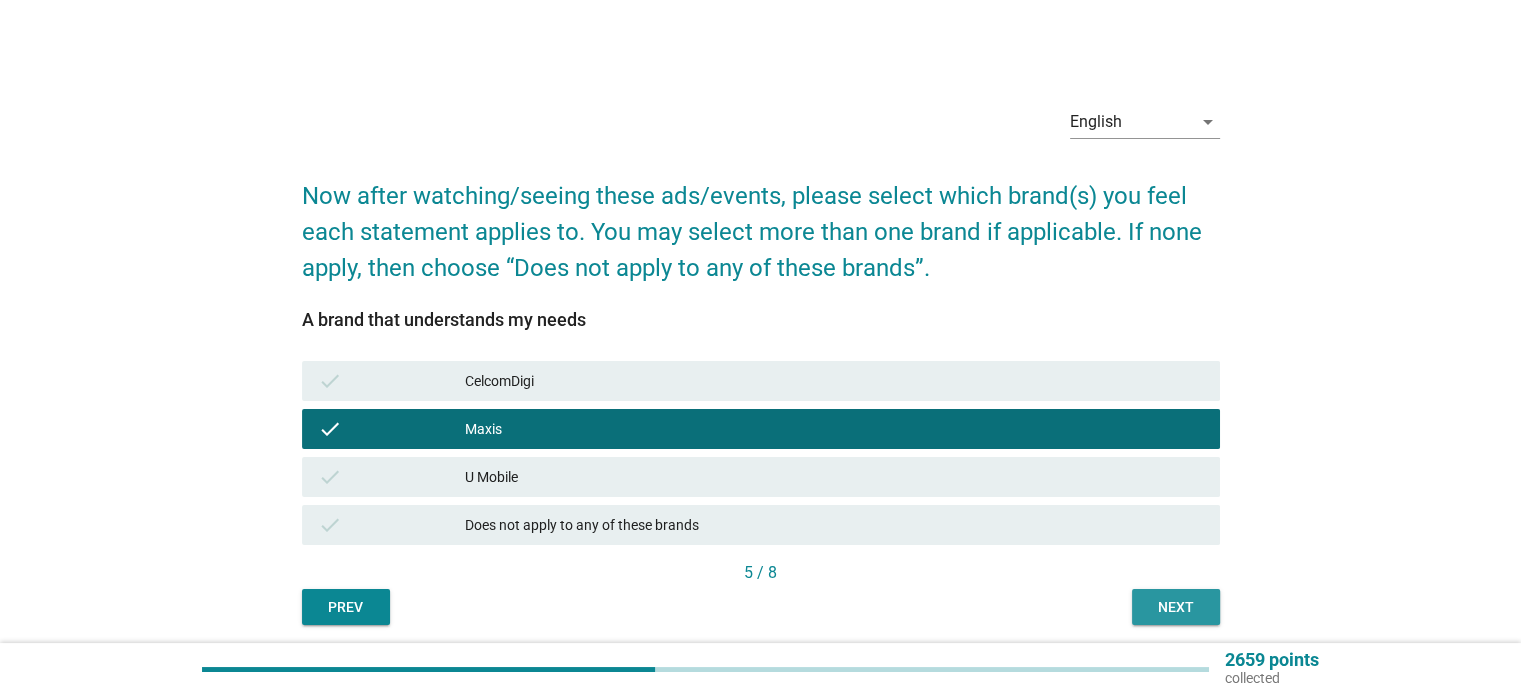 click on "Next" at bounding box center [1176, 607] 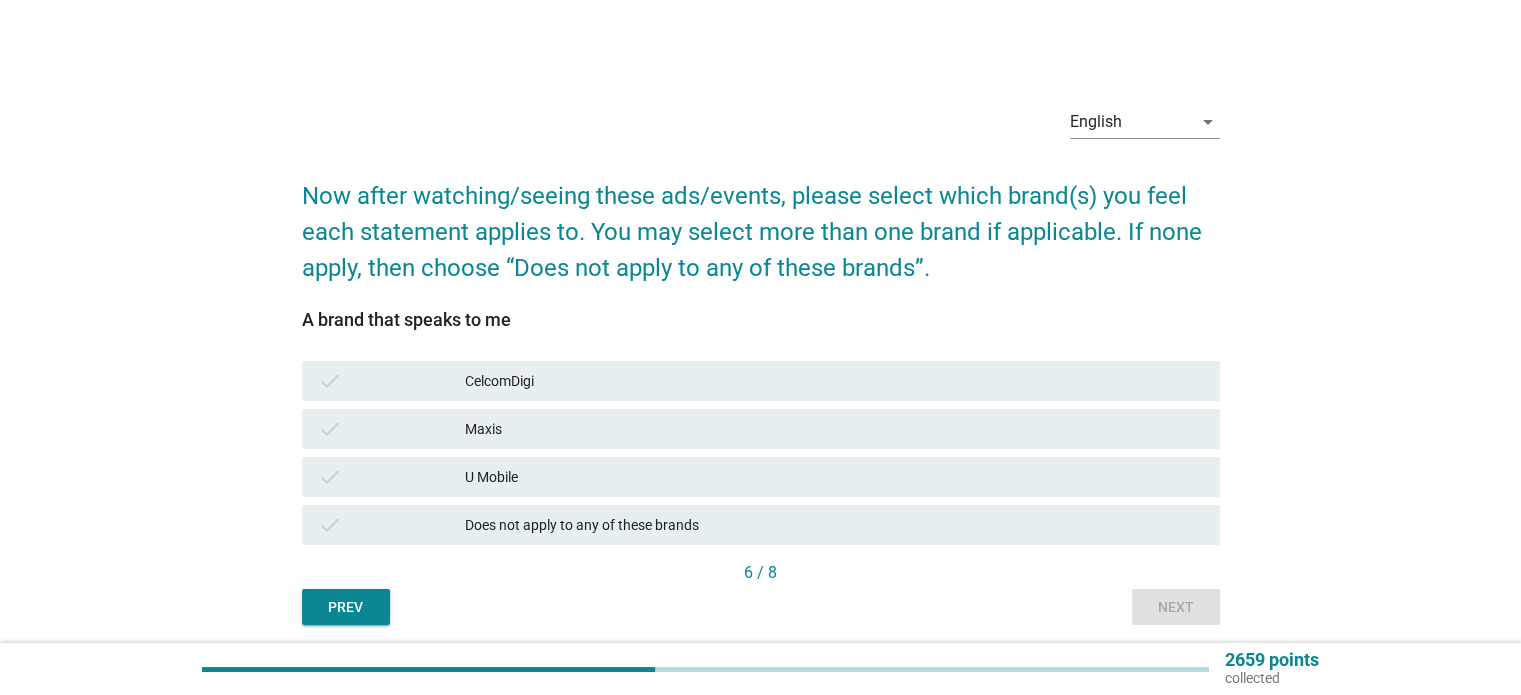 click on "check   Maxis" at bounding box center [761, 429] 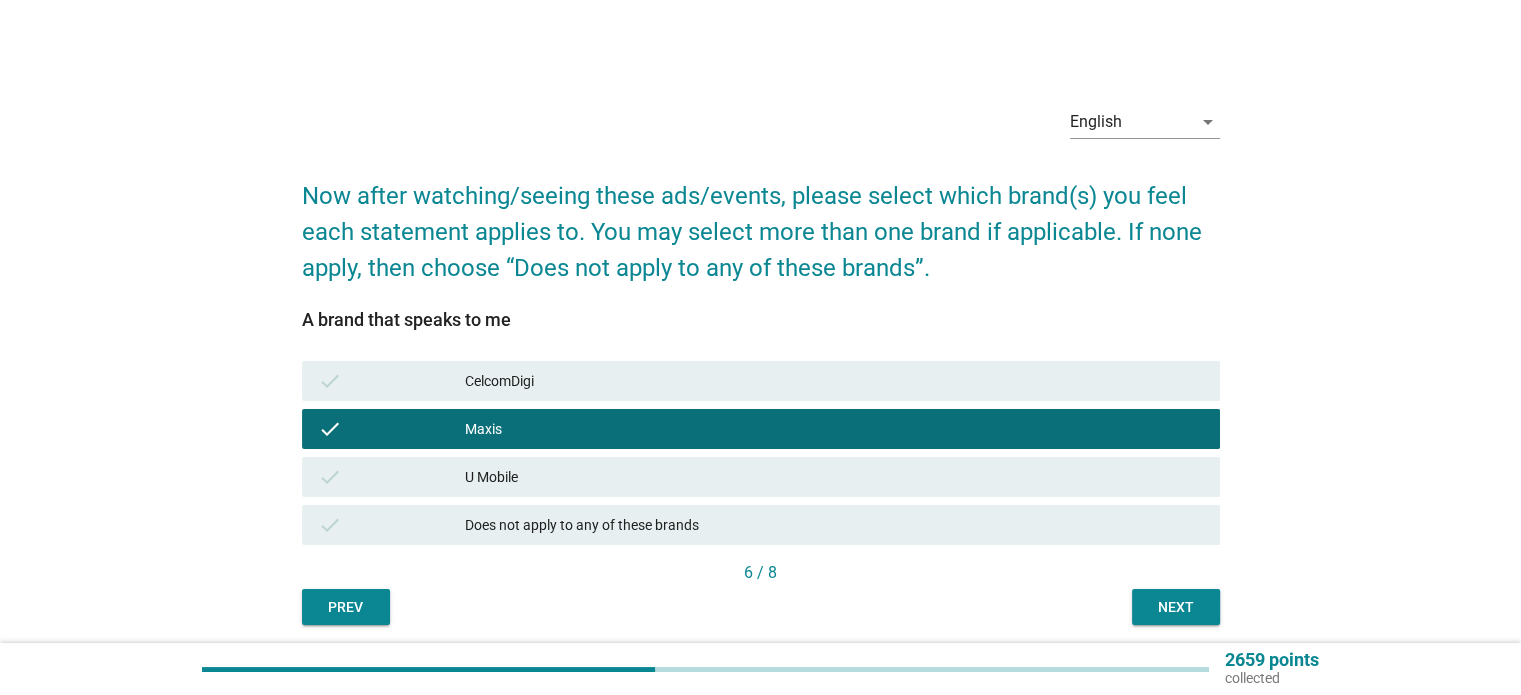 click on "Next" at bounding box center [1176, 607] 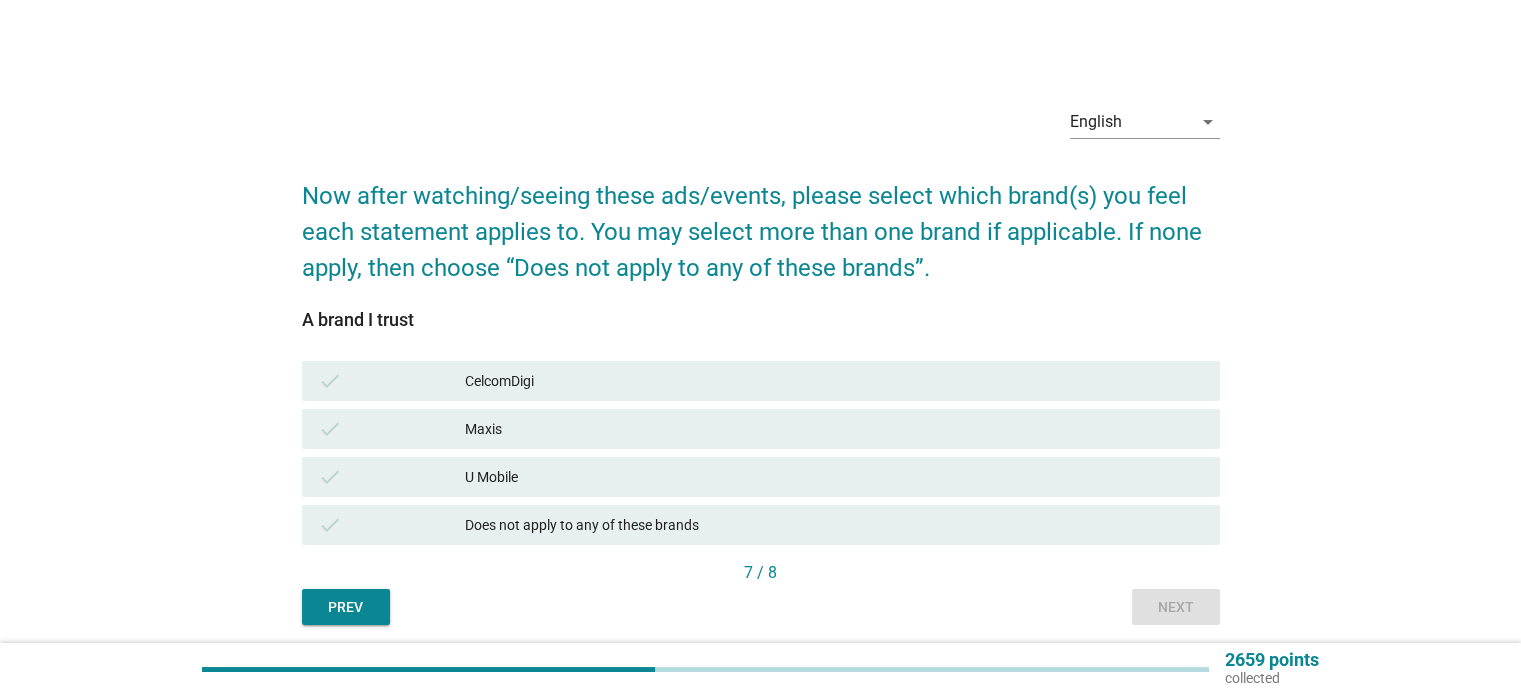 click on "Maxis" at bounding box center (834, 429) 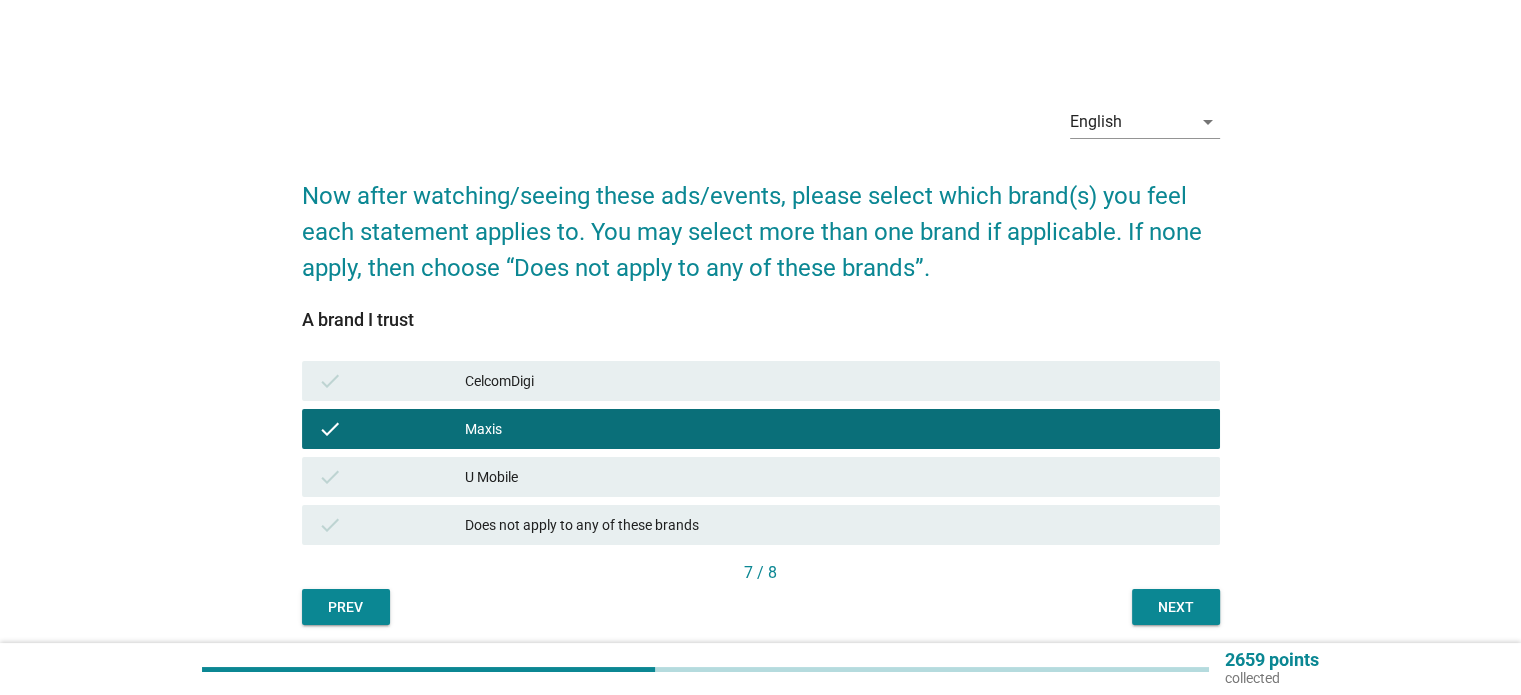 click on "Next" at bounding box center [1176, 607] 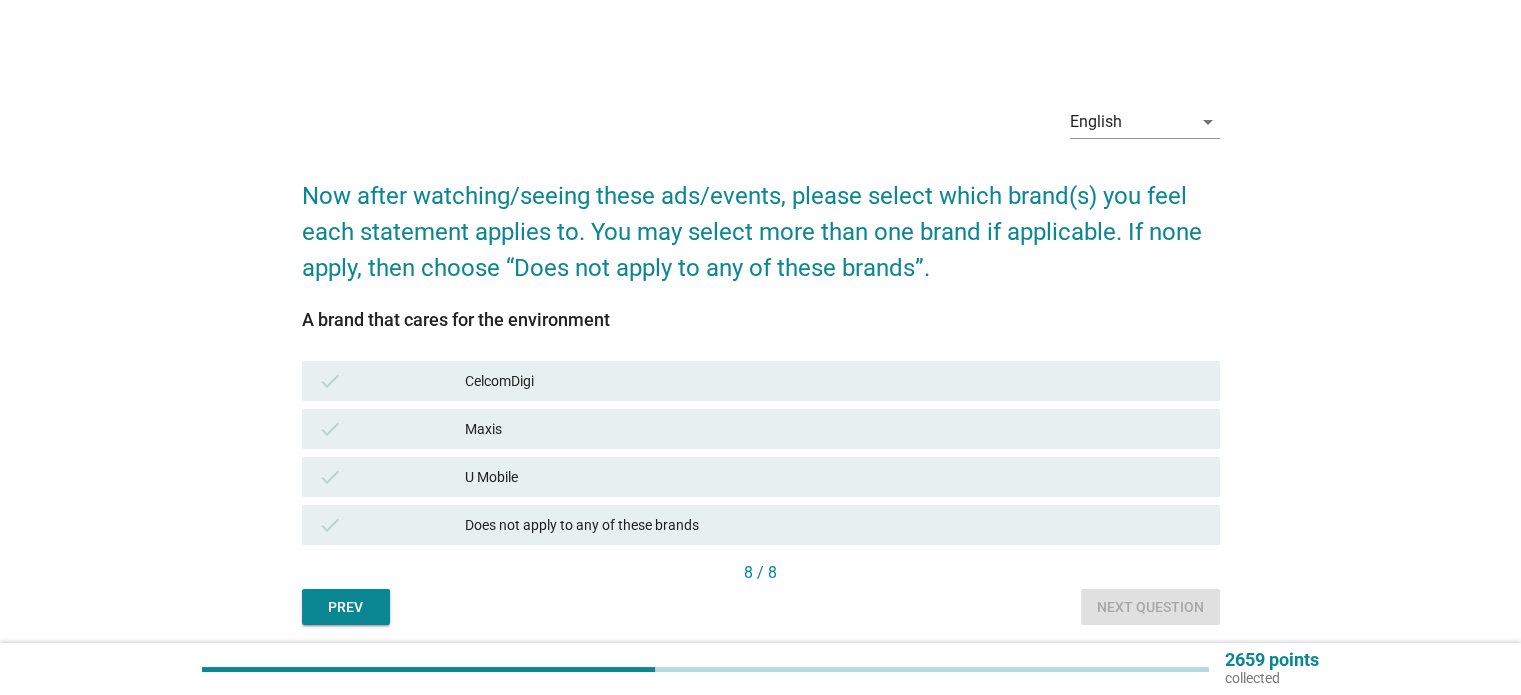 click on "Maxis" at bounding box center [834, 429] 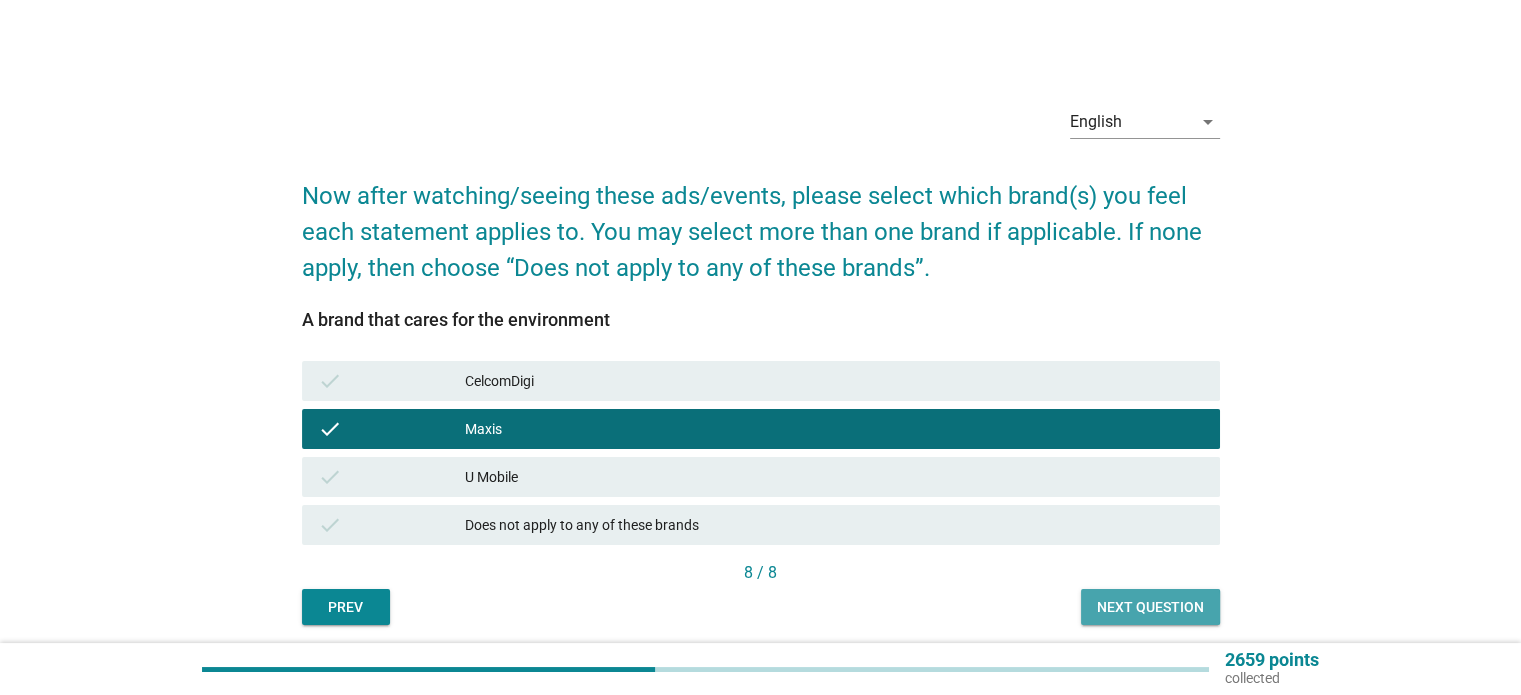 click on "Next question" at bounding box center [1150, 607] 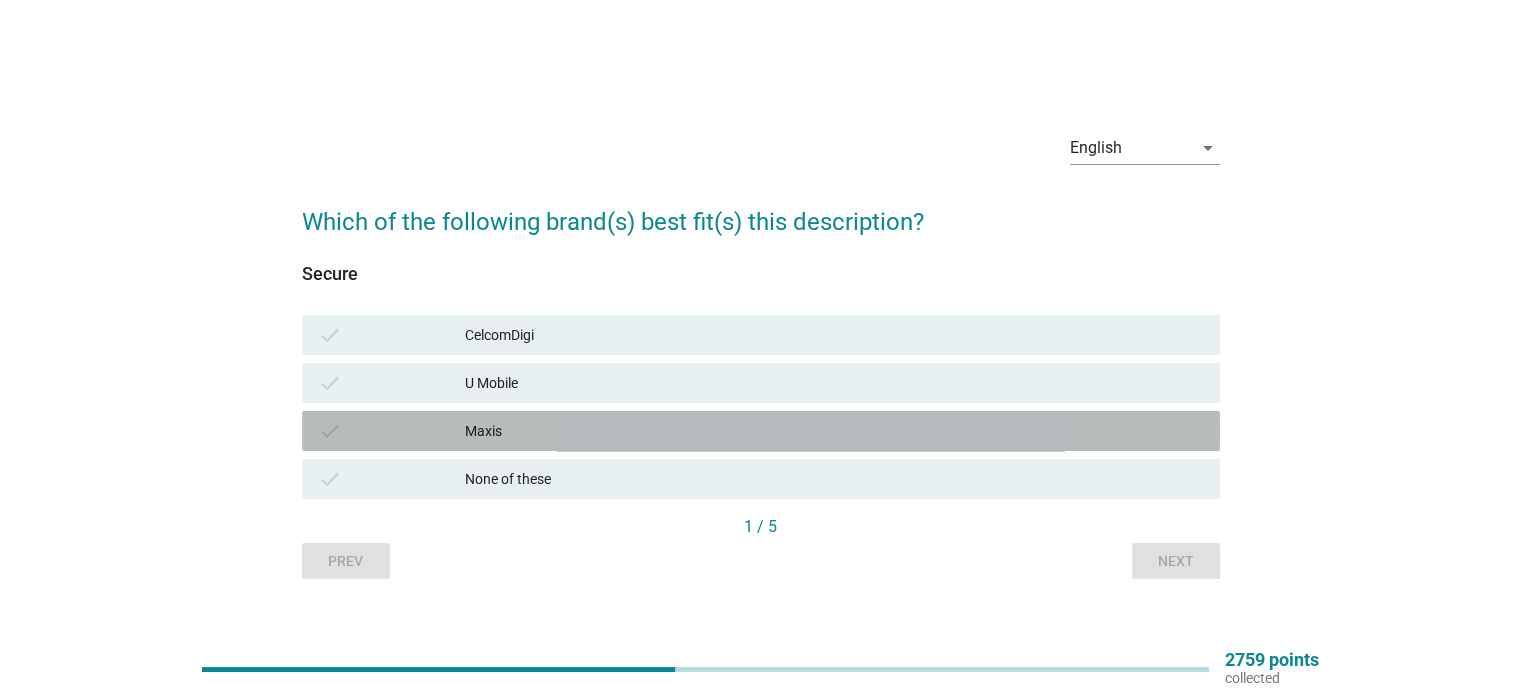 click on "Maxis" at bounding box center [834, 431] 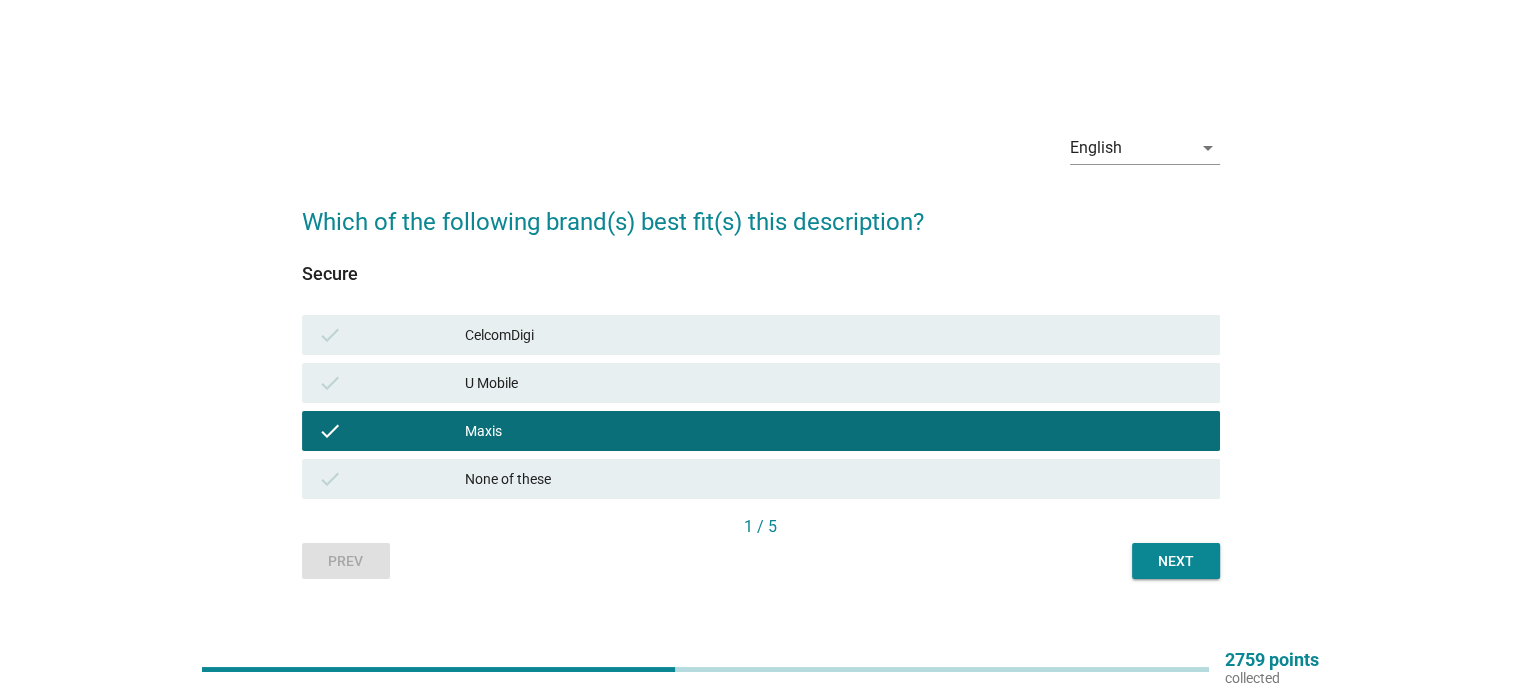 click on "Next" at bounding box center [1176, 561] 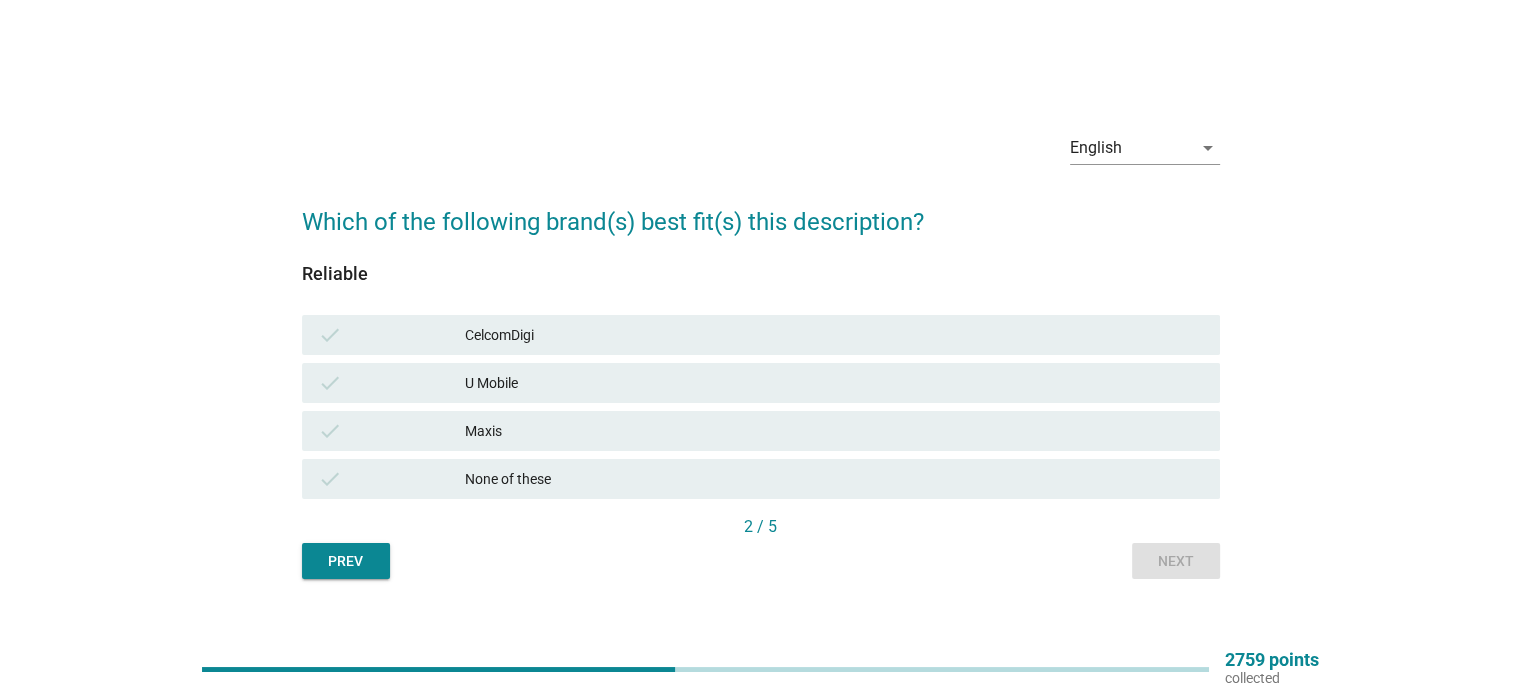 click on "check   Maxis" at bounding box center (761, 431) 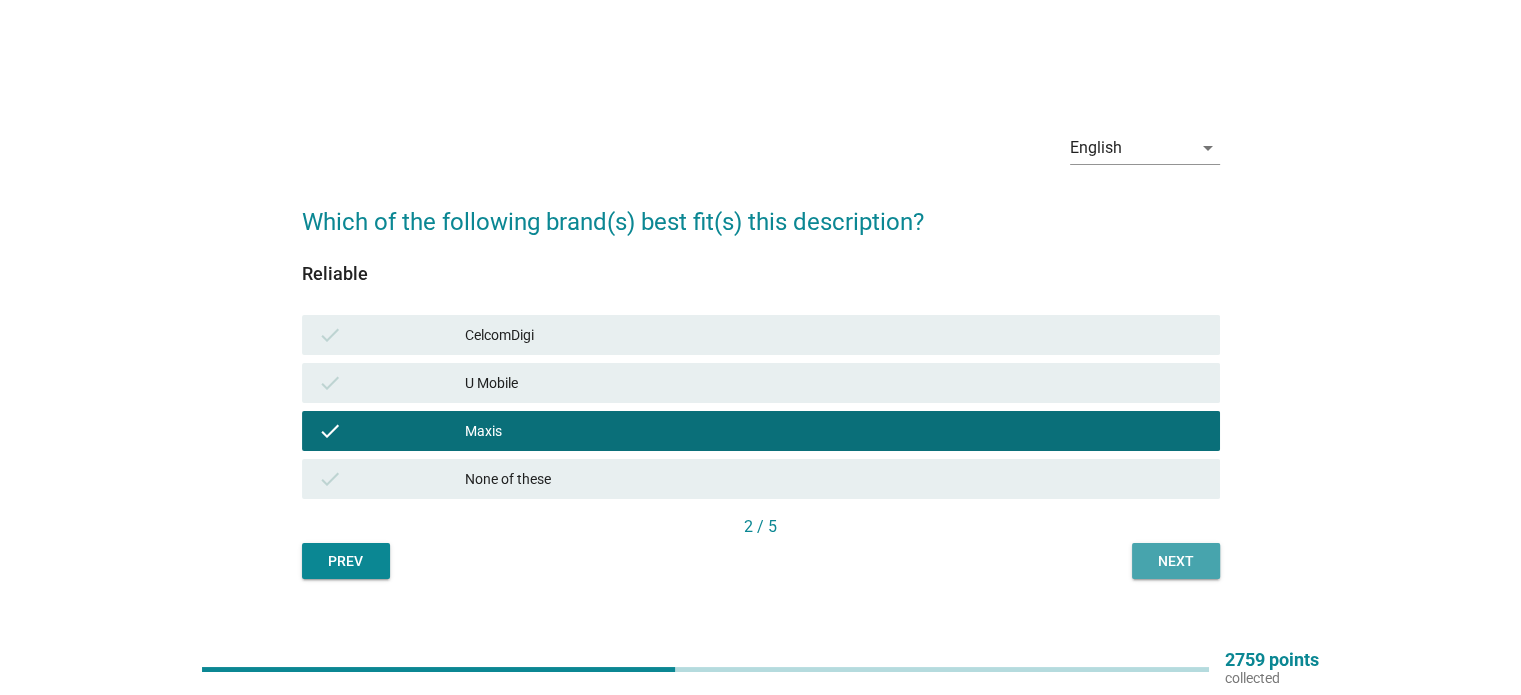 click on "Next" at bounding box center [1176, 561] 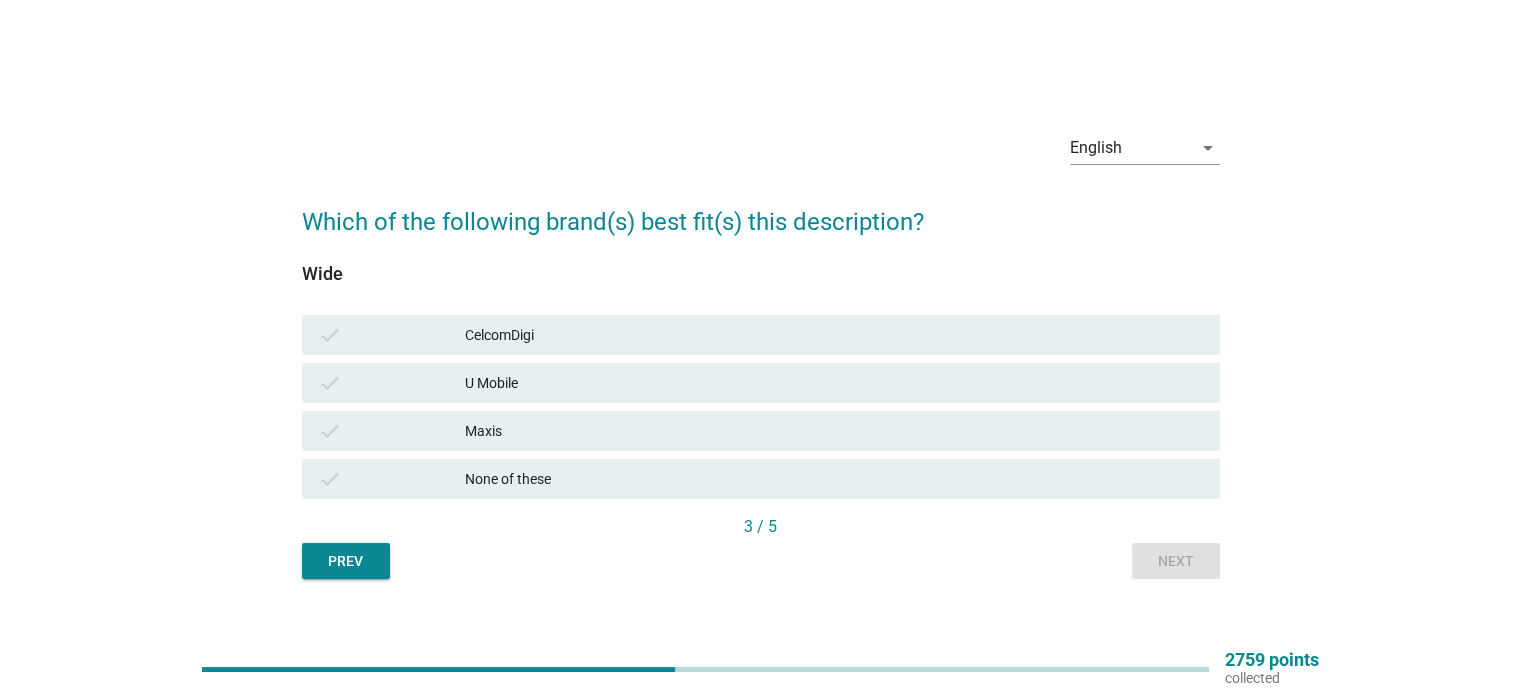 click on "check" at bounding box center (392, 431) 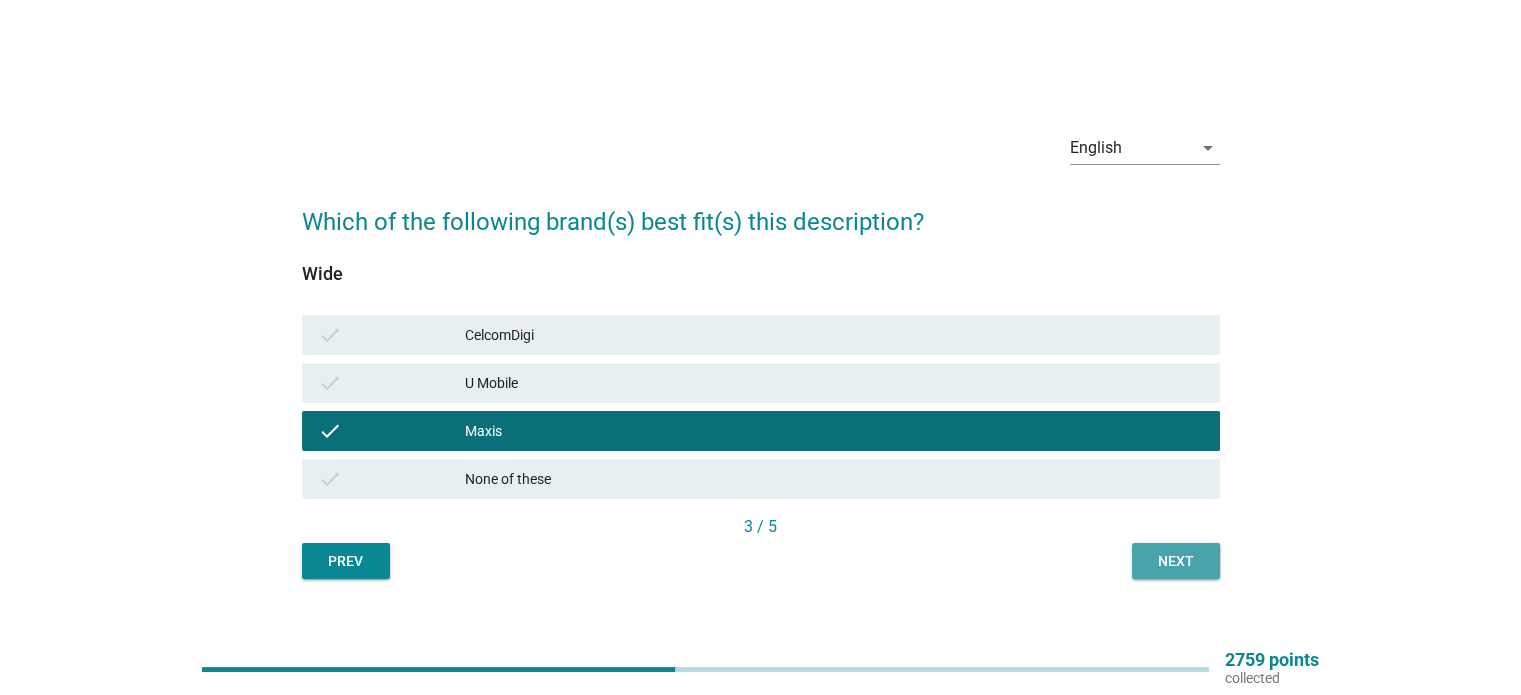 click on "Next" at bounding box center [1176, 561] 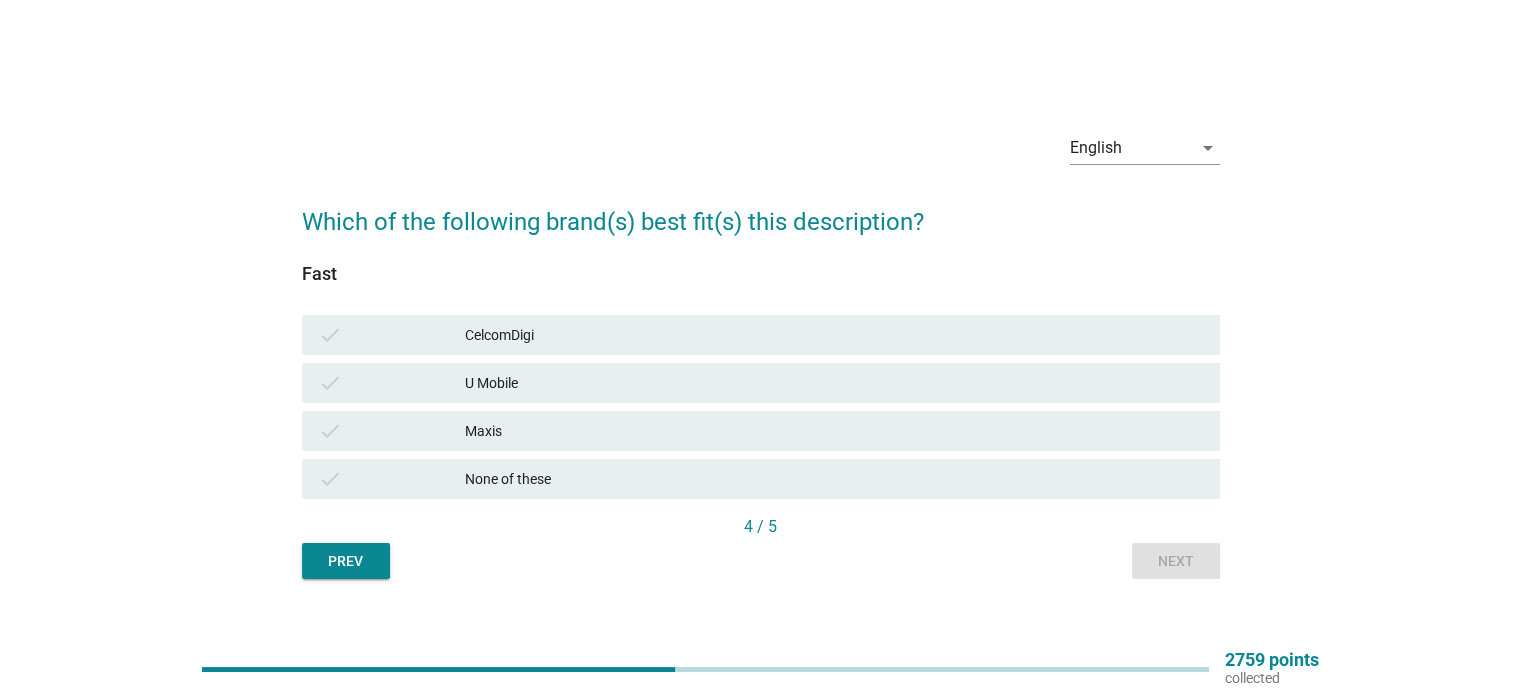 click on "Maxis" at bounding box center [834, 431] 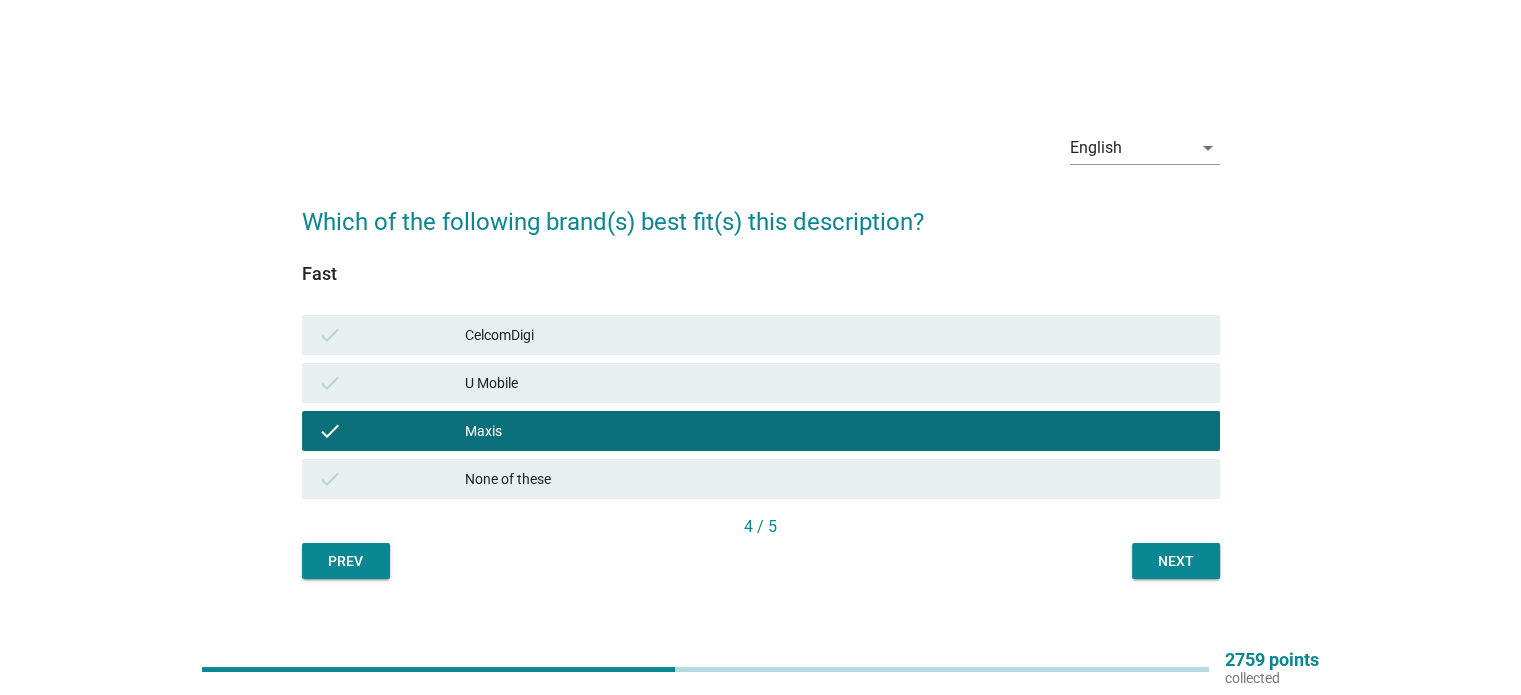click on "Next" at bounding box center [1176, 561] 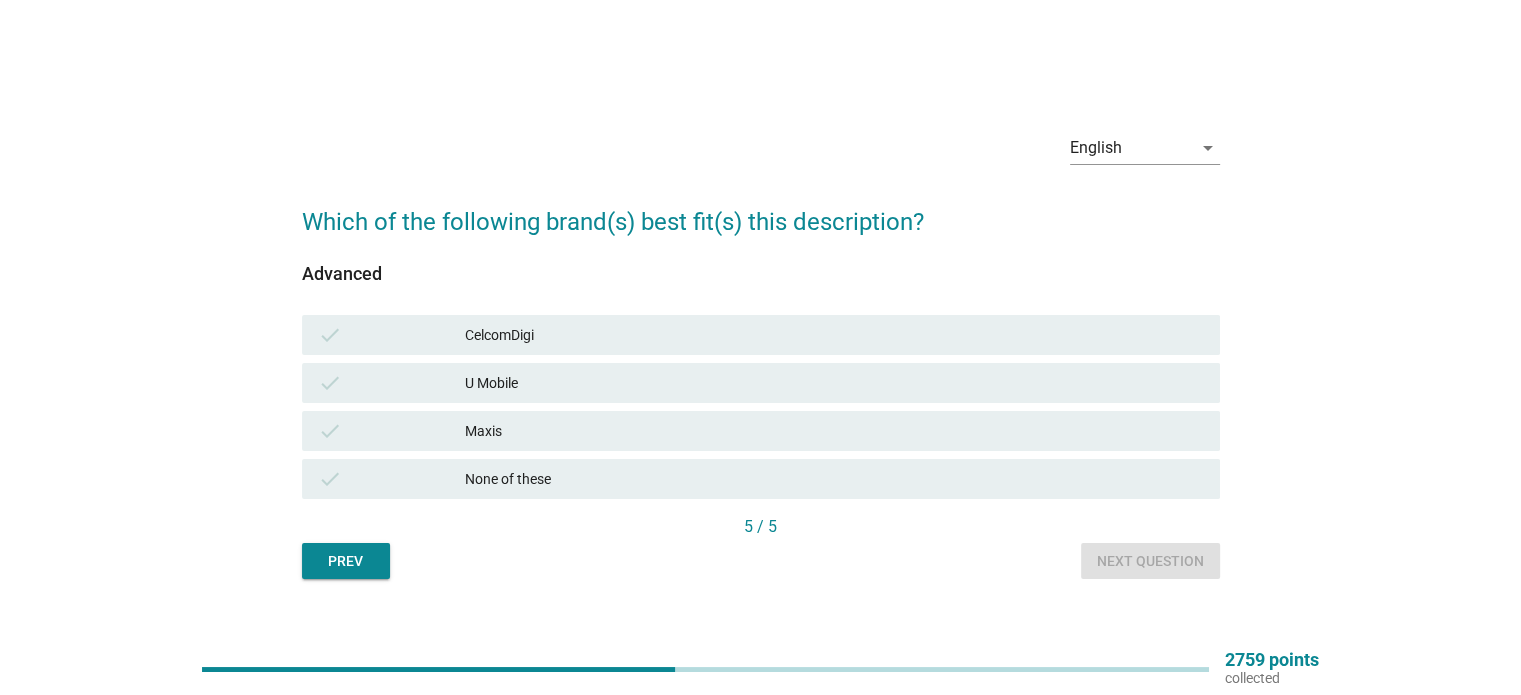 click on "Maxis" at bounding box center (834, 431) 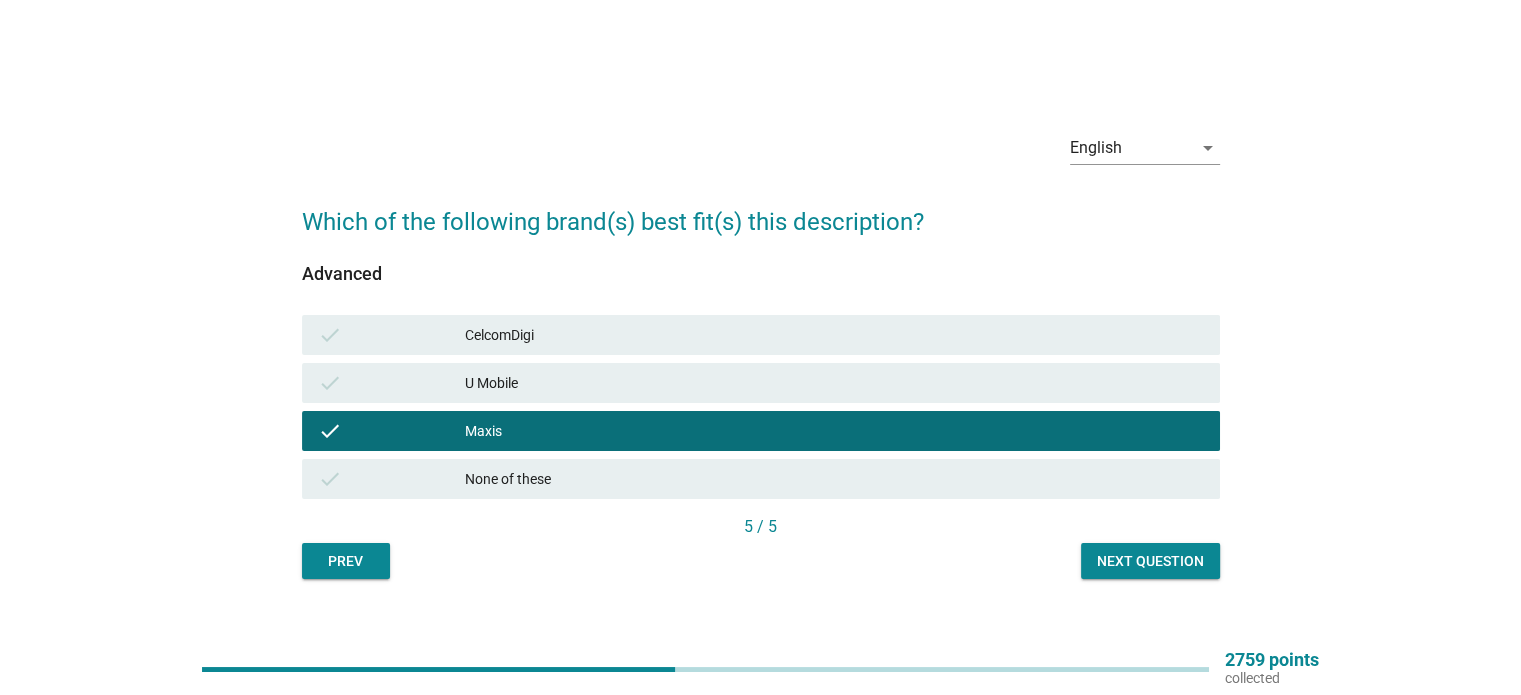 click on "Next question" at bounding box center (1150, 561) 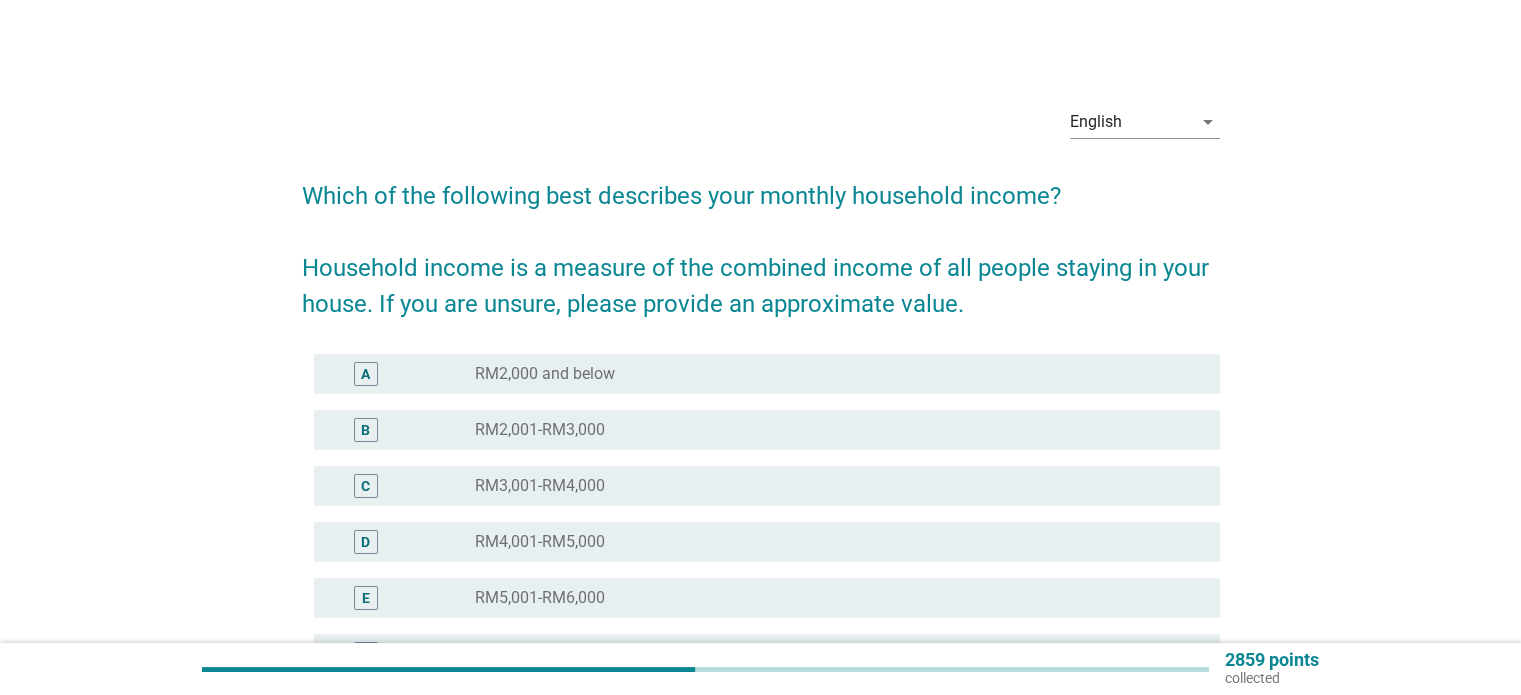 click on "radio_button_unchecked RM3,001-RM4,000" at bounding box center (831, 486) 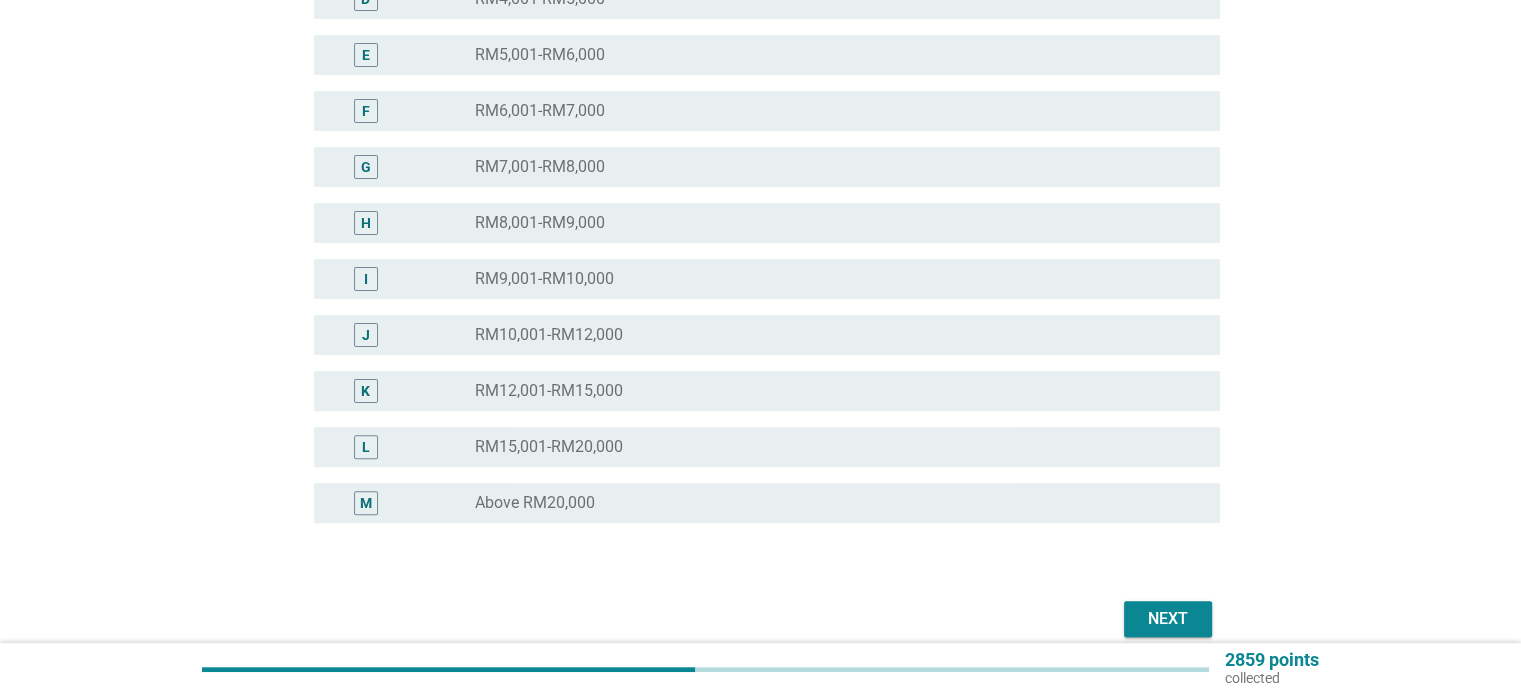 scroll, scrollTop: 600, scrollLeft: 0, axis: vertical 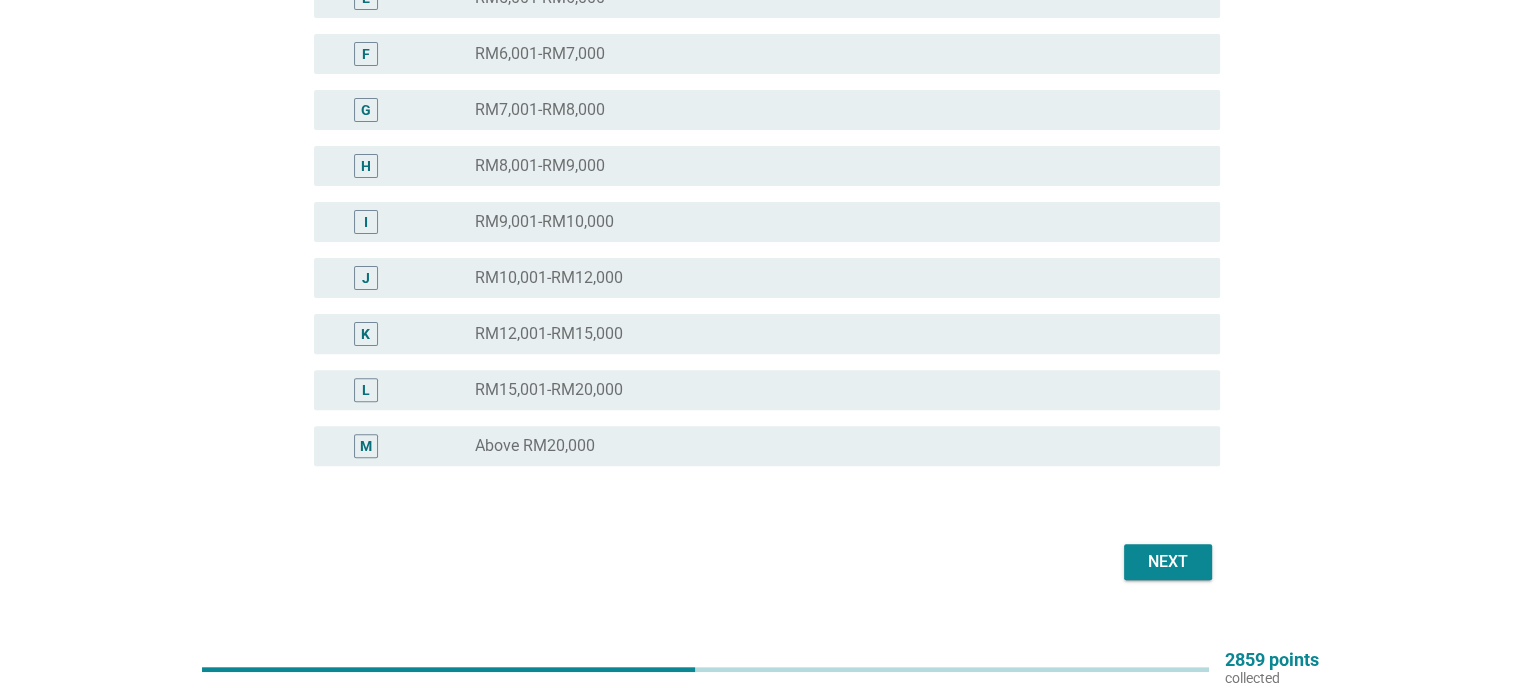 click on "Next" at bounding box center [1168, 562] 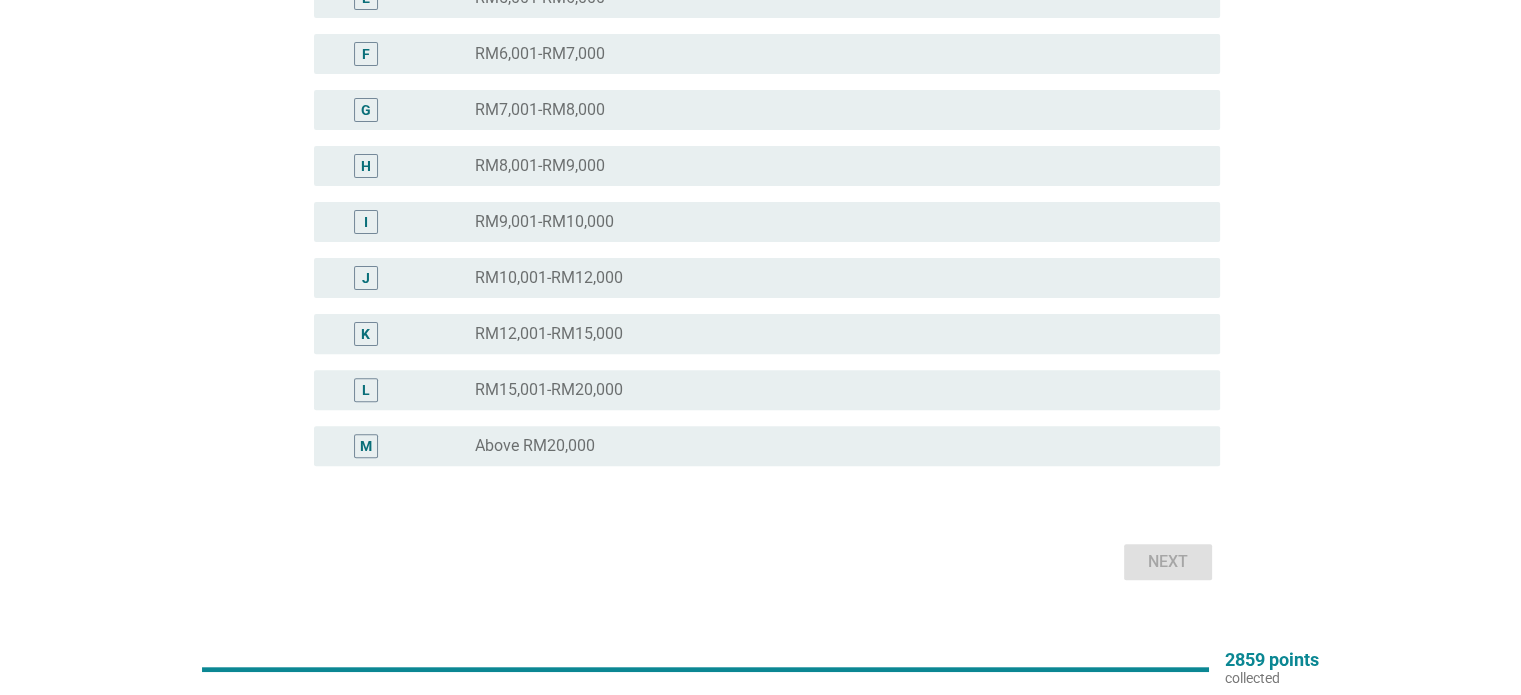 scroll, scrollTop: 0, scrollLeft: 0, axis: both 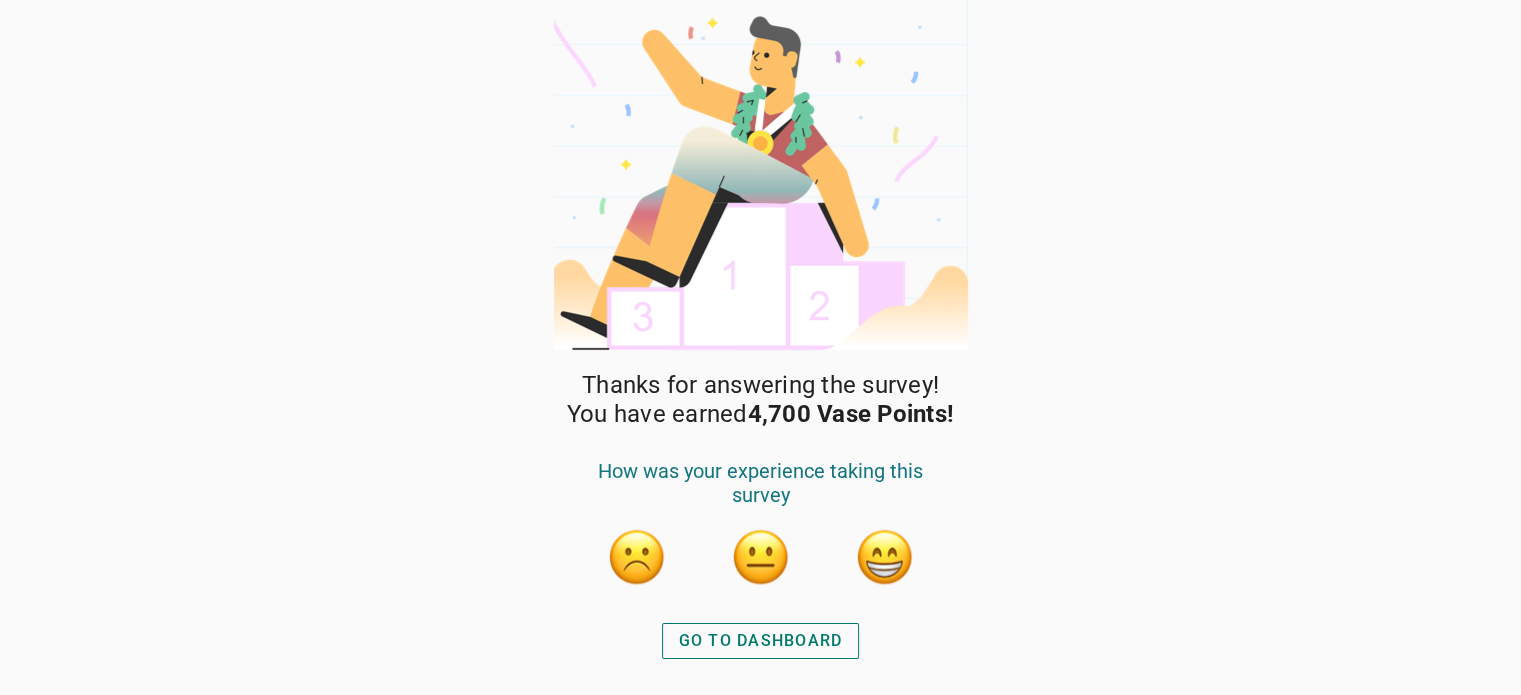click at bounding box center [761, 557] 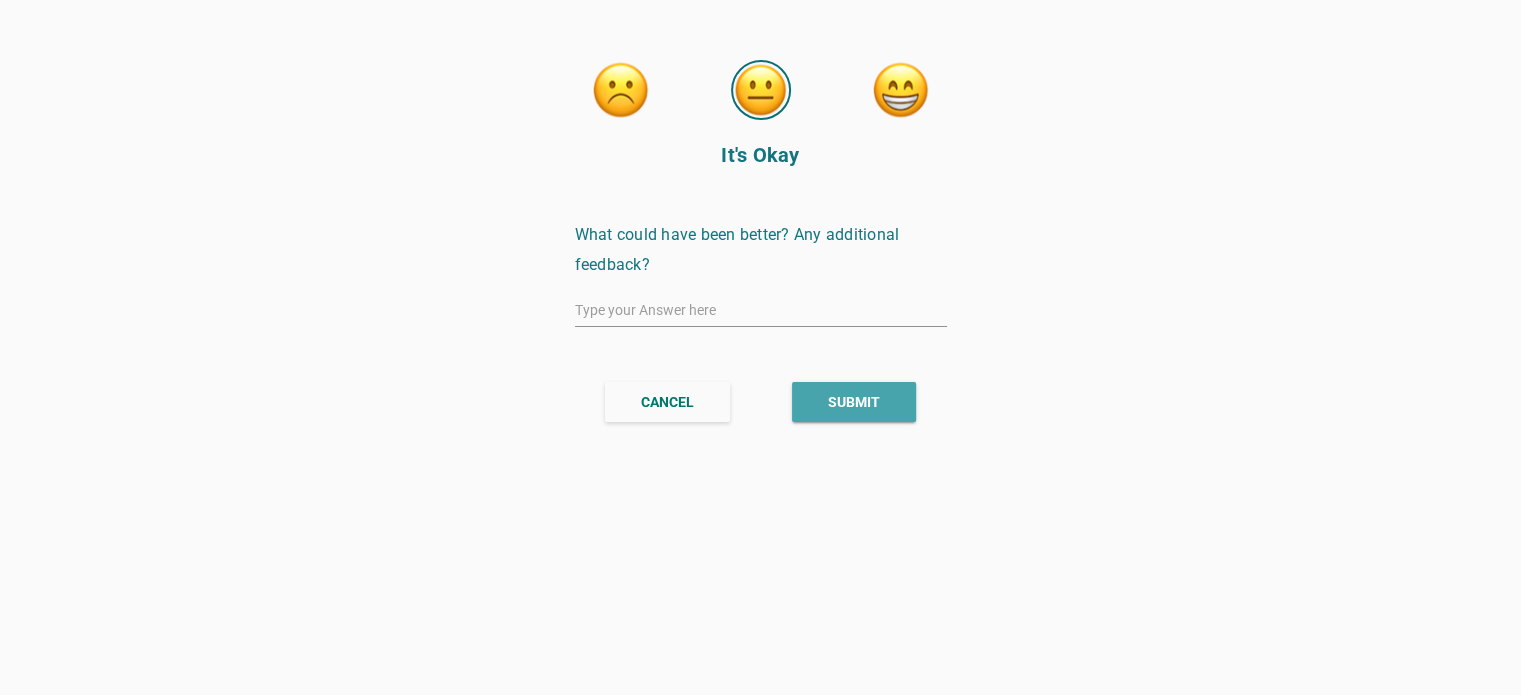 click on "SUBMIT" at bounding box center (854, 402) 